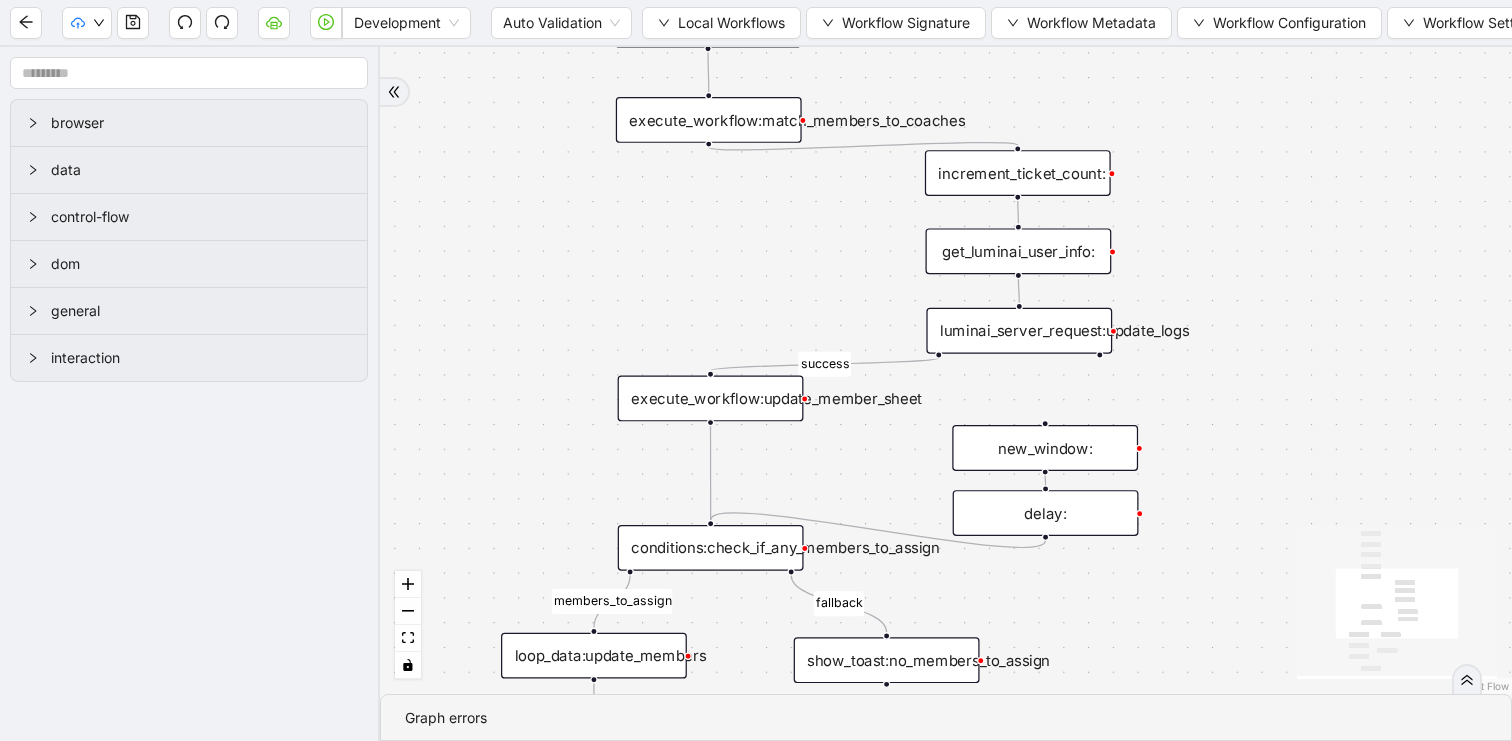 scroll, scrollTop: 0, scrollLeft: 0, axis: both 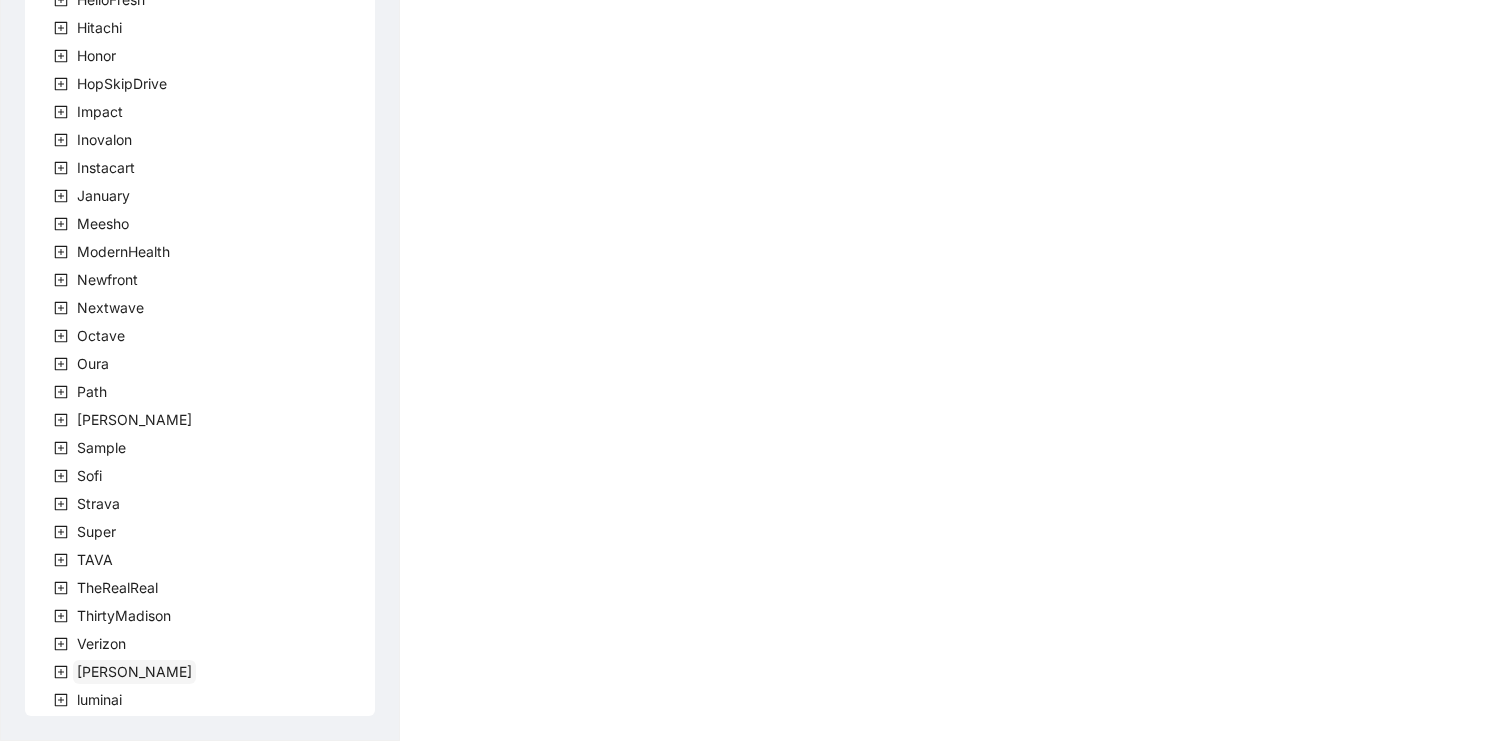 click on "[PERSON_NAME]" at bounding box center (134, 672) 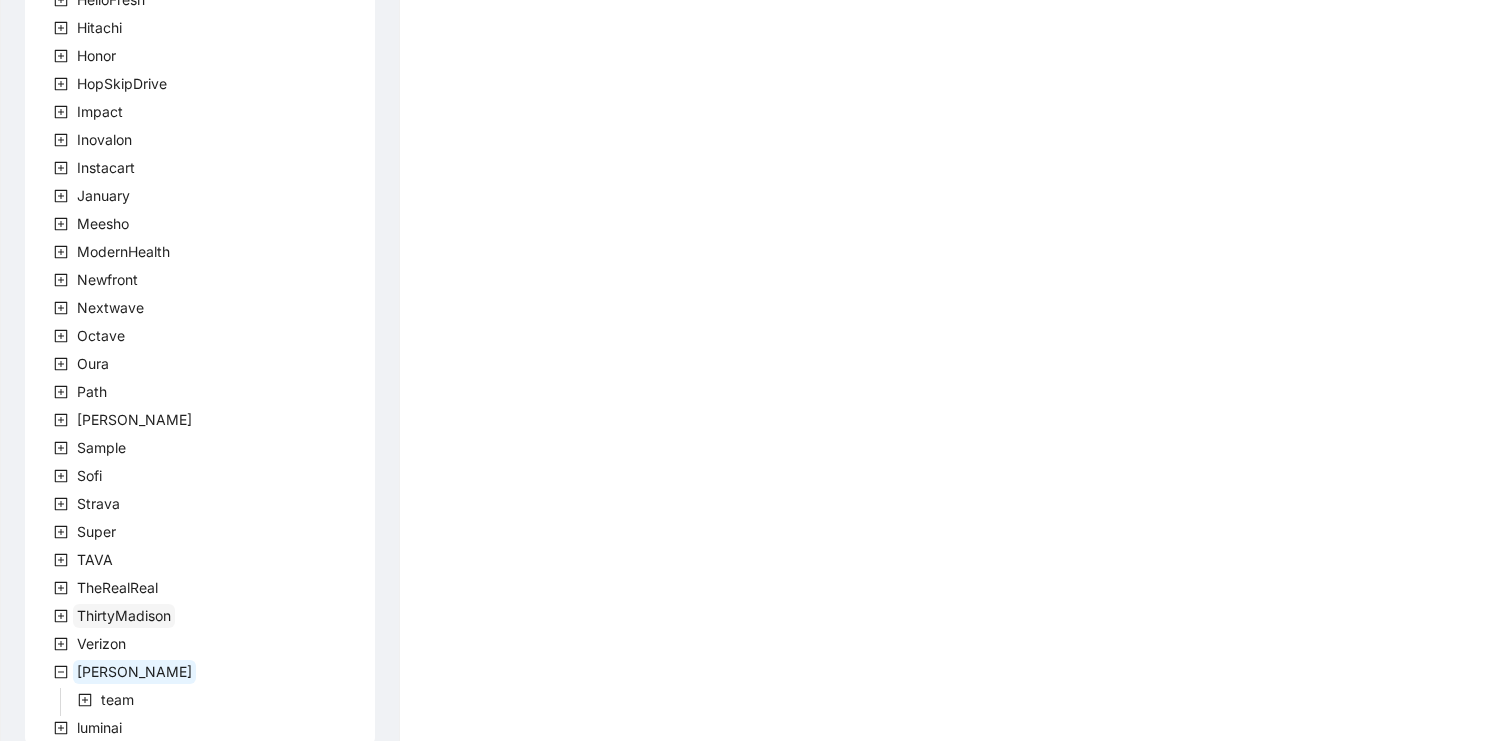 scroll, scrollTop: 583, scrollLeft: 0, axis: vertical 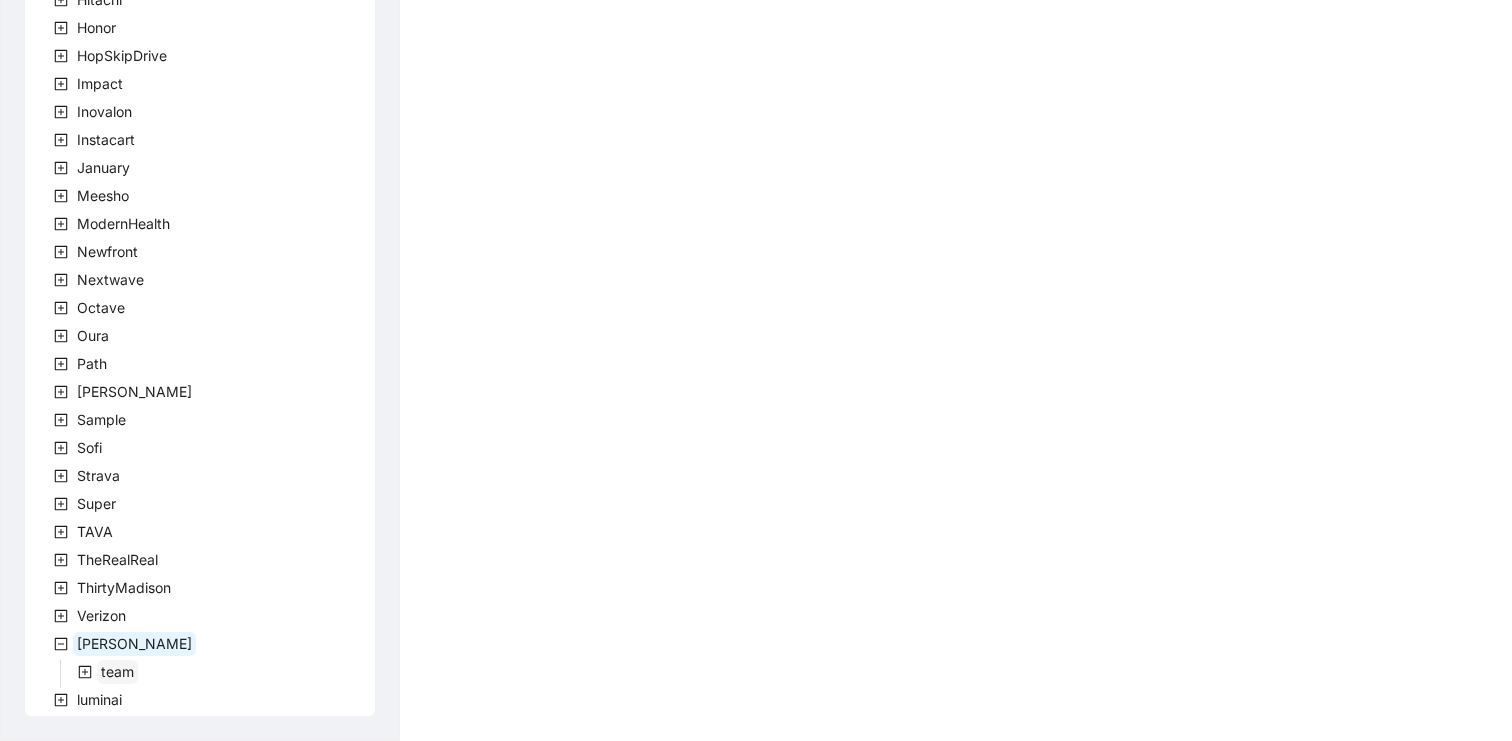 click on "team" at bounding box center (117, 672) 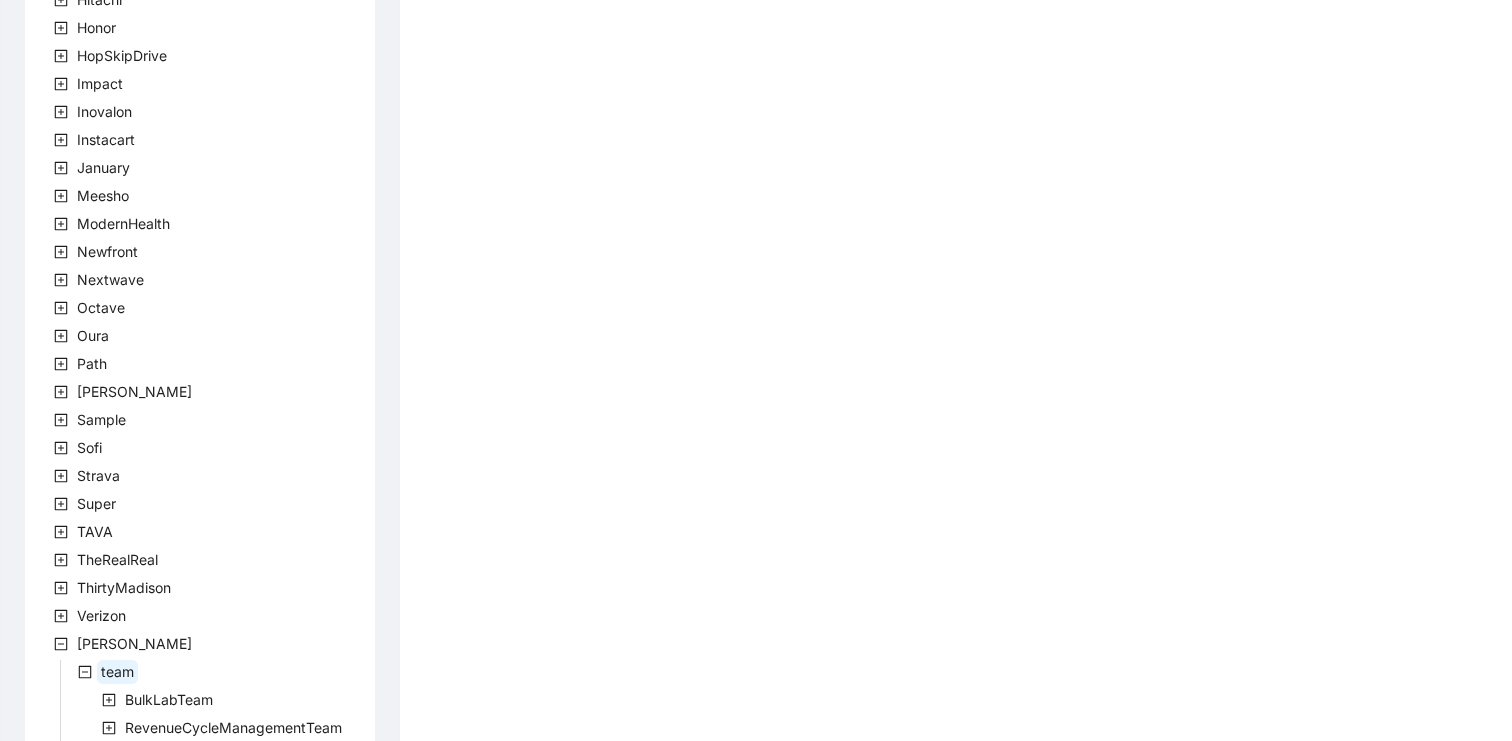 scroll, scrollTop: 695, scrollLeft: 0, axis: vertical 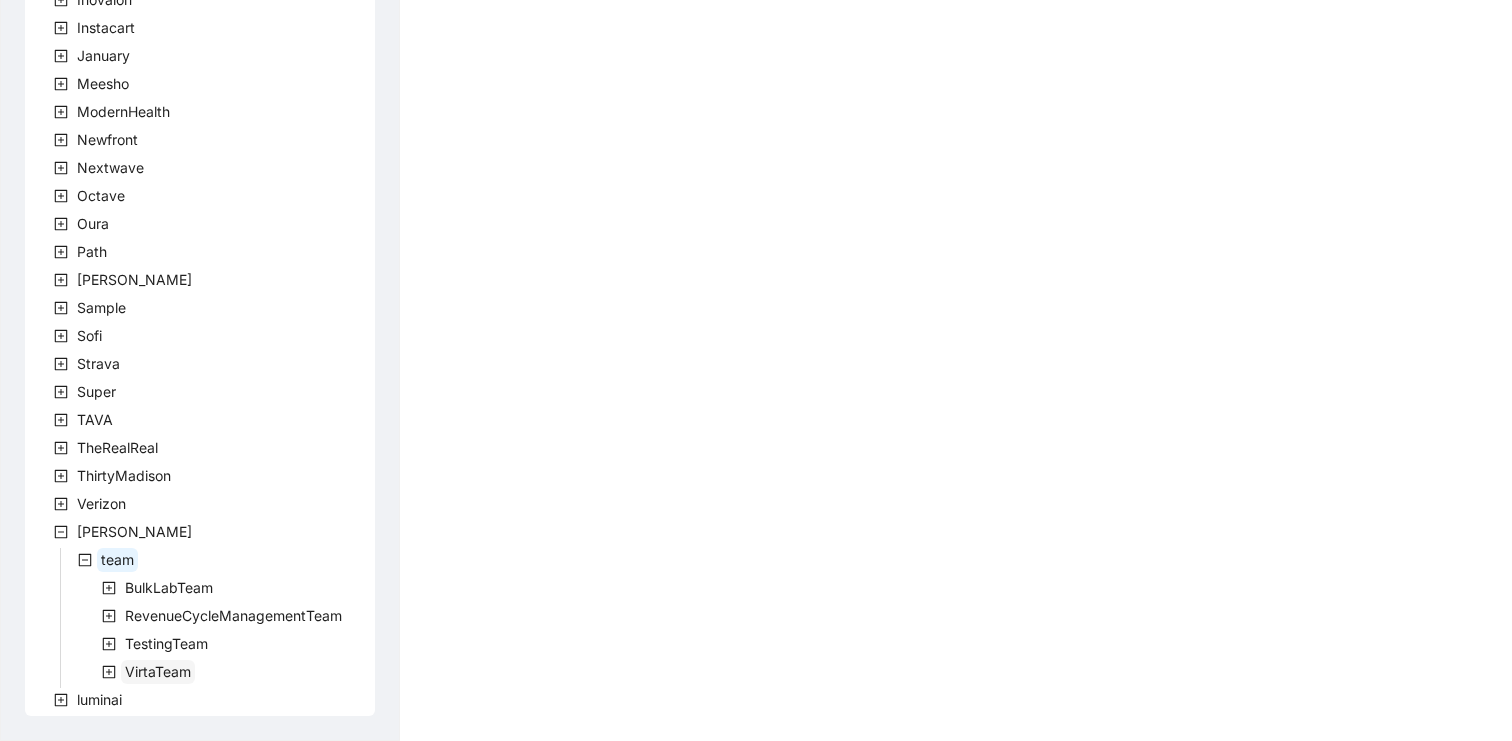 click on "VirtaTeam" at bounding box center [158, 671] 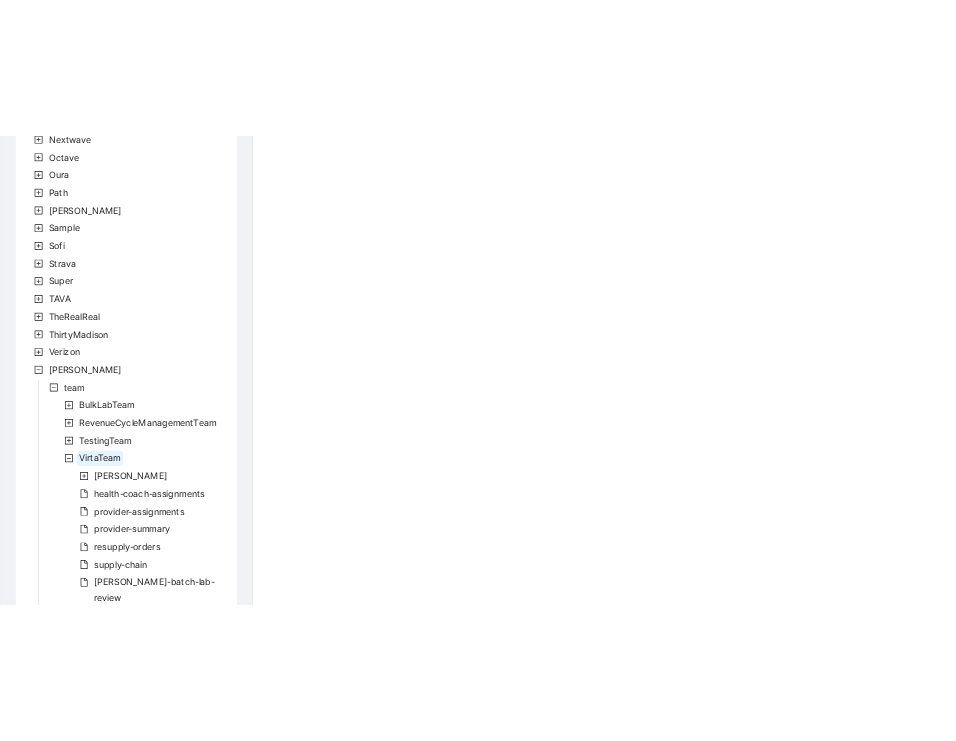 scroll, scrollTop: 1171, scrollLeft: 0, axis: vertical 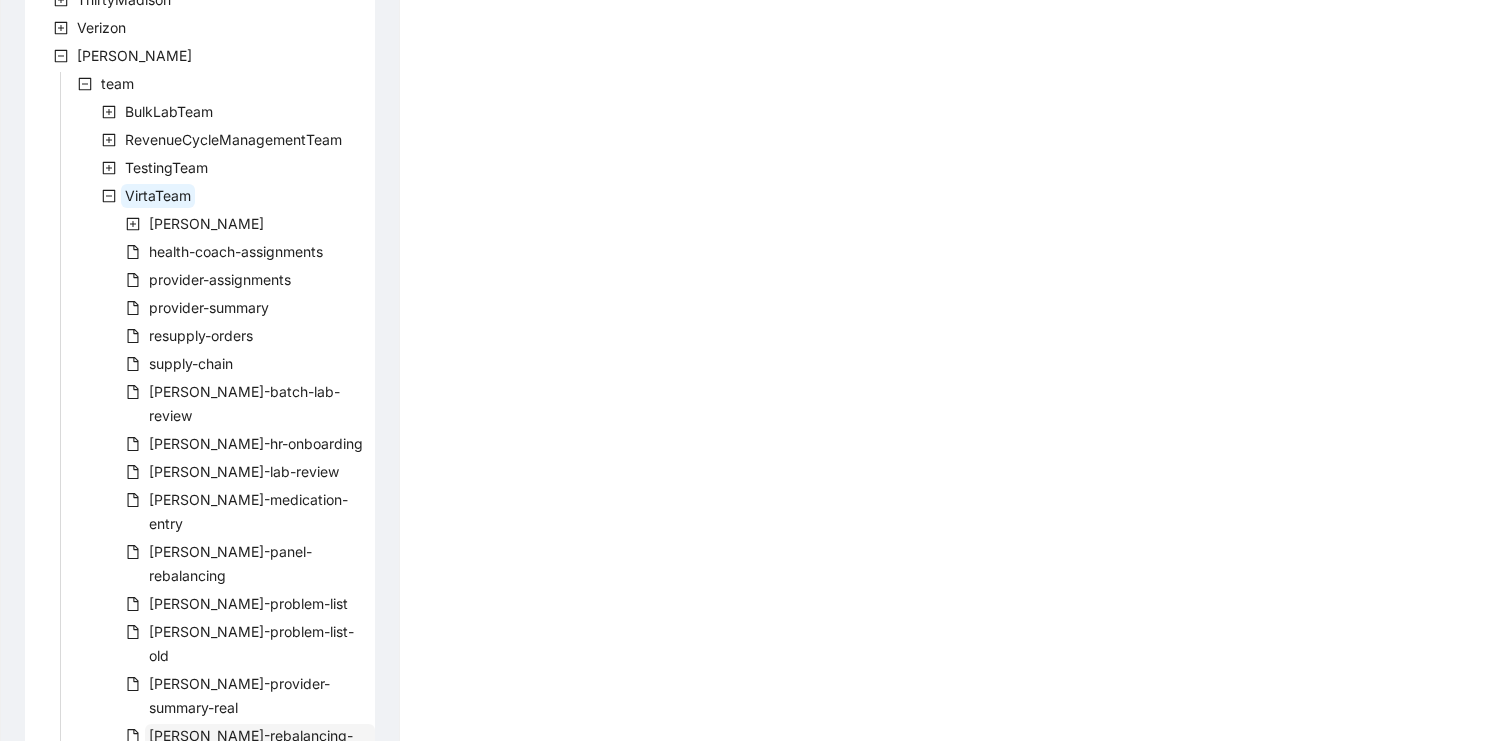 click on "[PERSON_NAME]-rebalancing-part-two" at bounding box center [251, 747] 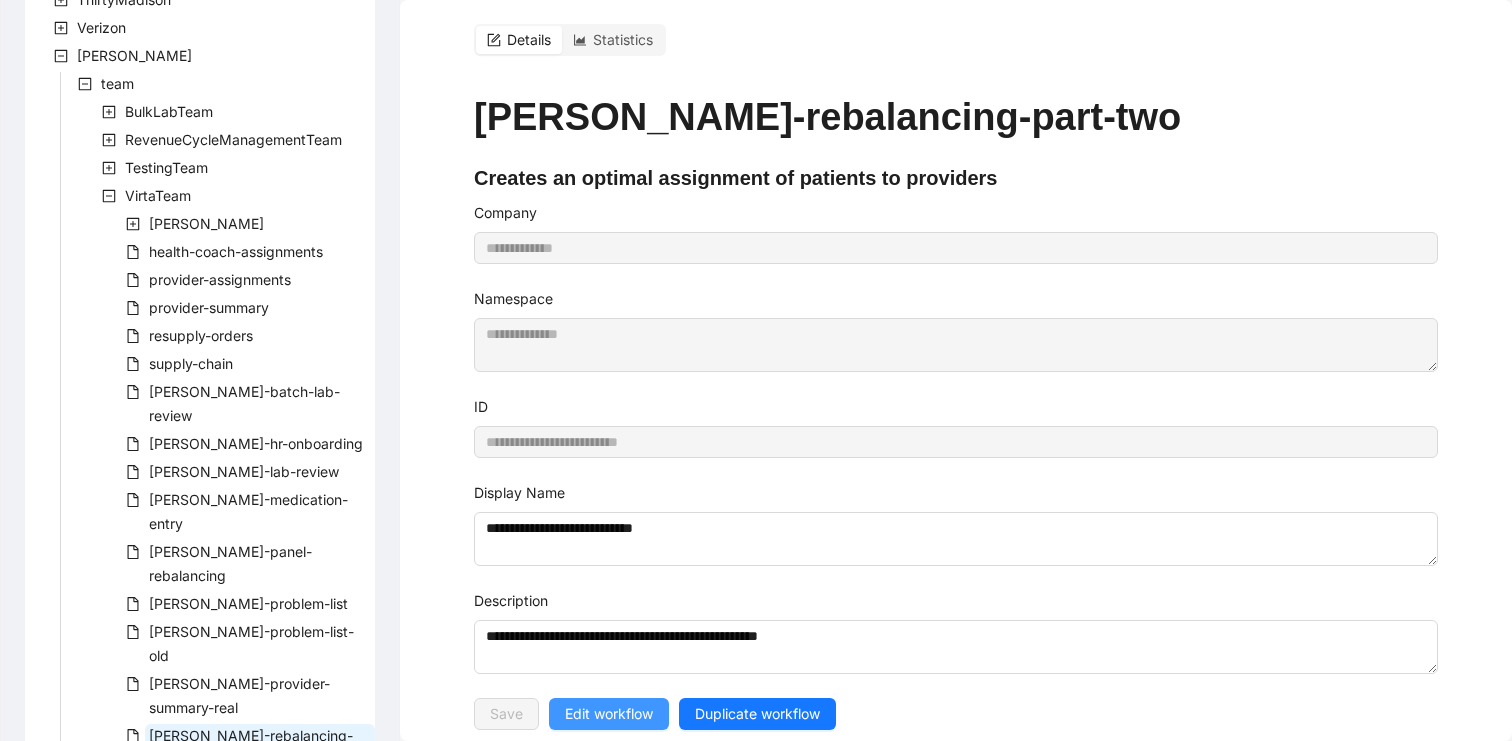click on "Edit workflow" at bounding box center (609, 714) 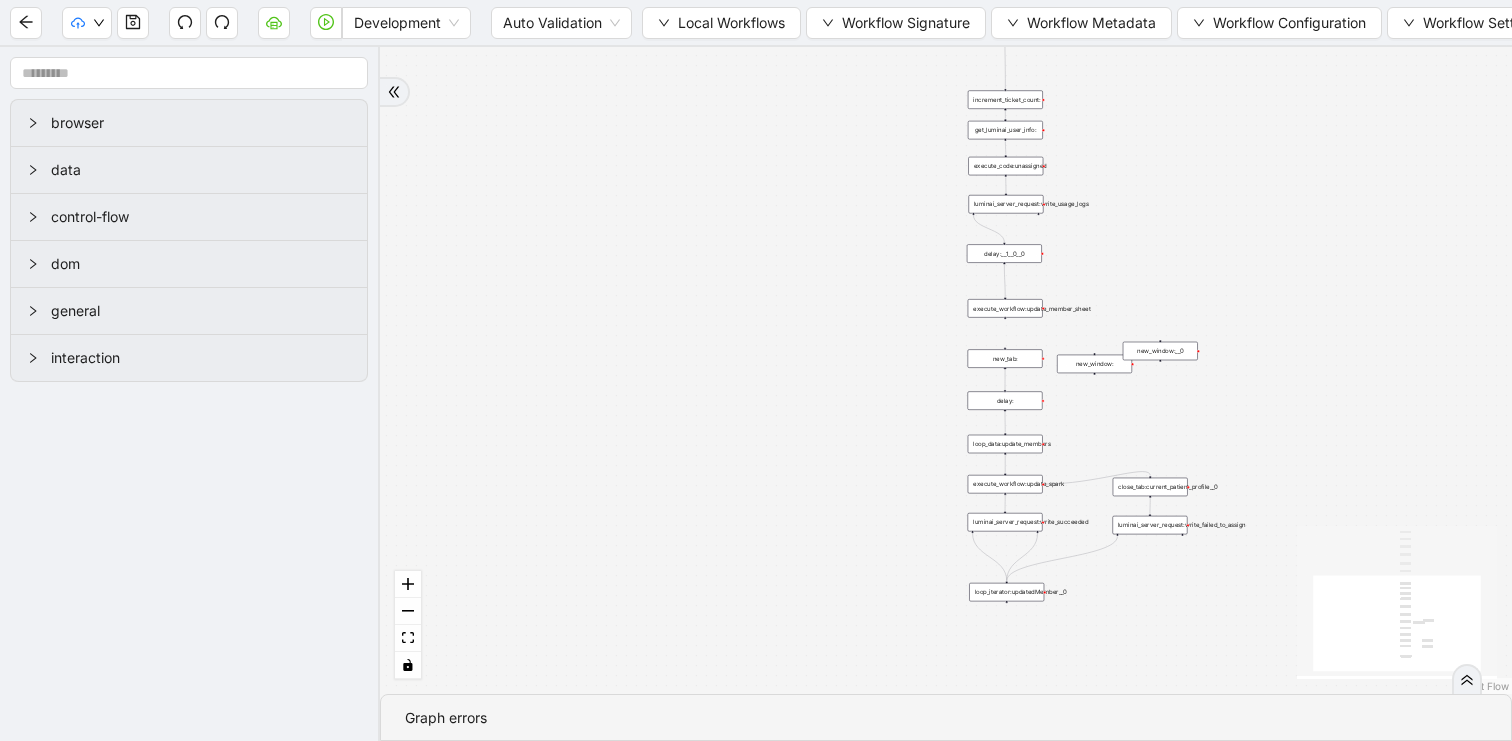 drag, startPoint x: 810, startPoint y: 266, endPoint x: 572, endPoint y: 325, distance: 245.204 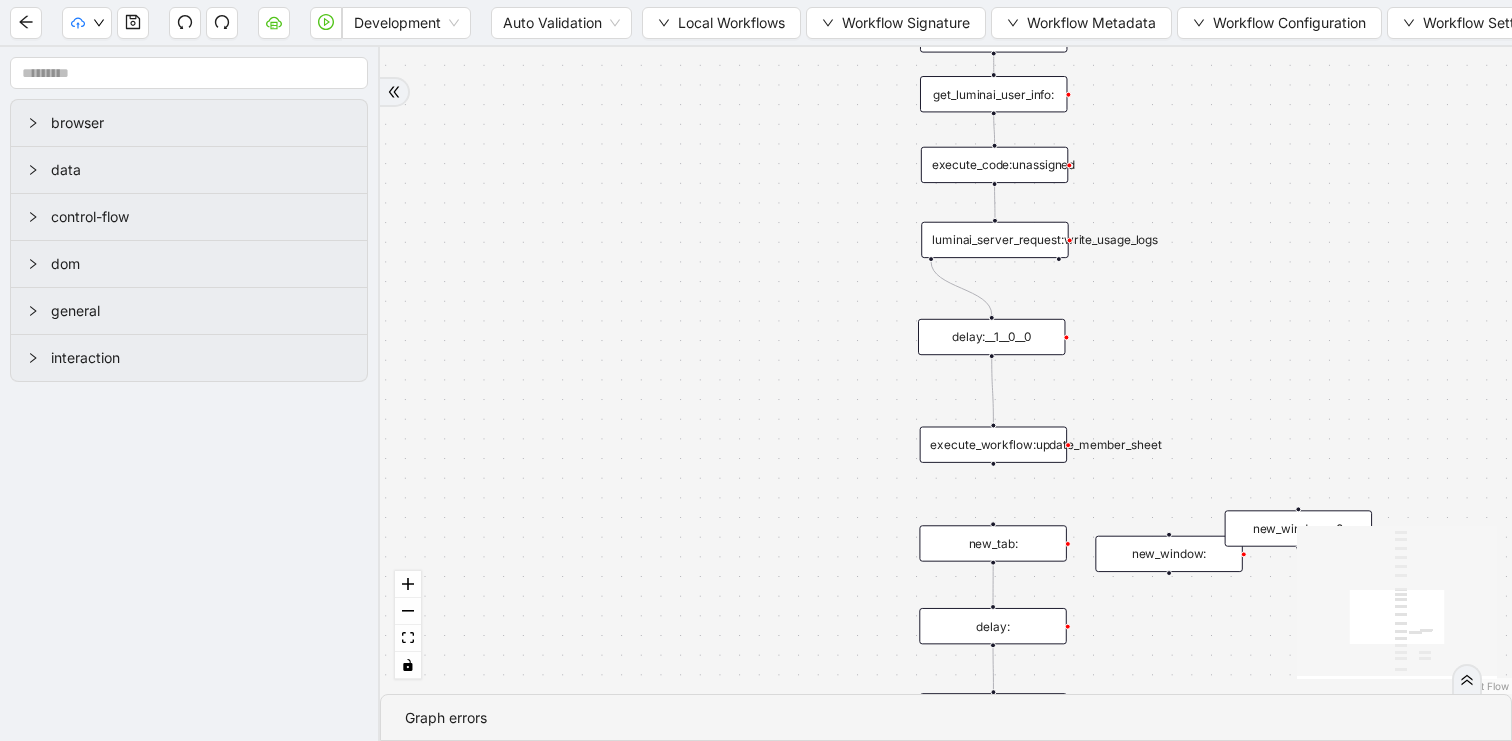 drag, startPoint x: 777, startPoint y: 265, endPoint x: 636, endPoint y: 318, distance: 150.632 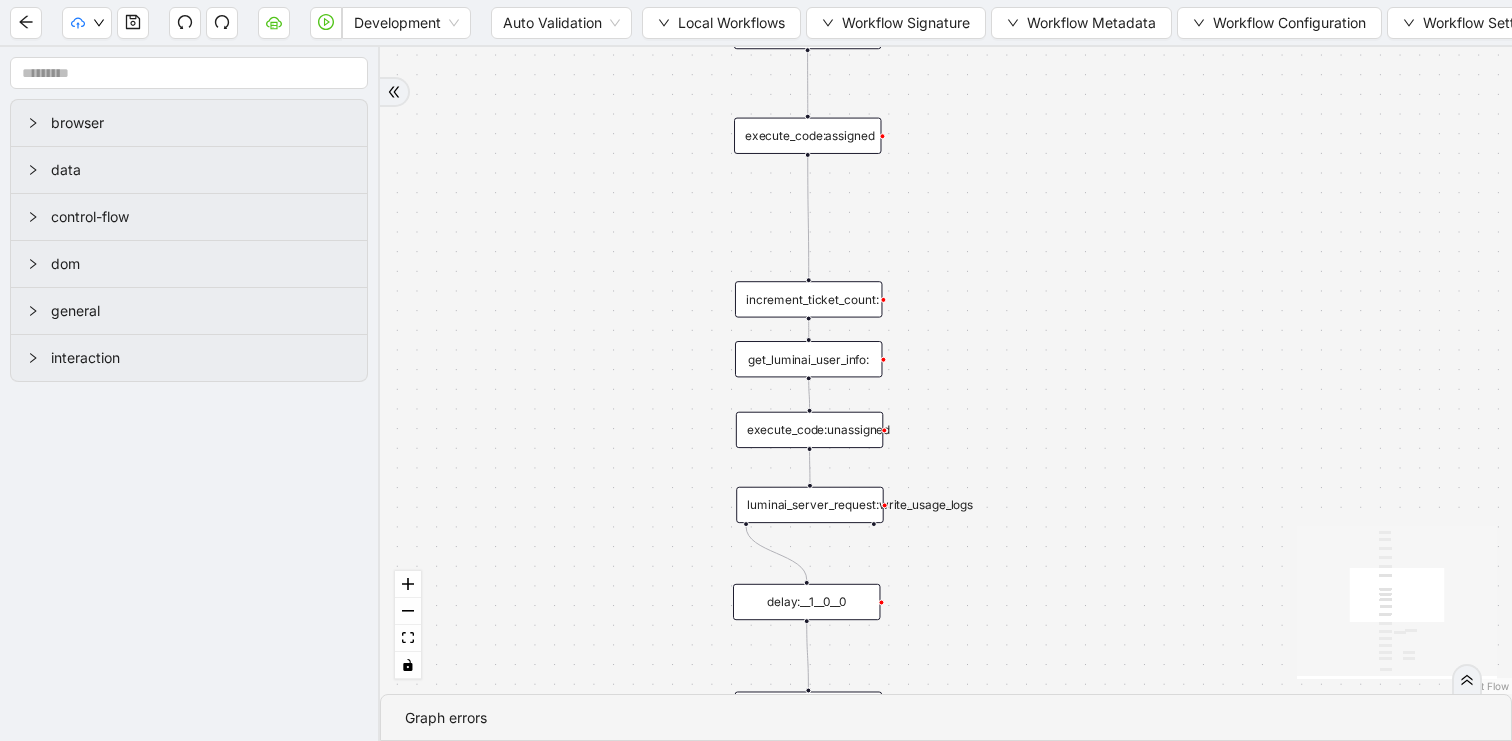 drag, startPoint x: 713, startPoint y: 193, endPoint x: 651, endPoint y: 468, distance: 281.90247 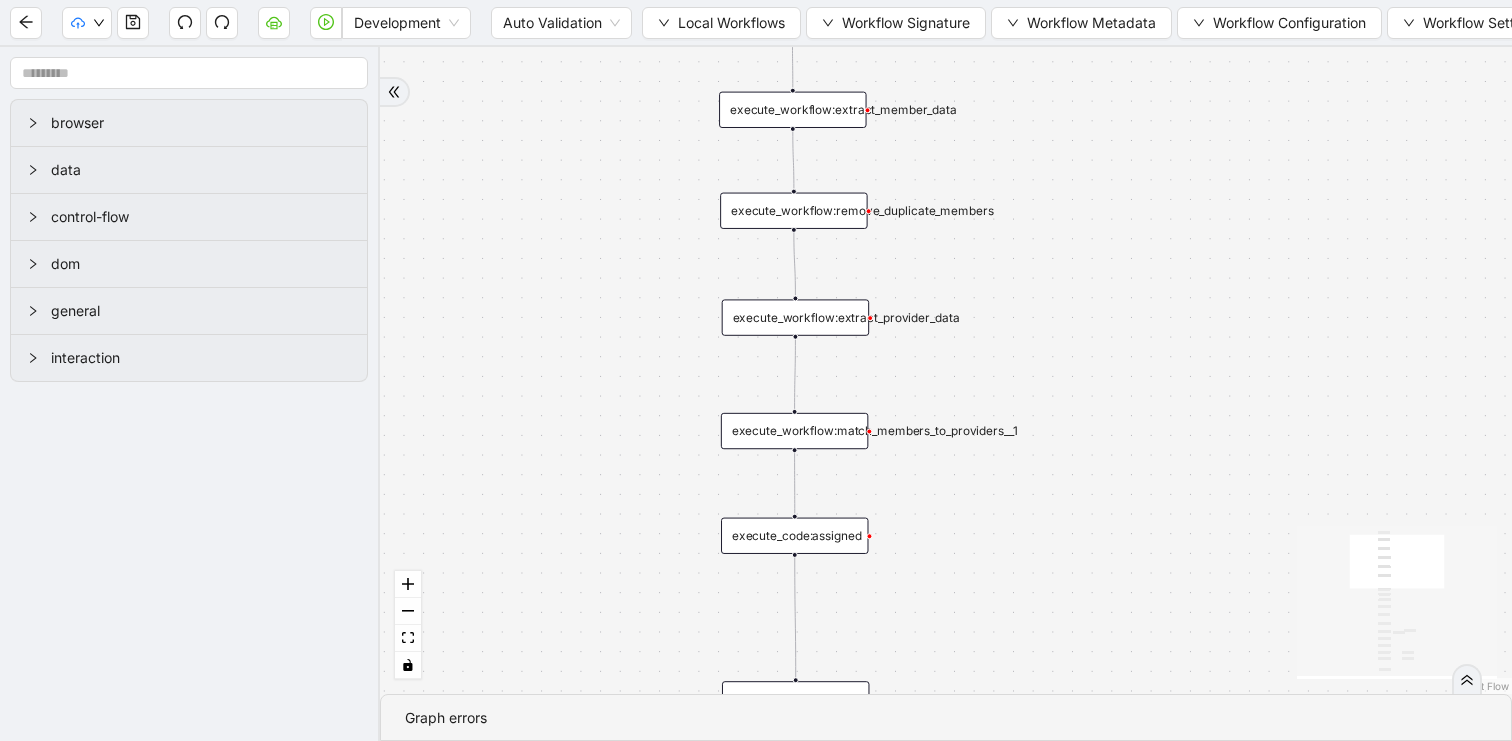 drag, startPoint x: 674, startPoint y: 158, endPoint x: 674, endPoint y: 563, distance: 405 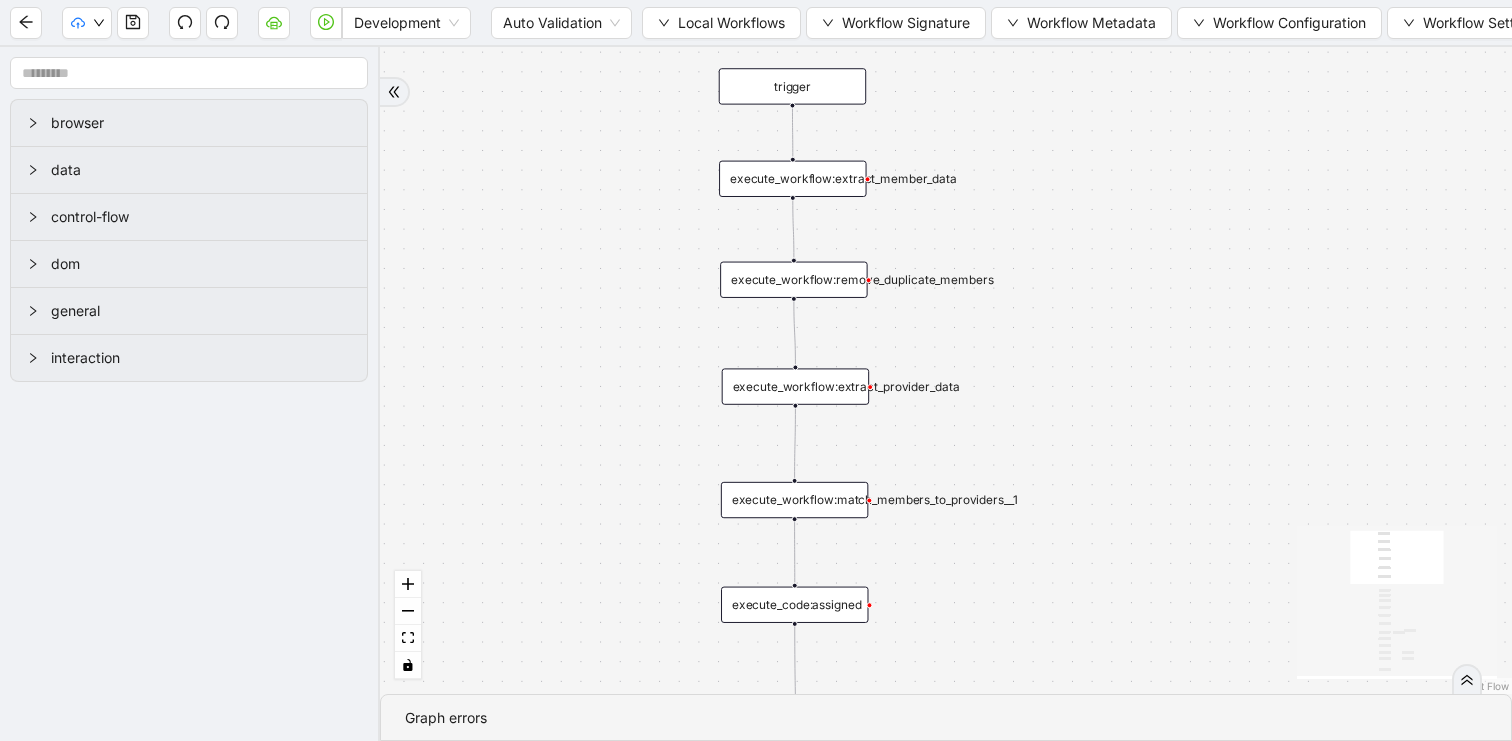 drag, startPoint x: 686, startPoint y: 297, endPoint x: 686, endPoint y: 332, distance: 35 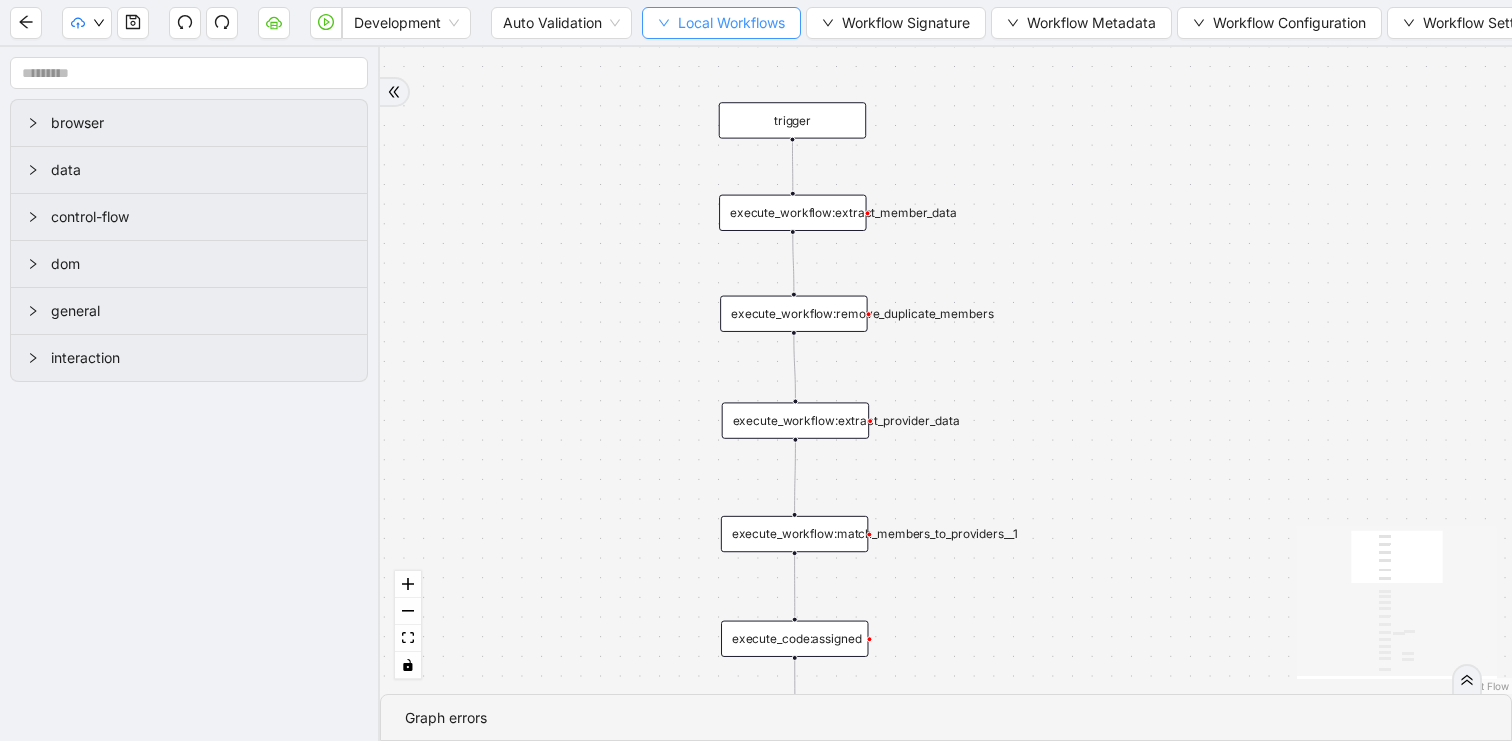 click on "Local Workflows" at bounding box center [721, 23] 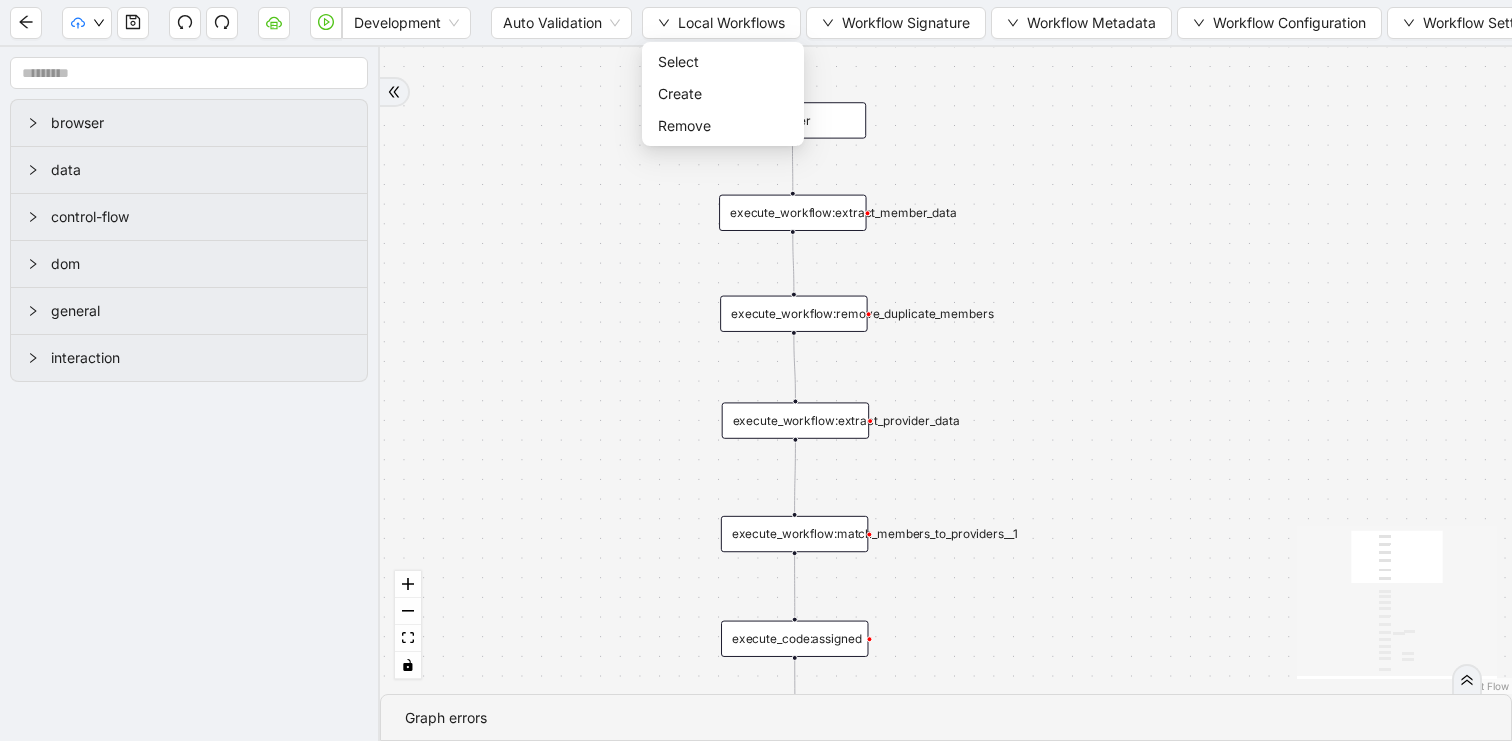 click on "trigger execute_workflow:extract_member_data execute_workflow:remove_duplicate_members execute_workflow:extract_provider_data loop_data:update_members execute_workflow:update_spark execute_workflow:update_member_sheet execute_workflow:match_members_to_providers__1 increment_ticket_count: delay:__1__0__0 get_luminai_user_info: loop_iterator:updatedMember__0 luminai_server_request:write_usage_logs luminai_server_request:write_failed_to_assign new_window: execute_code:assigned execute_code:unassigned delay: new_window:__0 luminai_server_request:write_succeeded new_tab: close_tab:current_patient_profile__0" at bounding box center [946, 370] 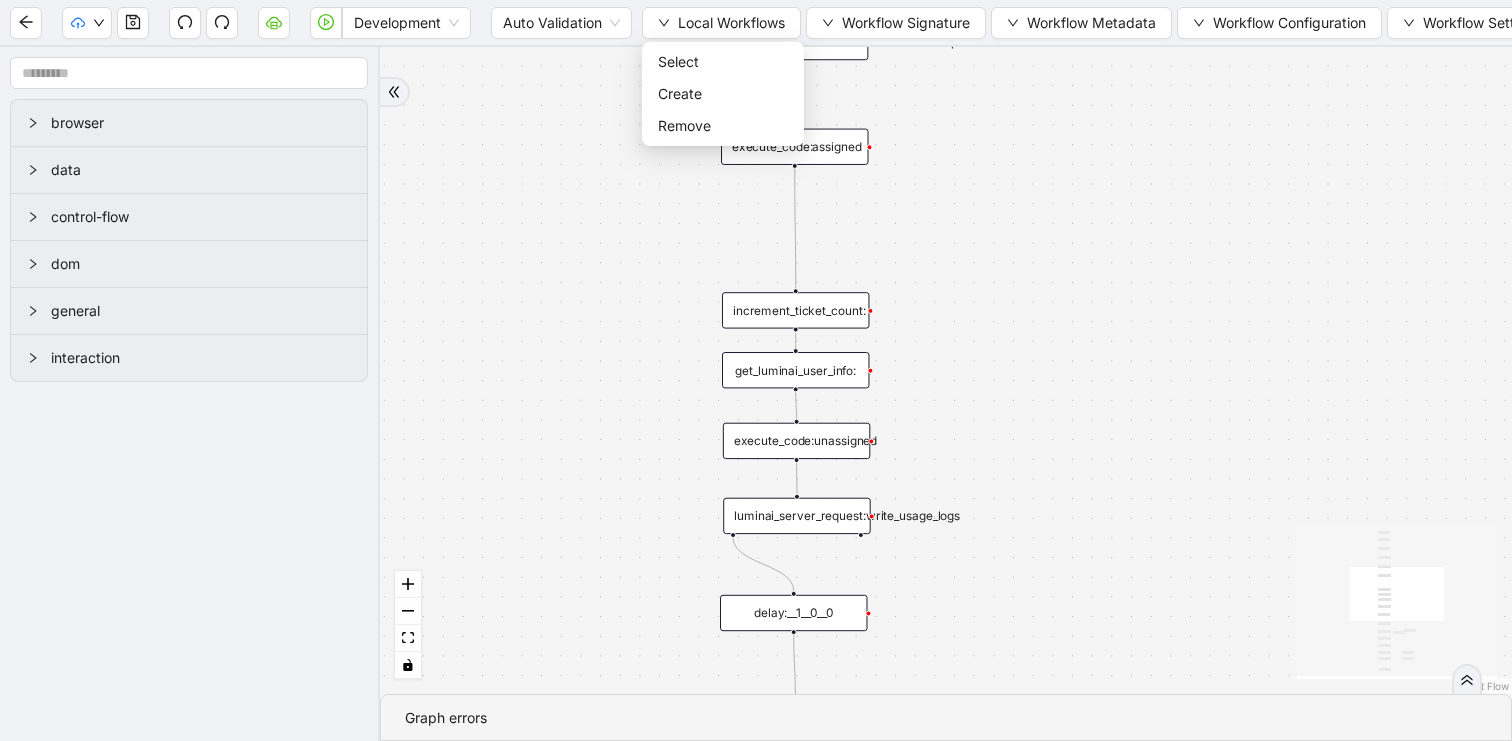 drag, startPoint x: 622, startPoint y: 429, endPoint x: 622, endPoint y: 198, distance: 231 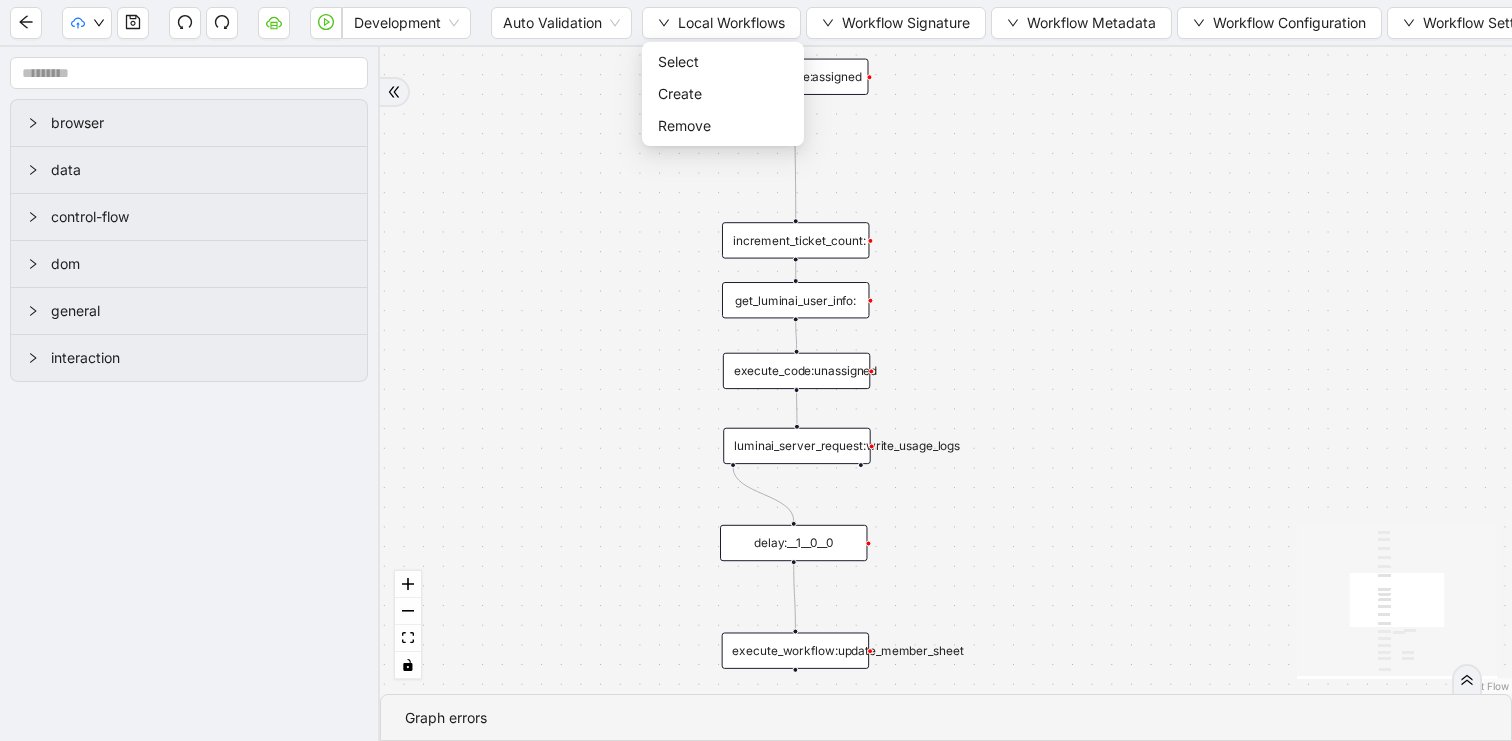 drag, startPoint x: 941, startPoint y: 258, endPoint x: 934, endPoint y: 370, distance: 112.21854 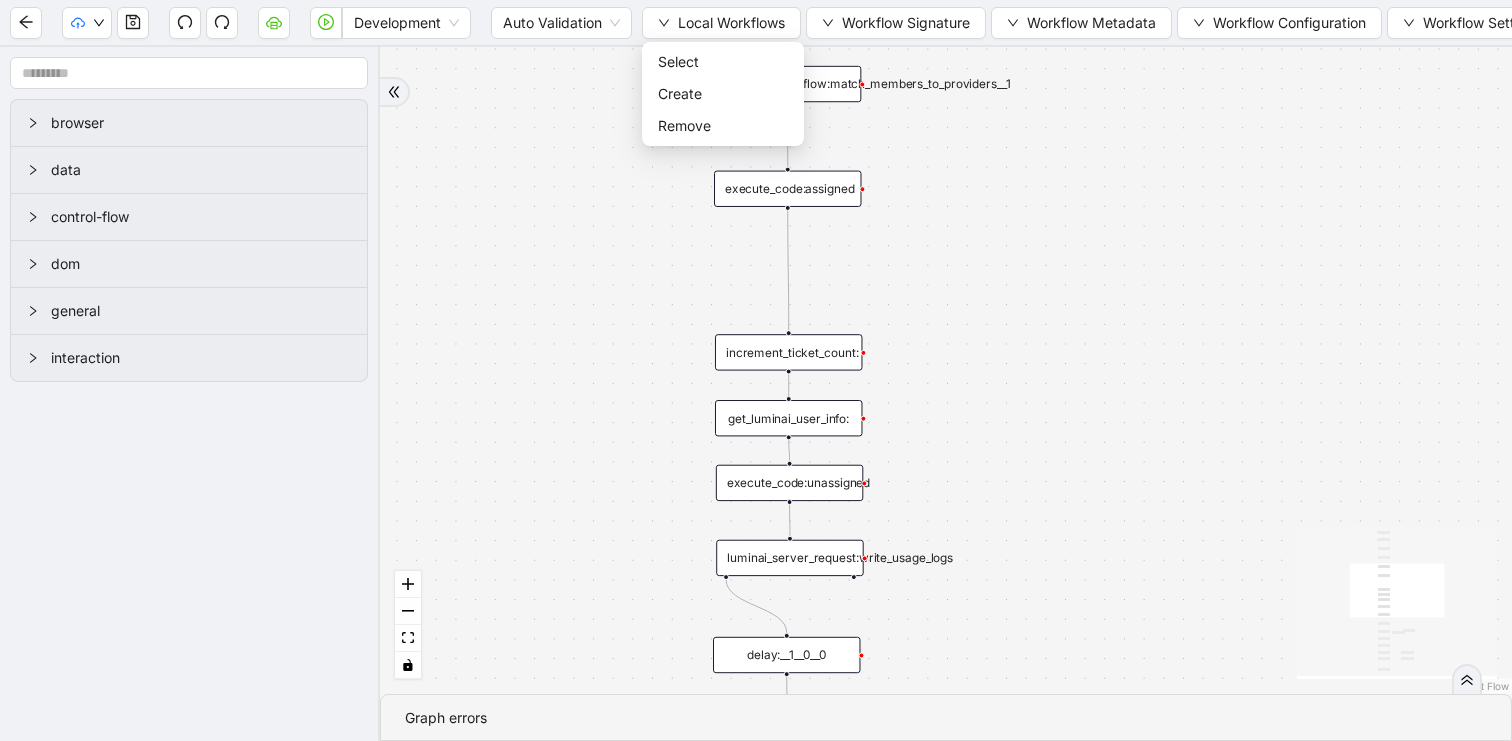 click on "get_luminai_user_info:" at bounding box center [788, 418] 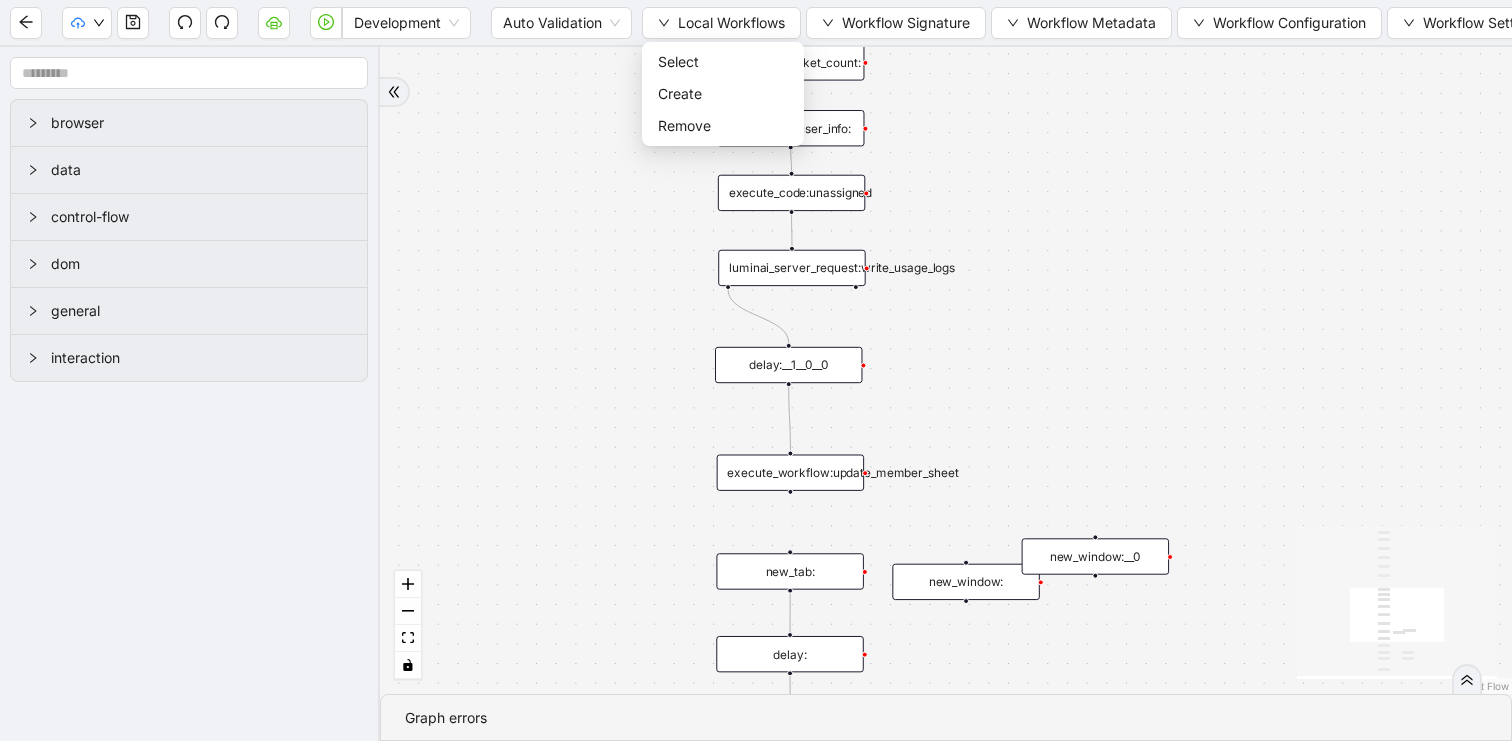 click 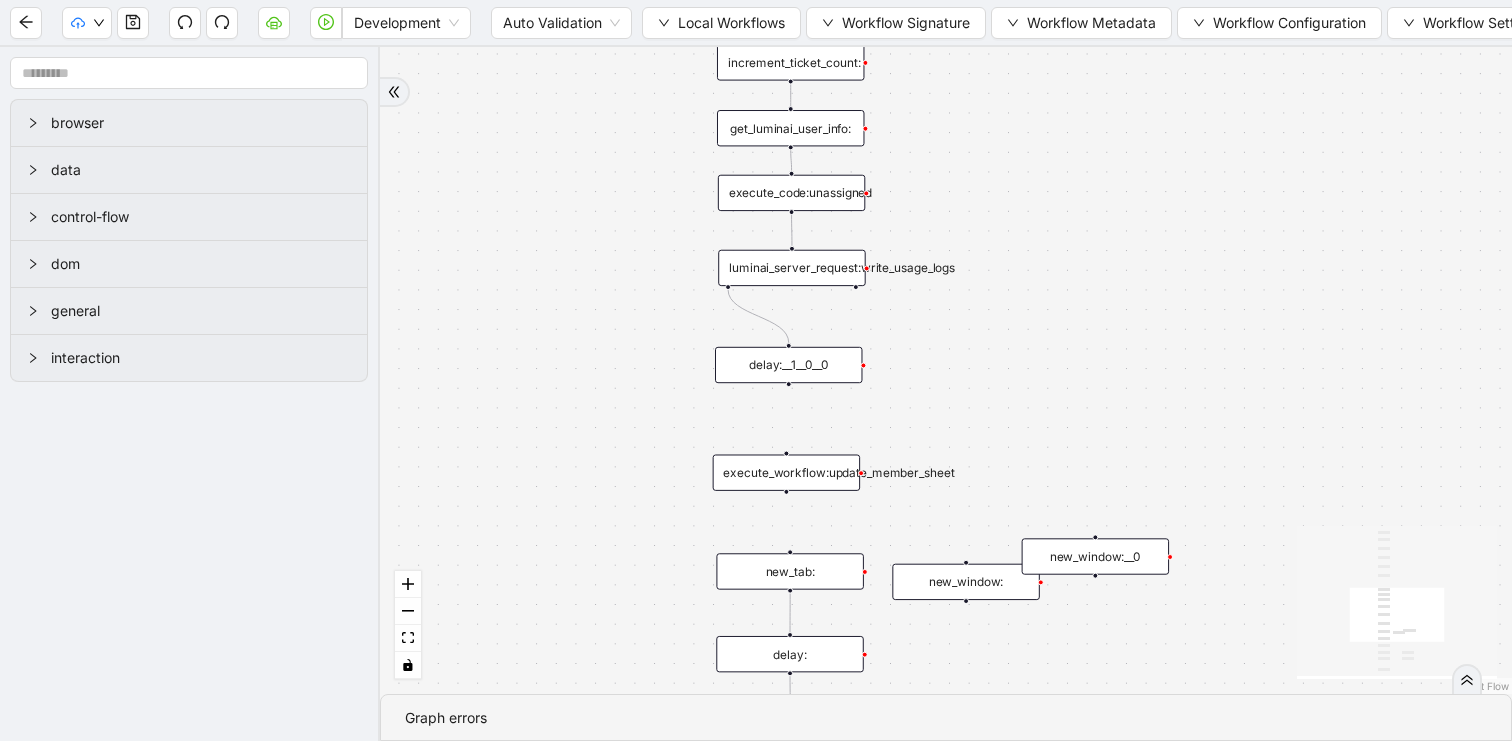 click on "execute_workflow:update_member_sheet" at bounding box center [786, 472] 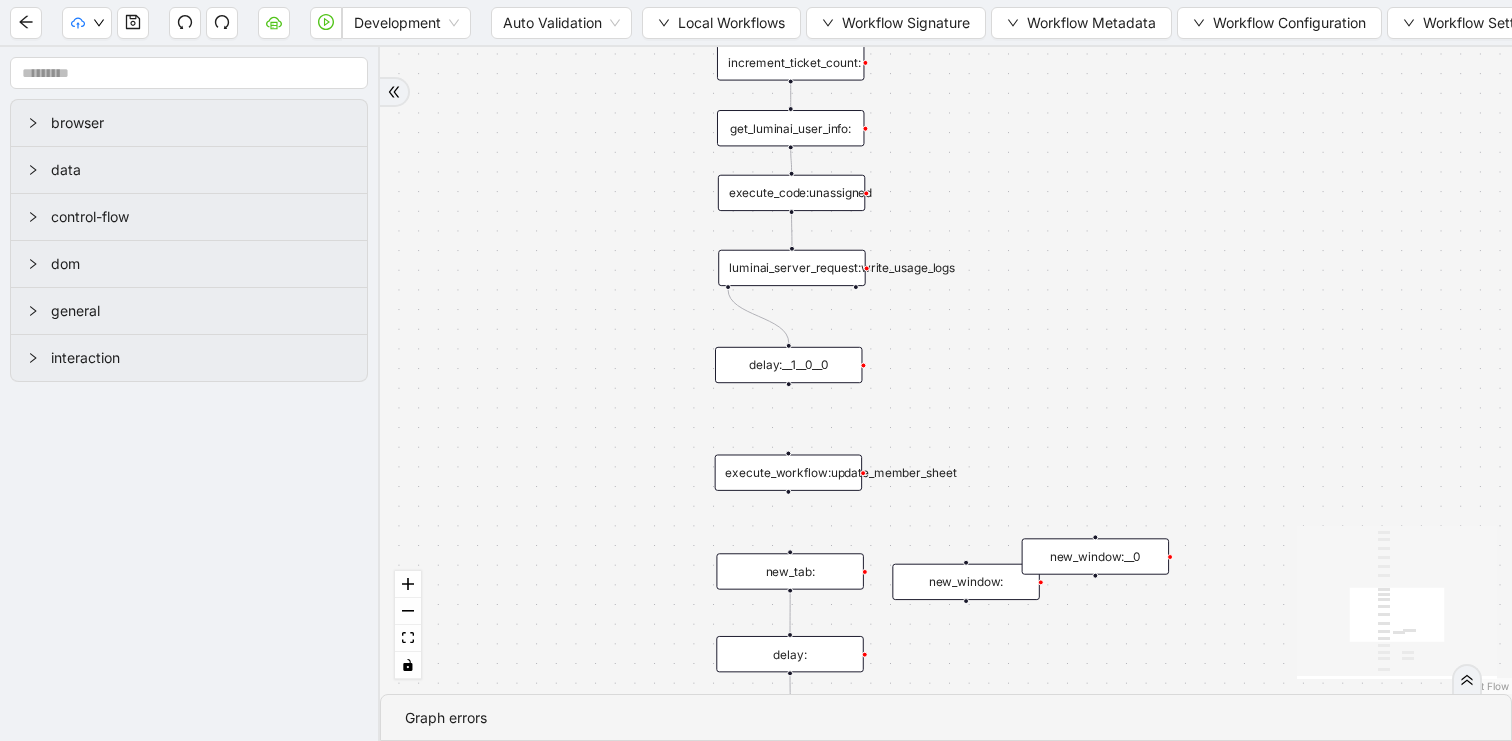 click on "execute_workflow:update_member_sheet" at bounding box center (788, 472) 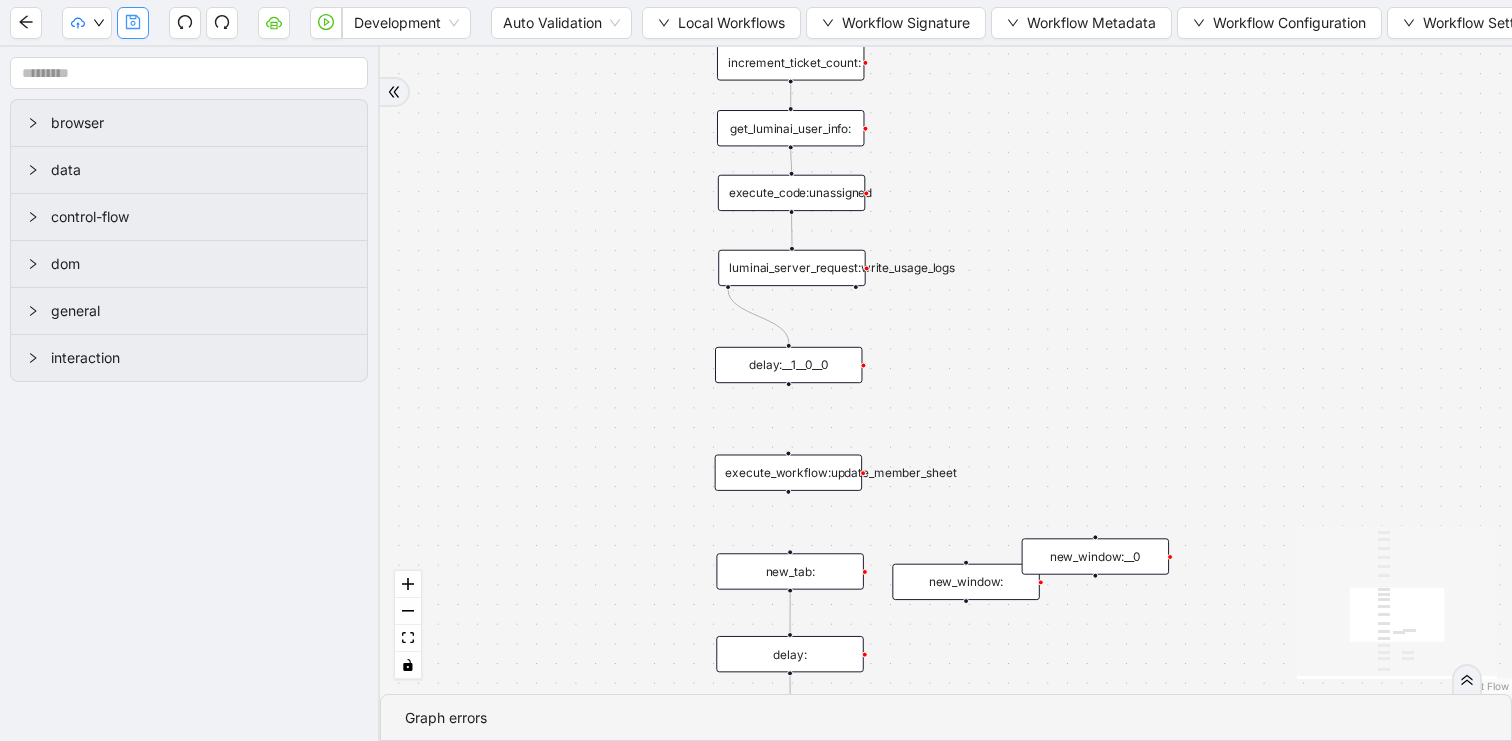click 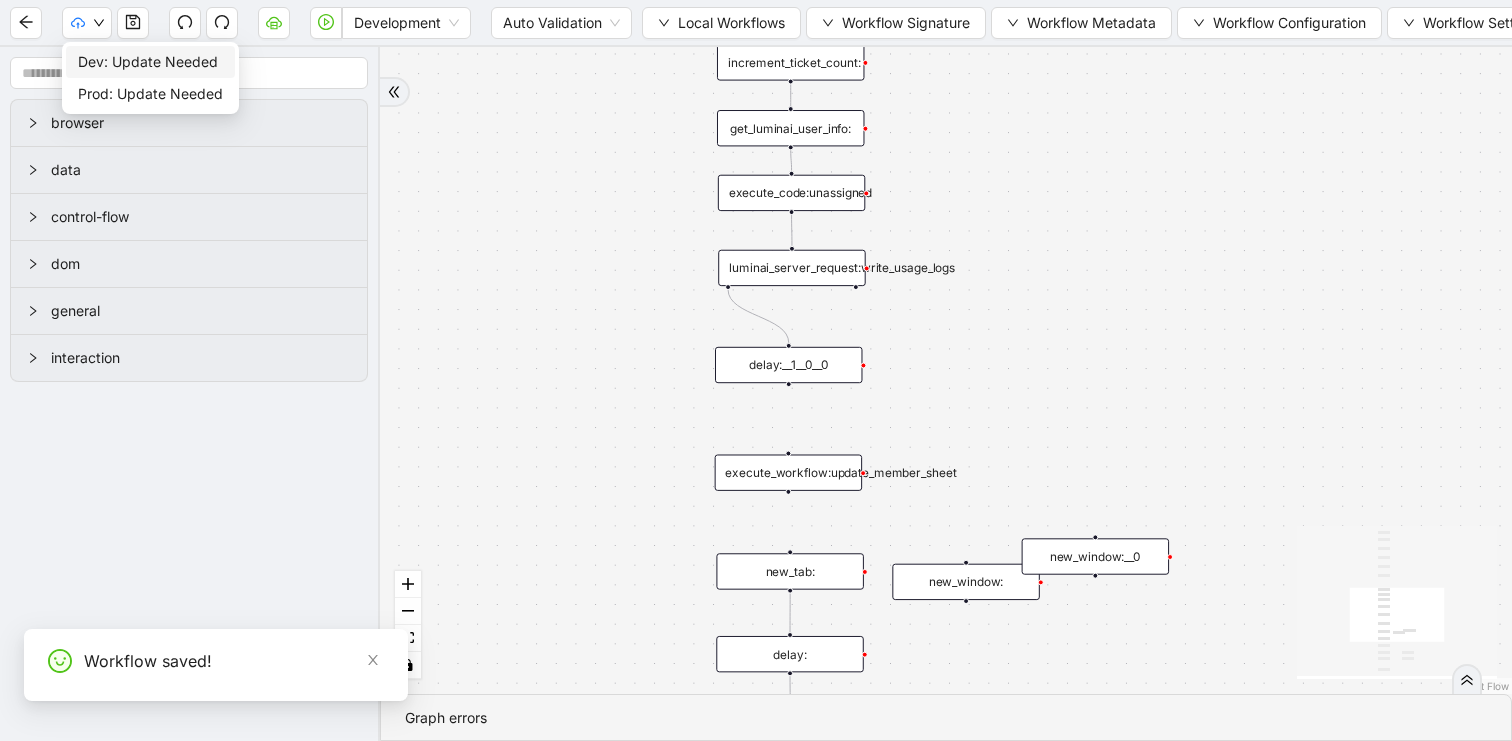 click on "Dev: Update Needed" at bounding box center (150, 62) 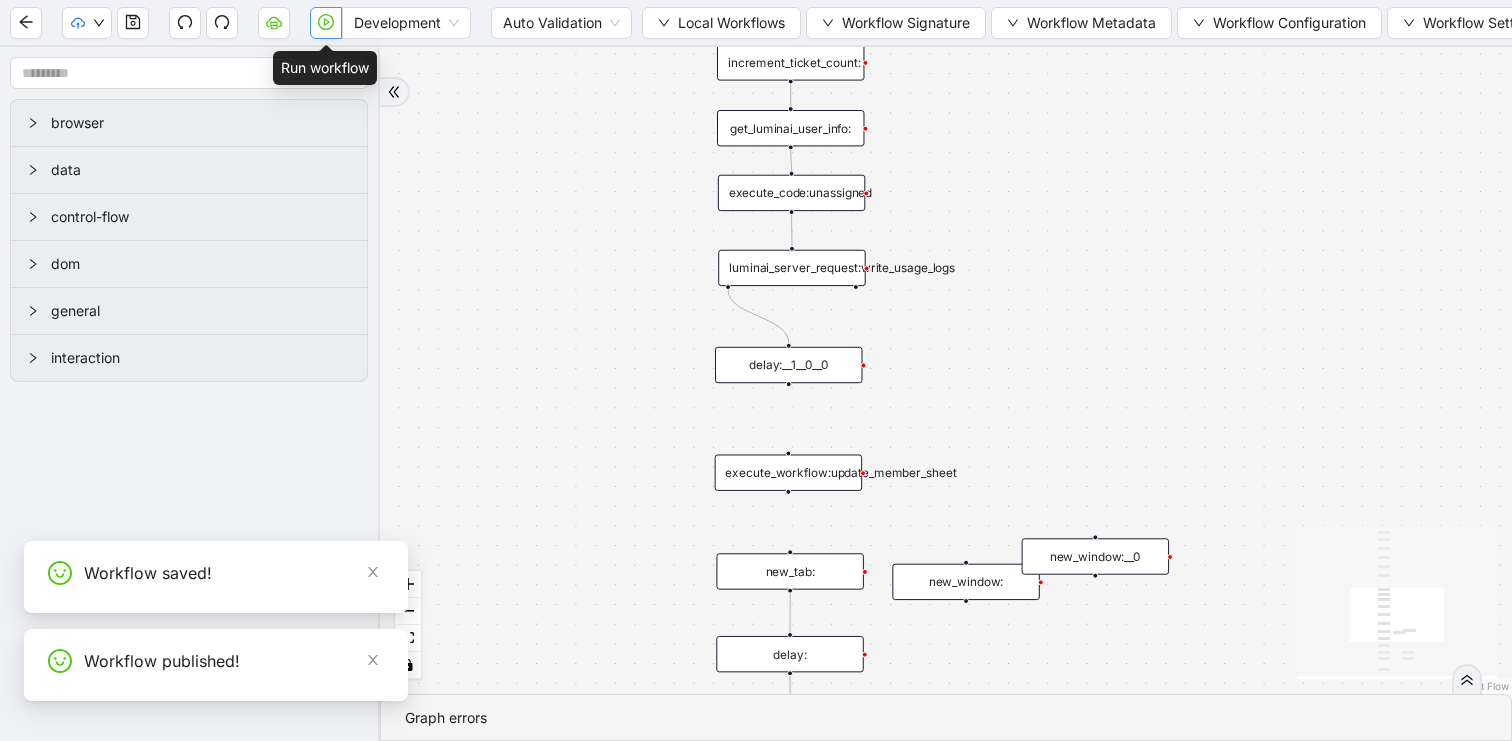 click 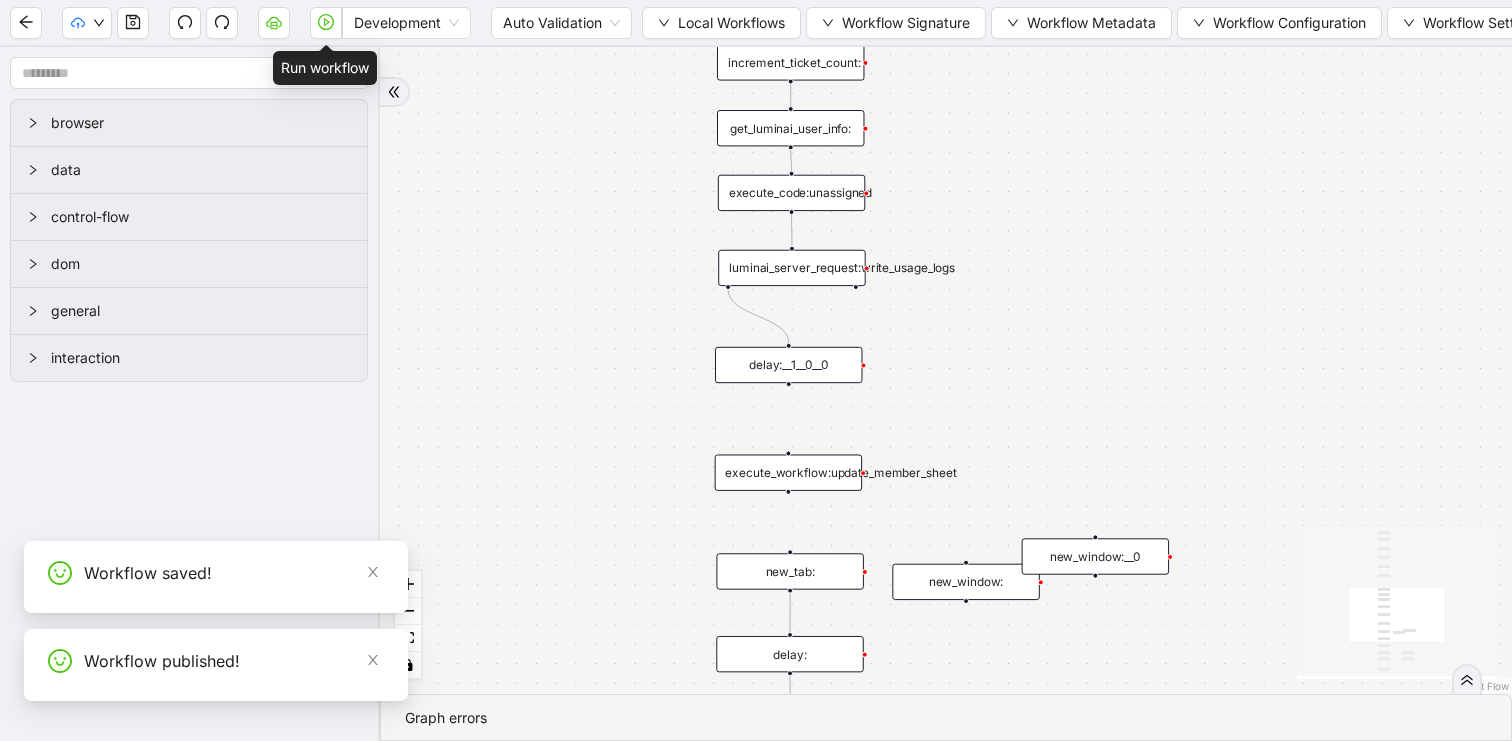 type 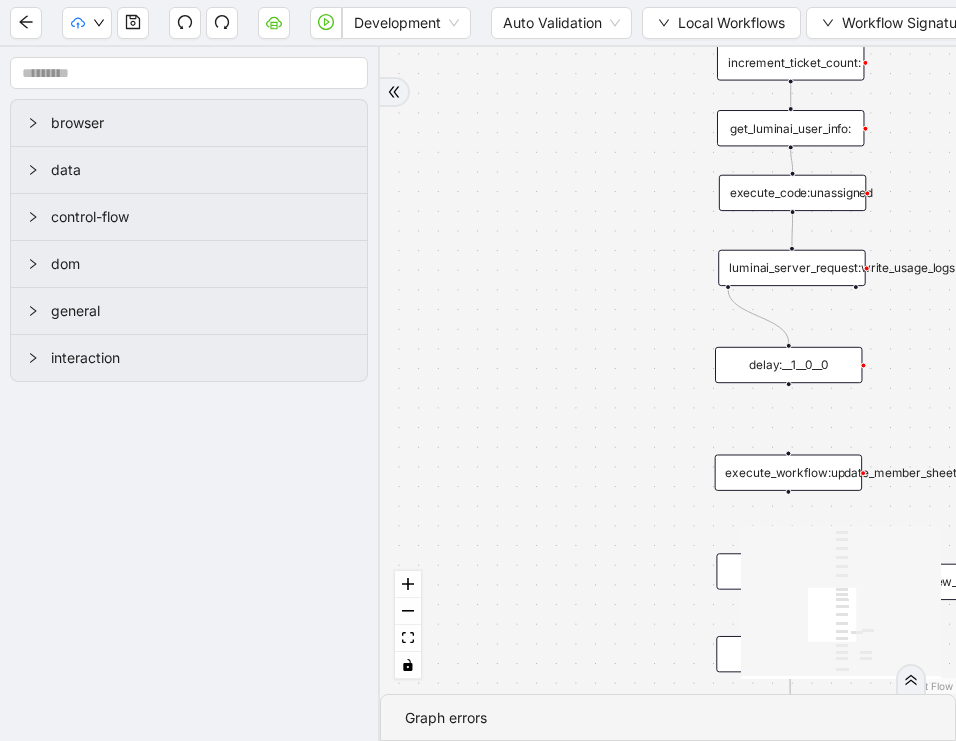 click on "execute_code:unassigned" at bounding box center (792, 193) 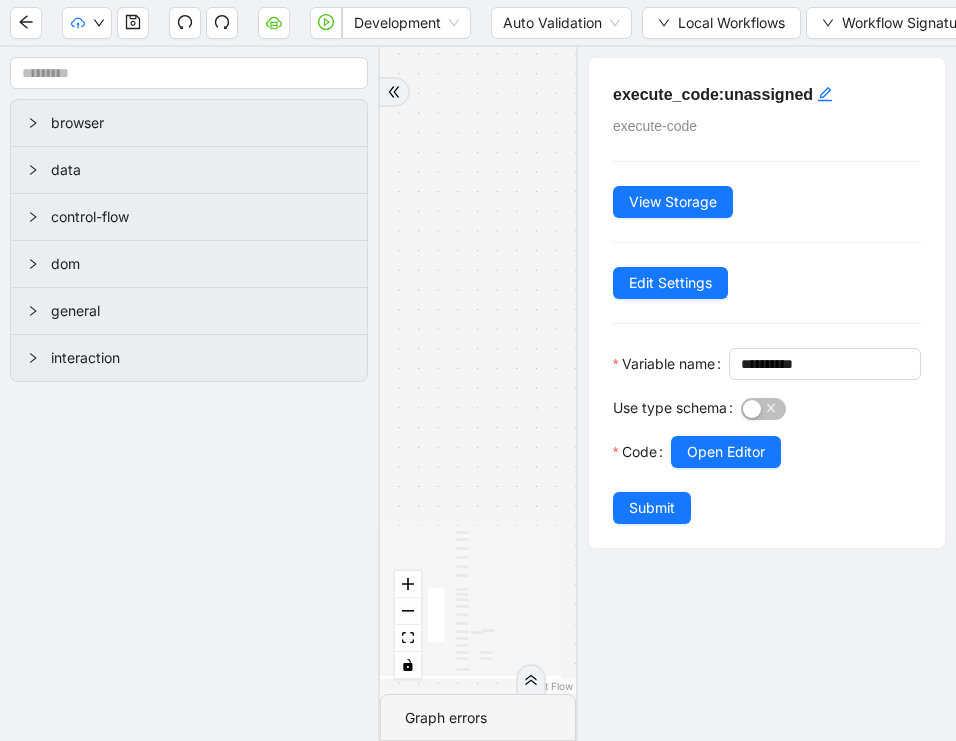 click on "**********" at bounding box center [767, 303] 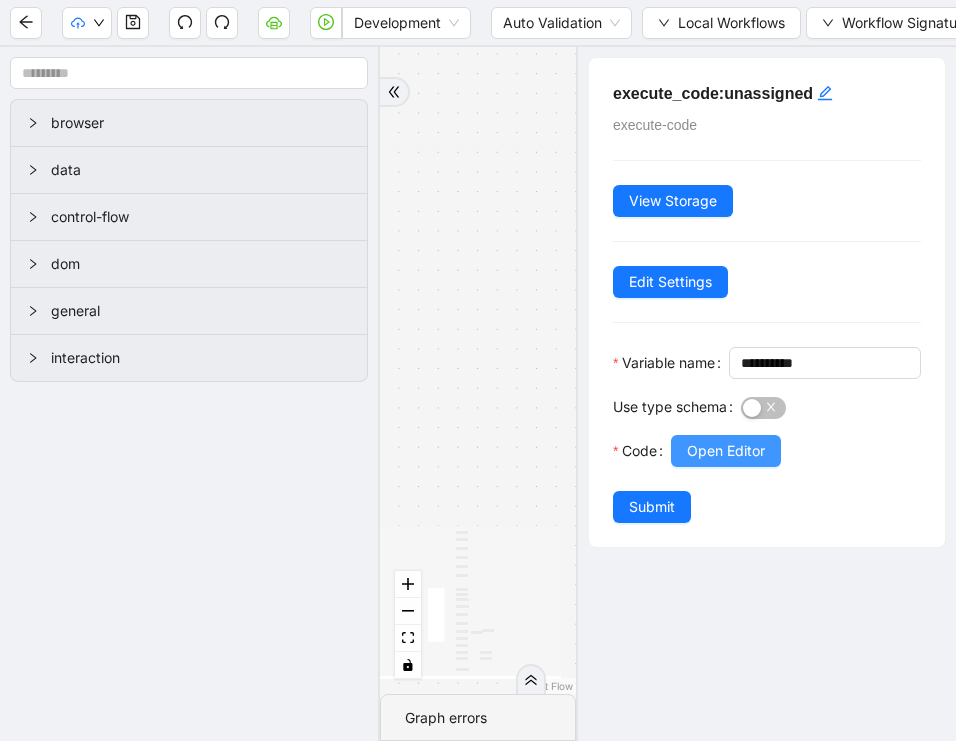click on "Open Editor" at bounding box center [726, 451] 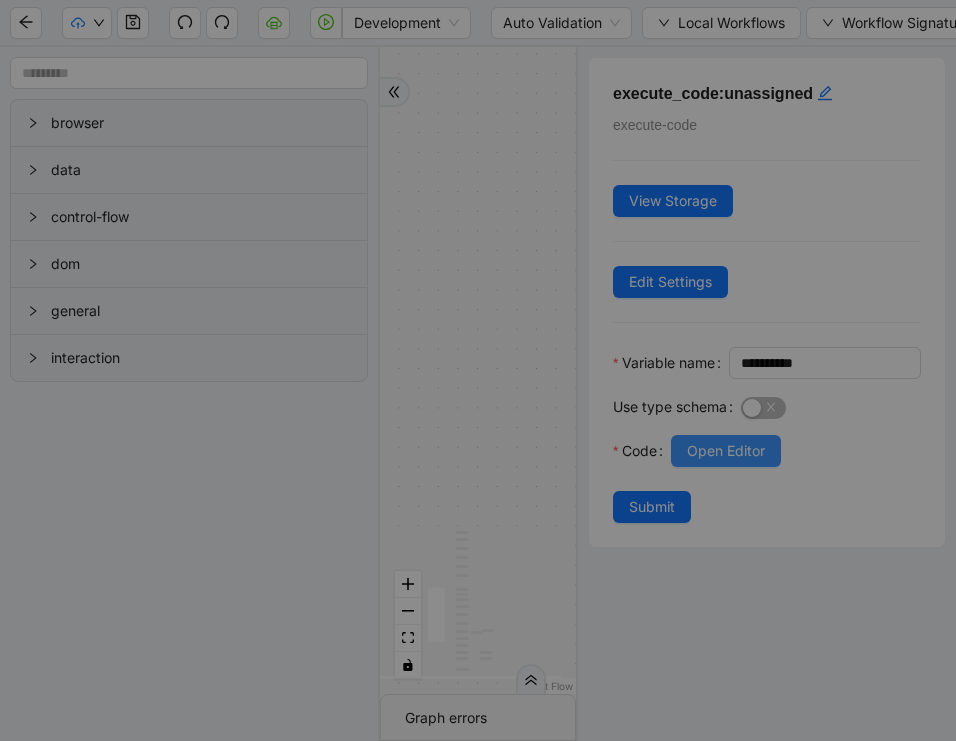 scroll, scrollTop: 300, scrollLeft: 0, axis: vertical 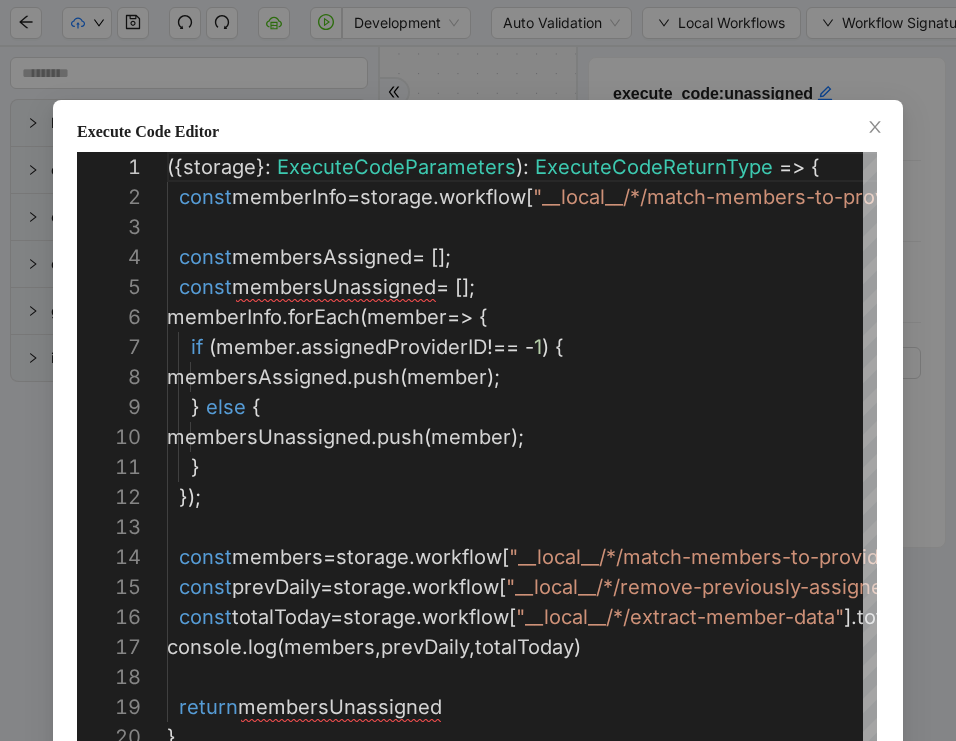 click on "Execute Code Editor 11 12 13 14 15 16 17 18 19 20 10 9 8 7 6 5 4 3 2 1      }    });    const  members  =  storage . workflow [ "__local__/*/match-members-to-providers" ]. members    const  prevDaily  =  storage . workflow [ "__local__/*/remove-previously-assigned-members" ]. prevAssignedDaily    const  totalToday  =  storage . workflow [ "__local__/*/extract-member-data" ]. totalToday   console . log ( members ,  prevDaily ,  totalToday )    return  membersUnassigned }       membersUnassigned . push ( member );      }   else   {       membersAssigned . push ( member );      if   ( member . assignedProviderID  !==   - 1 )   {   memberInfo . forEach ( member  =>   {    const  membersUnassigned  =   [];    const  membersAssigned  =   [];       const  memberInfo  =   storage . workflow [ "__local__/*/match-members-to-providers" ]. members ({  storage  }:   ExecuteCodeParameters ):   ExecuteCodeReturnType   =>   { Cancel Save" at bounding box center [478, 370] 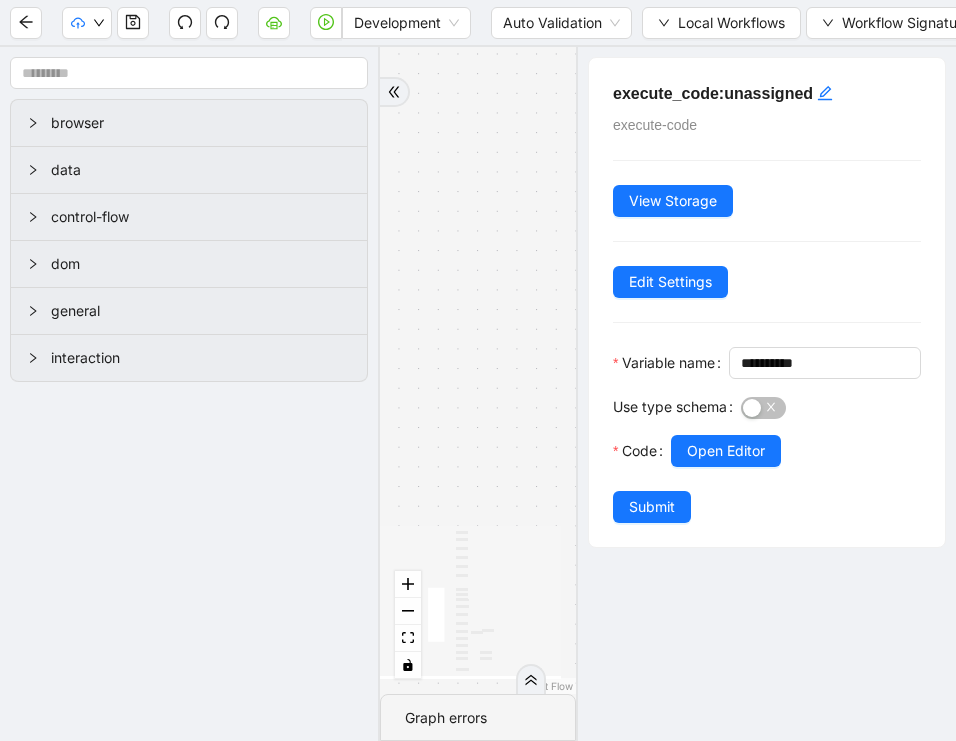 click 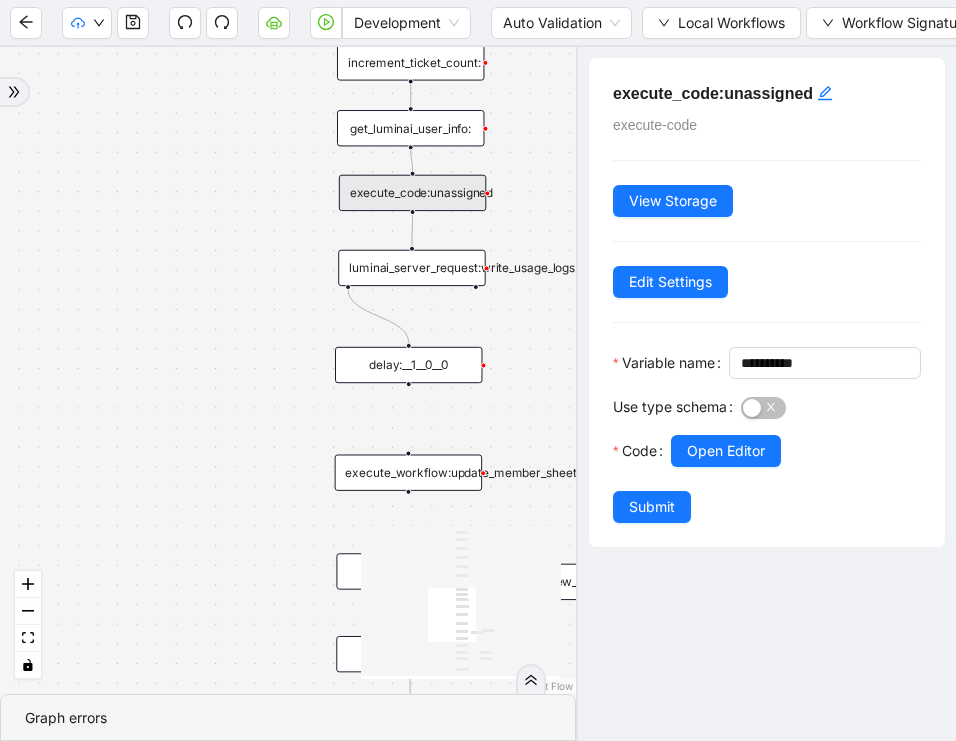 click on "trigger execute_workflow:extract_member_data execute_workflow:remove_duplicate_members execute_workflow:extract_provider_data loop_data:update_members execute_workflow:update_spark execute_workflow:update_member_sheet execute_workflow:match_members_to_providers__1 increment_ticket_count: delay:__1__0__0 get_luminai_user_info: loop_iterator:updatedMember__0 luminai_server_request:write_usage_logs luminai_server_request:write_failed_to_assign new_window: execute_code:assigned execute_code:unassigned delay: new_window:__0 luminai_server_request:write_succeeded new_tab: close_tab:current_patient_profile__0" at bounding box center (288, 370) 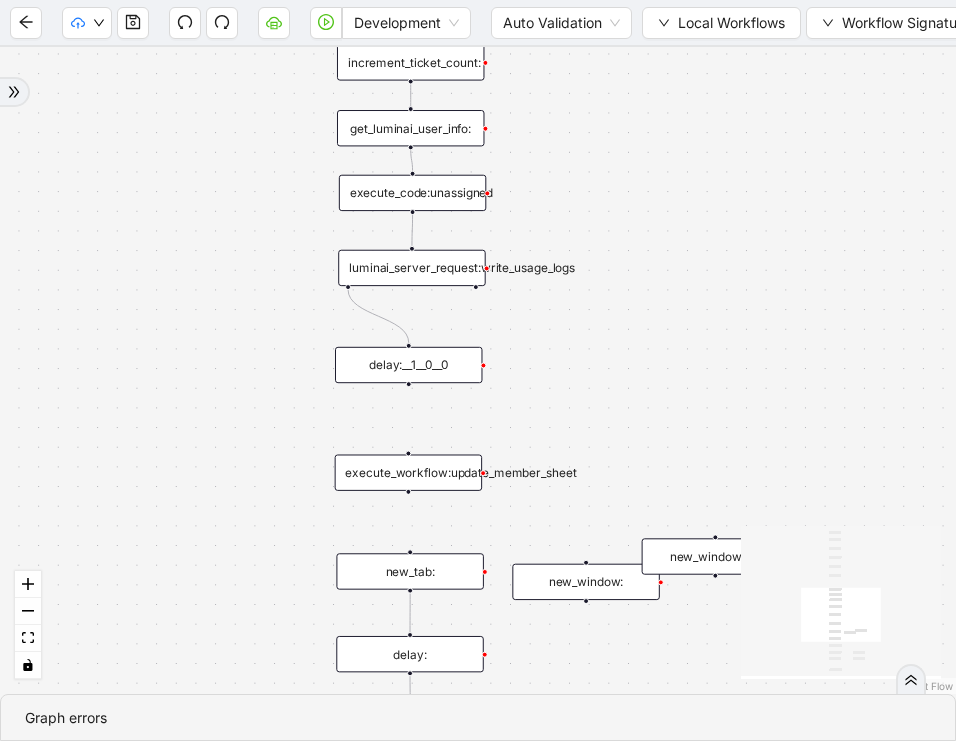 drag, startPoint x: 296, startPoint y: 259, endPoint x: 205, endPoint y: 293, distance: 97.144226 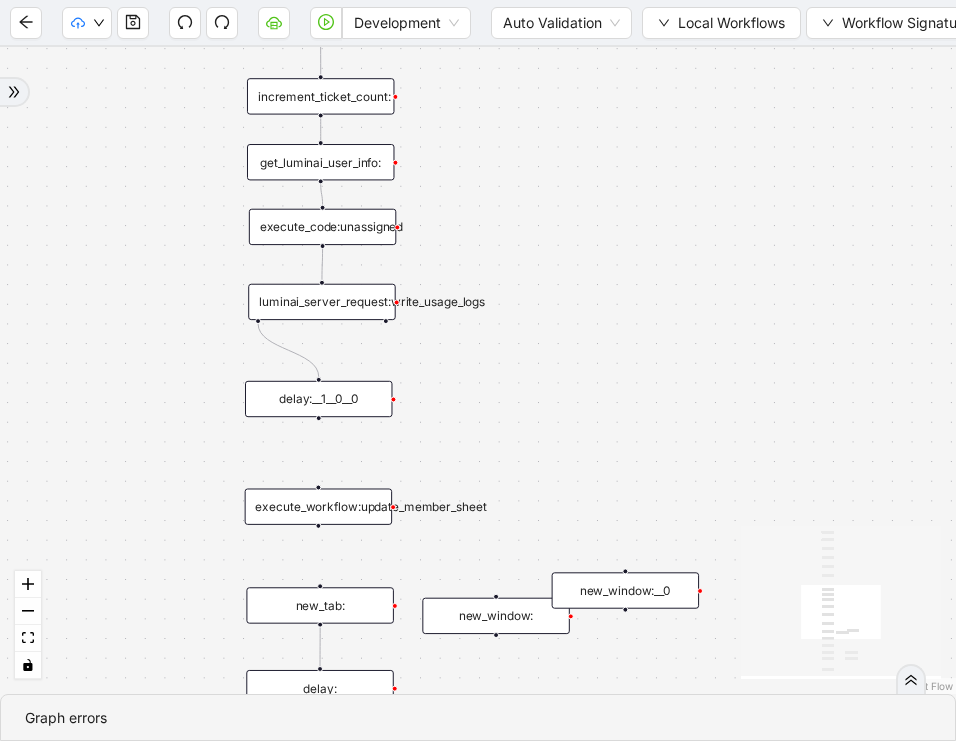 click on "luminai_server_request:write_usage_logs" at bounding box center (321, 302) 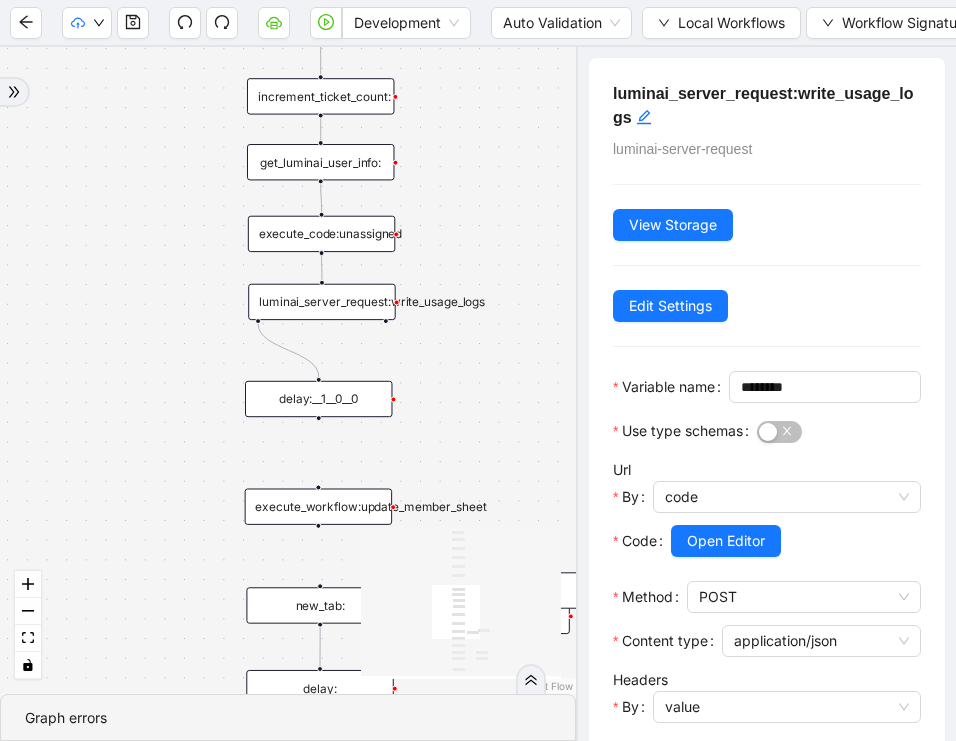click on "execute_code:unassigned" at bounding box center (321, 234) 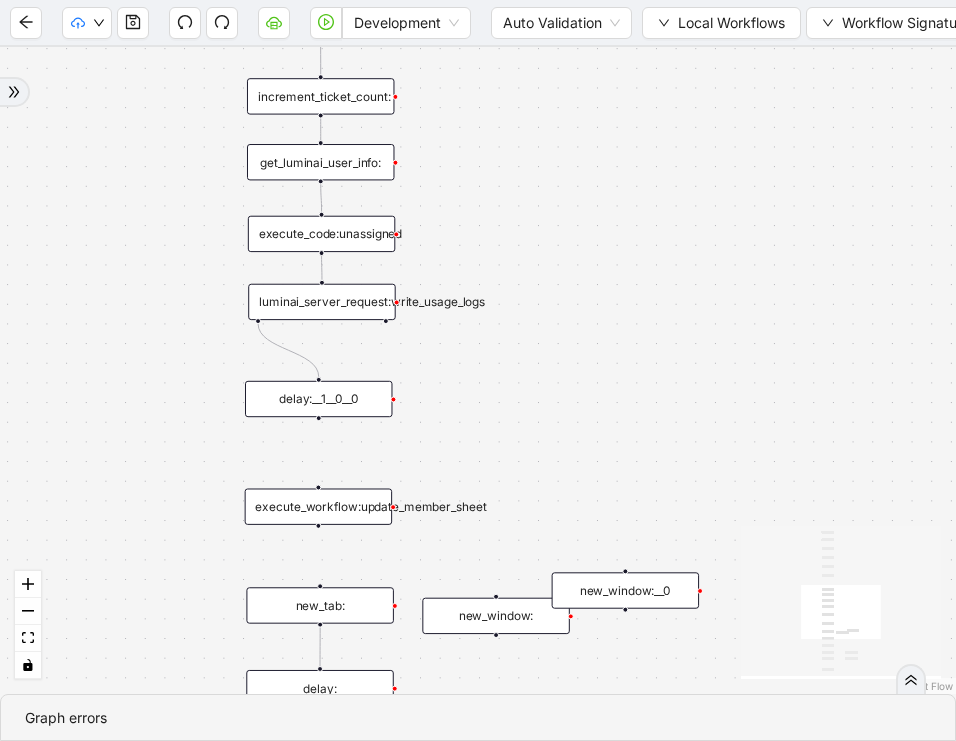 click on "luminai_server_request:write_usage_logs" at bounding box center (321, 302) 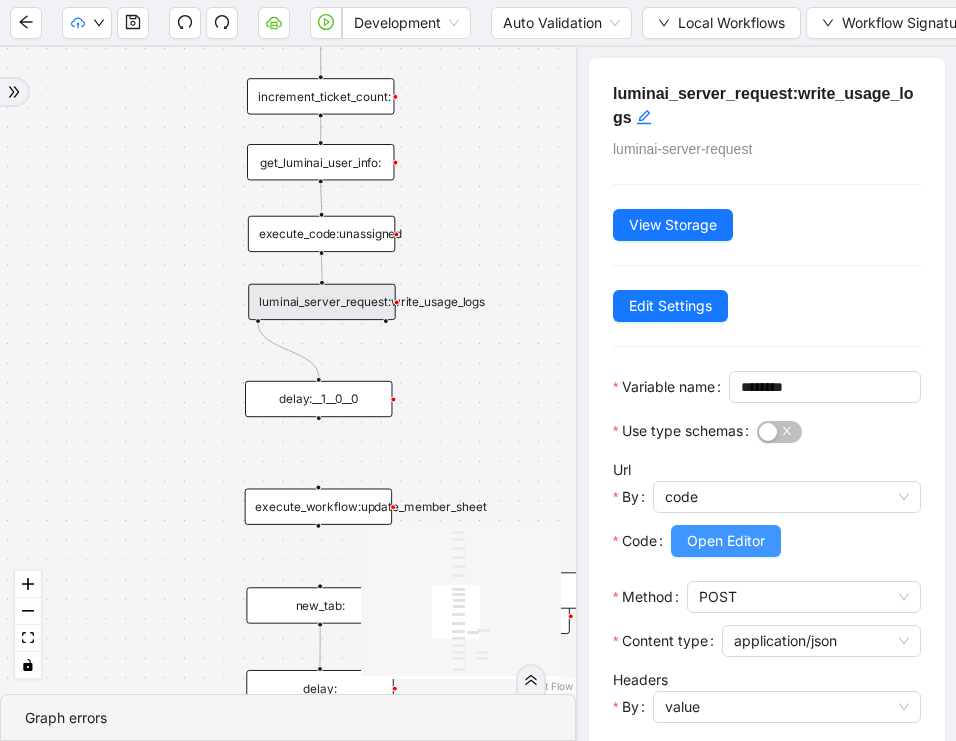 click on "Open Editor" at bounding box center (726, 541) 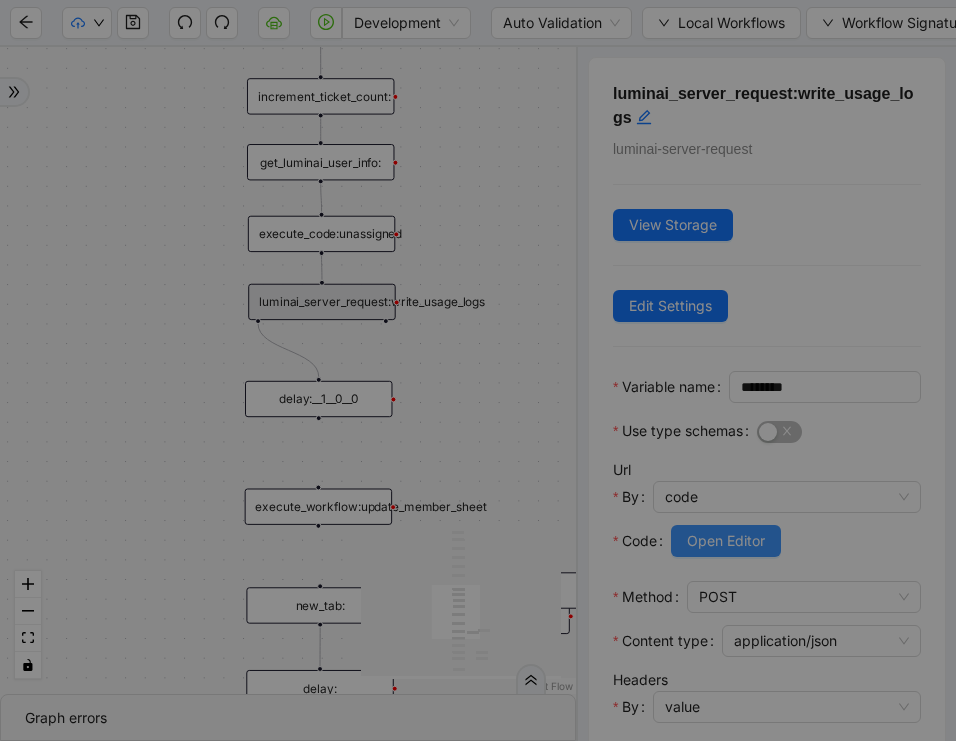 scroll, scrollTop: 240, scrollLeft: 0, axis: vertical 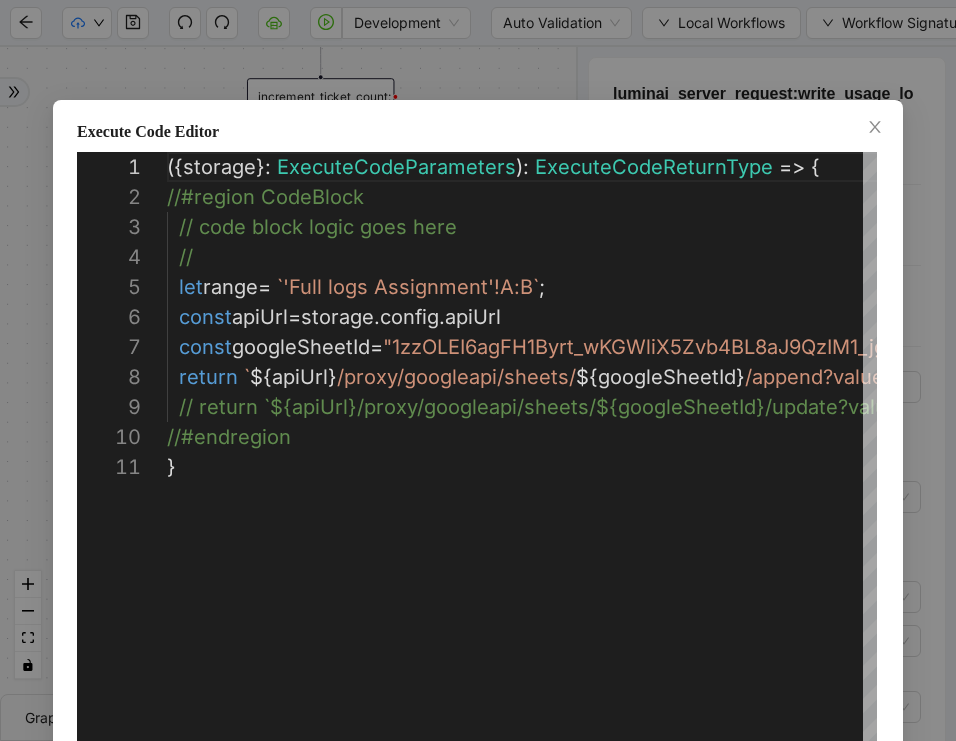 click on "Execute Code Editor 1 2 3 4 5 6 7 8 9 10 11 ({  storage  }:   ExecuteCodeParameters ):   ExecuteCodeReturnType   =>   { //#region CodeBlock    // code block logic goes here    //    let  range  =   `'Full logs Assignment'!A:B` ;    const  apiUrl  =  storage . config . apiUrl    const  googleSheetId = "1zzOLEI6agFH1Byrt_wKGWliX5Zvb4BL8aJ9QzIM1_jg"    return   ` ${ apiUrl } /proxy/googleapi/sheets/ ${ googleSheetId } /append?valueInputOption=USER_ENTERED&range= ${ range } `    // return `${apiUrl}/proxy/googleapi/sheets/${goog leSheetId}/update?valueInputOption=USER_ENTERED&ra nge=${range}`; //#endregion } Enter to Rename, ⇧Enter to Preview Cancel Save" at bounding box center (478, 370) 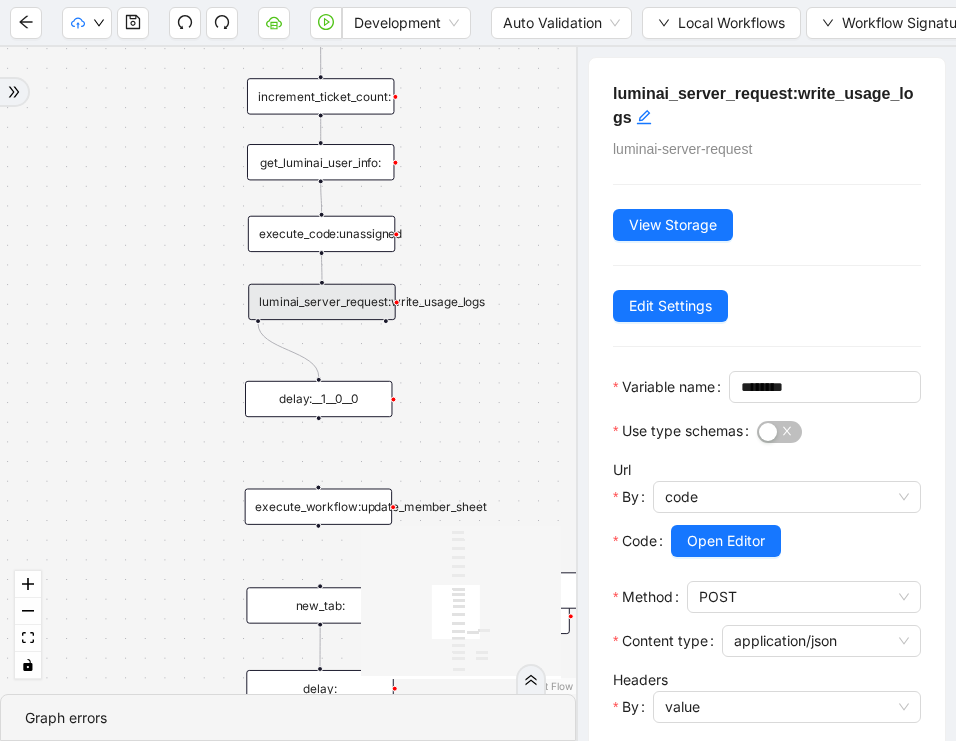 click on "execute_code:unassigned" at bounding box center [321, 234] 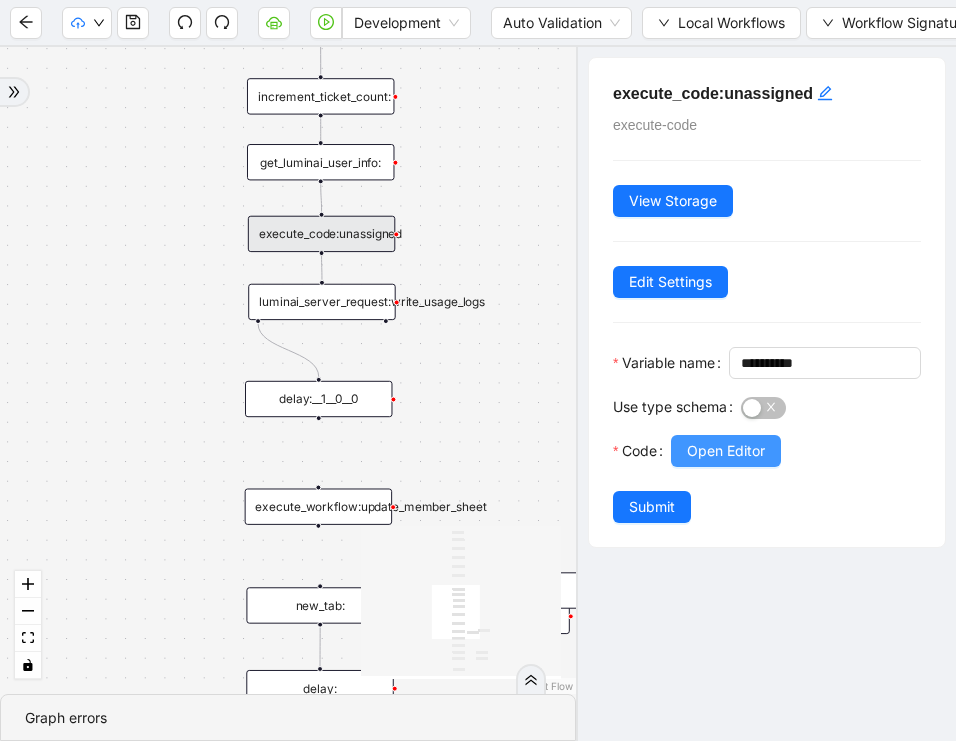 click on "Open Editor" at bounding box center [726, 451] 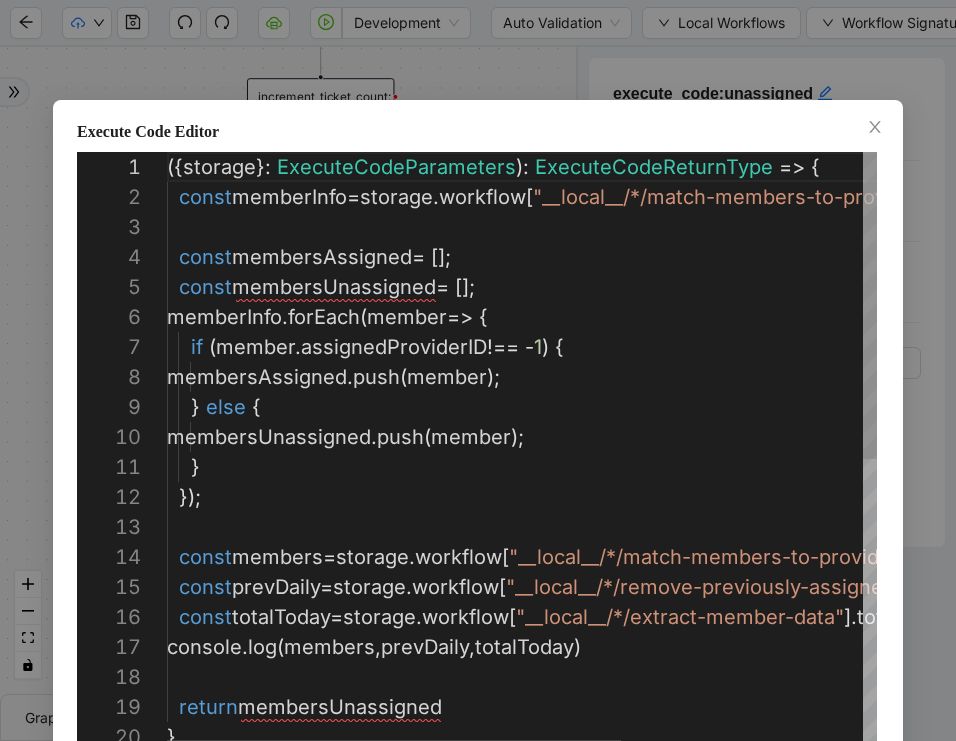 scroll, scrollTop: 60, scrollLeft: 0, axis: vertical 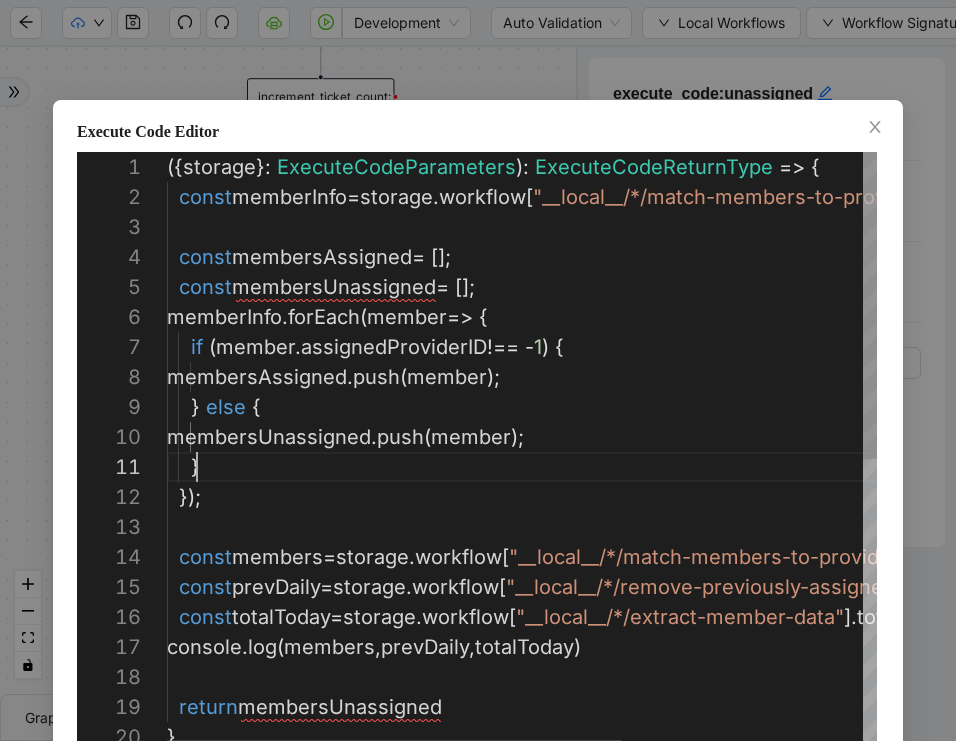 click on "({  storage  }:   ExecuteCodeParameters ):   ExecuteCodeReturnType   =>   {    const  memberInfo  =   storage . workflow [ "__local__/*/match-members-to-providers" ]. members       const  membersAssigned  =   [];    const  membersUnassigned  =   [];   memberInfo . forEach ( member  =>   {      if   ( member . assignedProviderID  !==   - 1 )   {       membersAssigned . push ( member );      }   else   {       membersUnassigned . push ( member );      }    });    const  members  =  storage . workflow [ "__local__/*/match-members-to-providers" ]. members    const  prevDaily  =  storage . workflow [ "__local__/*/remove-previously-assigned-members" ]. prevAssignedDaily    const  totalToday  =  storage . workflow [ "__local__/*/extract-member-data" ]. totalToday   console . log ( members ,  prevDaily ,  totalToday )    return  membersUnassigned }" at bounding box center (711, 737) 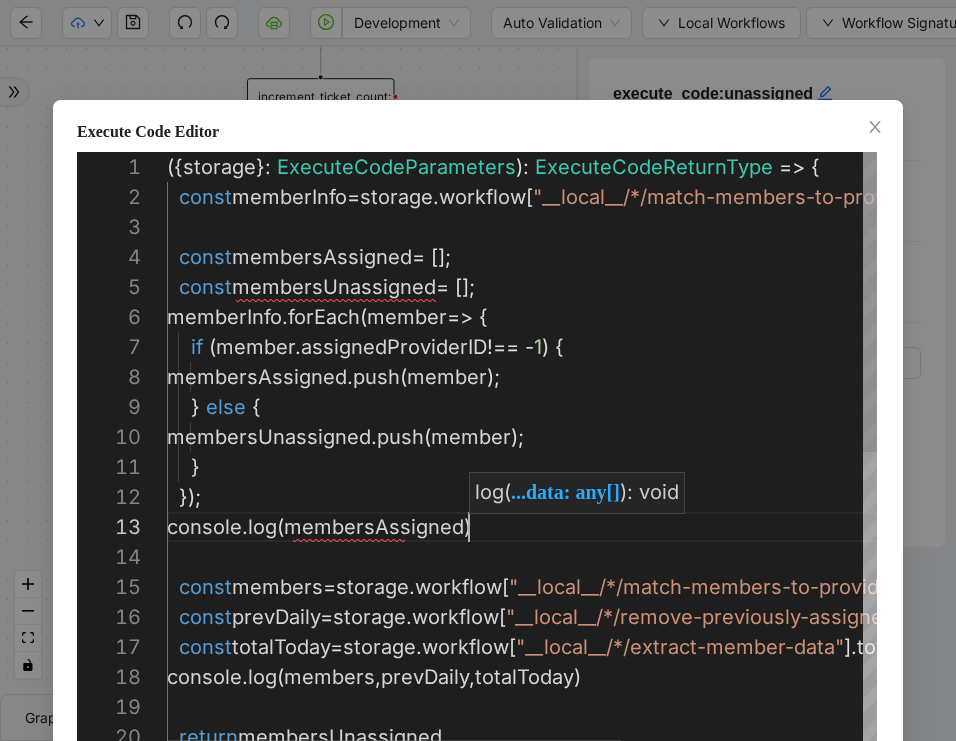 scroll, scrollTop: 60, scrollLeft: 302, axis: both 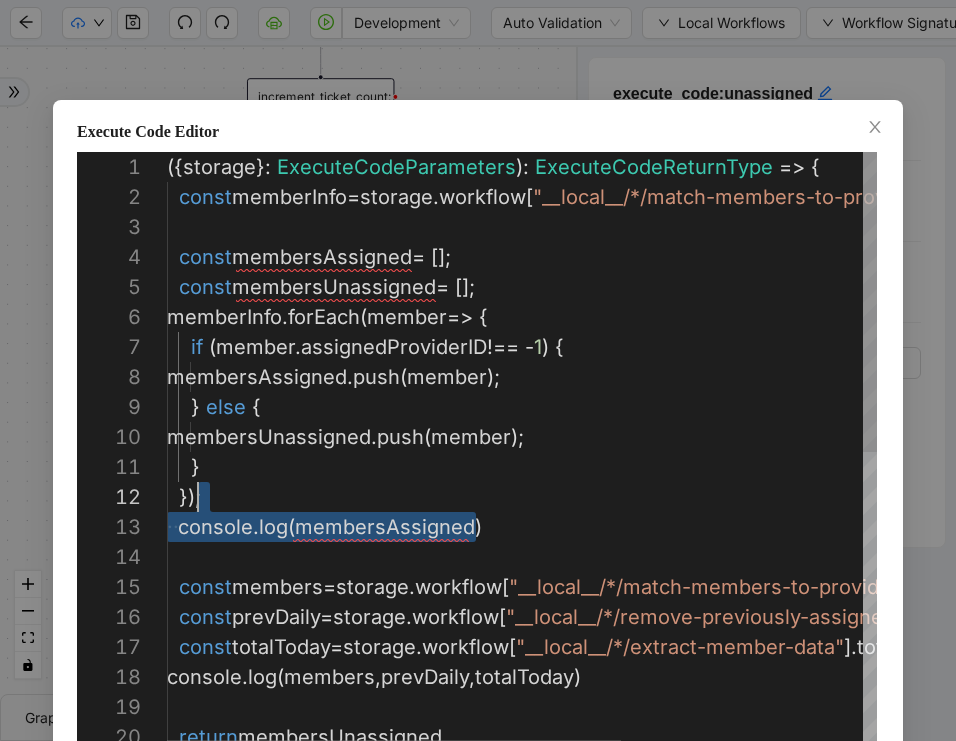 drag, startPoint x: 491, startPoint y: 533, endPoint x: 485, endPoint y: 510, distance: 23.769728 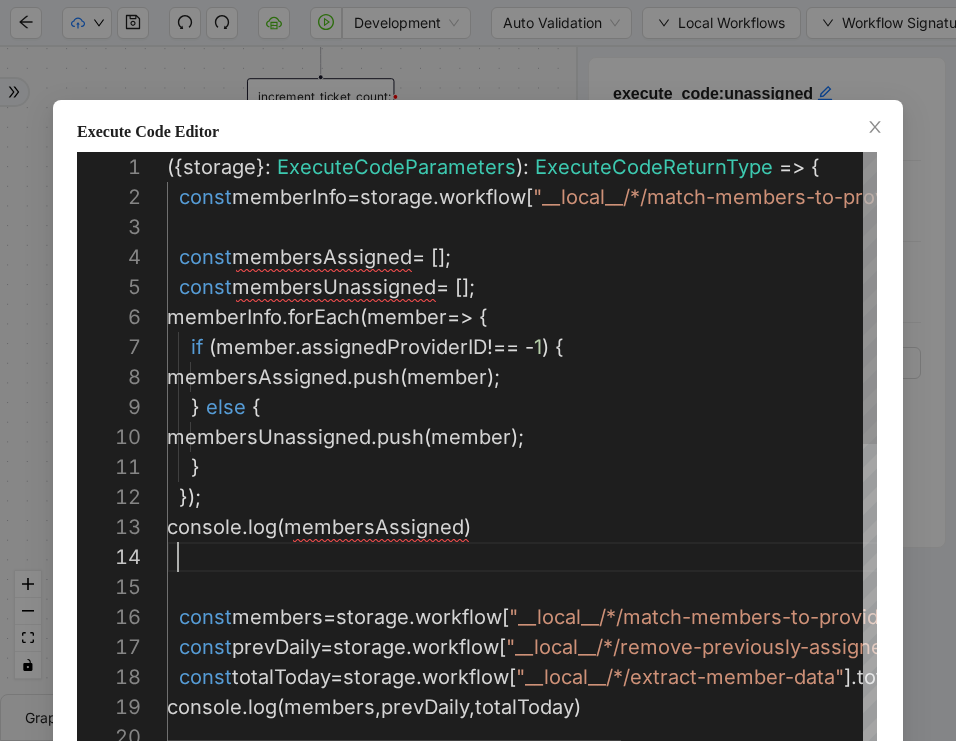 paste on "**********" 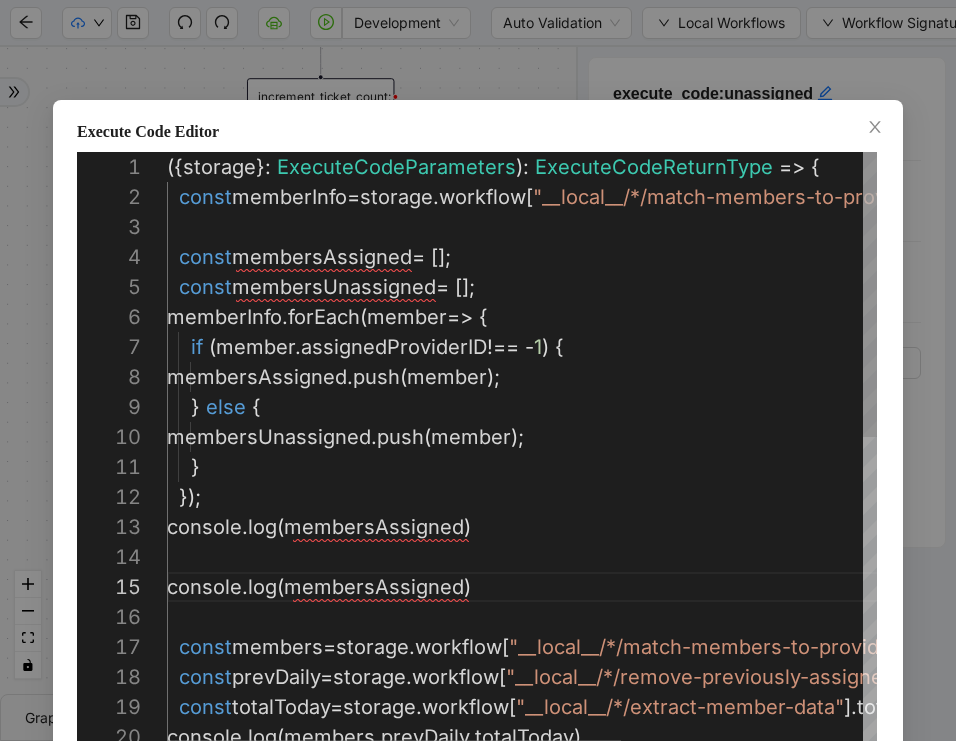 click on "({  storage  }:   ExecuteCodeParameters ):   ExecuteCodeReturnType   =>   {    const  memberInfo  =   storage . workflow [ "__local__/*/match-members-to-providers" ]. members       const  membersAssigned  =   [];    const  membersUnassigned  =   [];   memberInfo . forEach ( member  =>   {      if   ( member . assignedProviderID  !==   - 1 )   {       membersAssigned . push ( member );      }   else   {       membersUnassigned . push ( member );      }    });    const  members  =  storage . workflow [ "__local__/*/match-members-to-providers" ]. members    const  prevDaily  =  storage . workflow [ "__local__/*/remove-previously-assigned-members" ]. prevAssignedDaily    const  totalToday  =  storage . workflow [ "__local__/*/extract-member-data" ]. totalToday   console . log ( members ,  prevDaily ,  totalToday )   console . log ( membersAssigned )   console . log ( membersAssigned )" at bounding box center [711, 782] 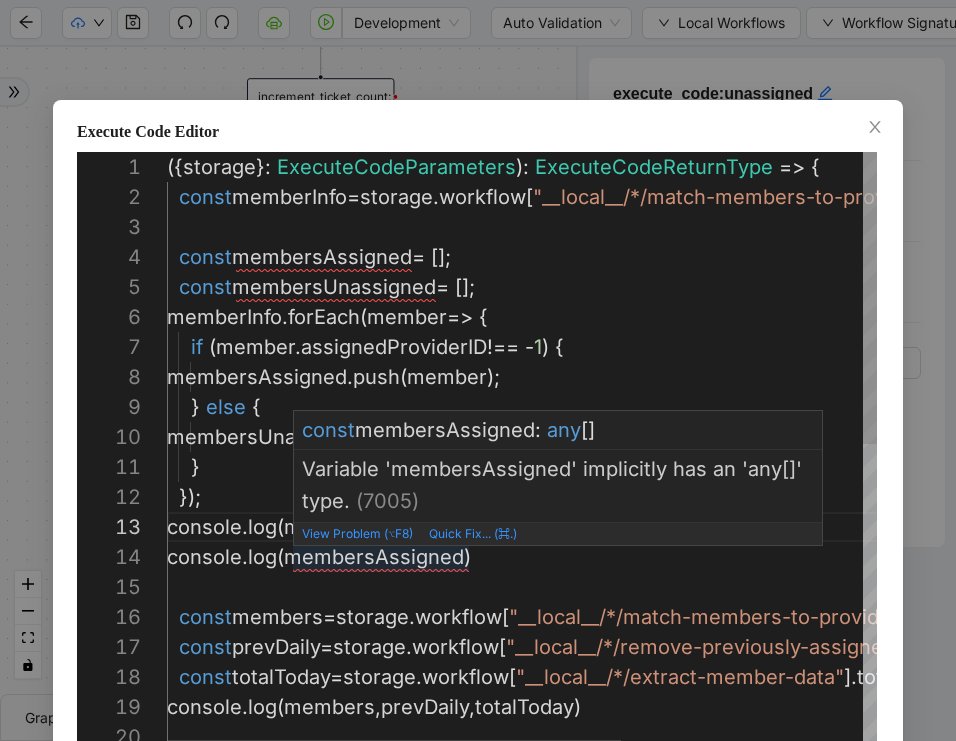 click on "({  storage  }:   ExecuteCodeParameters ):   ExecuteCodeReturnType   =>   {    const  memberInfo  =   storage . workflow [ "__local__/*/match-members-to-providers" ]. members       const  membersAssigned  =   [];    const  membersUnassigned  =   [];   memberInfo . forEach ( member  =>   {      if   ( member . assignedProviderID  !==   - 1 )   {       membersAssigned . push ( member );      }   else   {       membersUnassigned . push ( member );      }    });    const  members  =  storage . workflow [ "__local__/*/match-members-to-providers" ]. members    const  prevDaily  =  storage . workflow [ "__local__/*/remove-previously-assigned-members" ]. prevAssignedDaily    const  totalToday  =  storage . workflow [ "__local__/*/extract-member-data" ]. totalToday   console . log ( members ,  prevDaily ,  totalToday )   console . log ( membersAssigned )   console . log ( membersAssigned )" at bounding box center (711, 767) 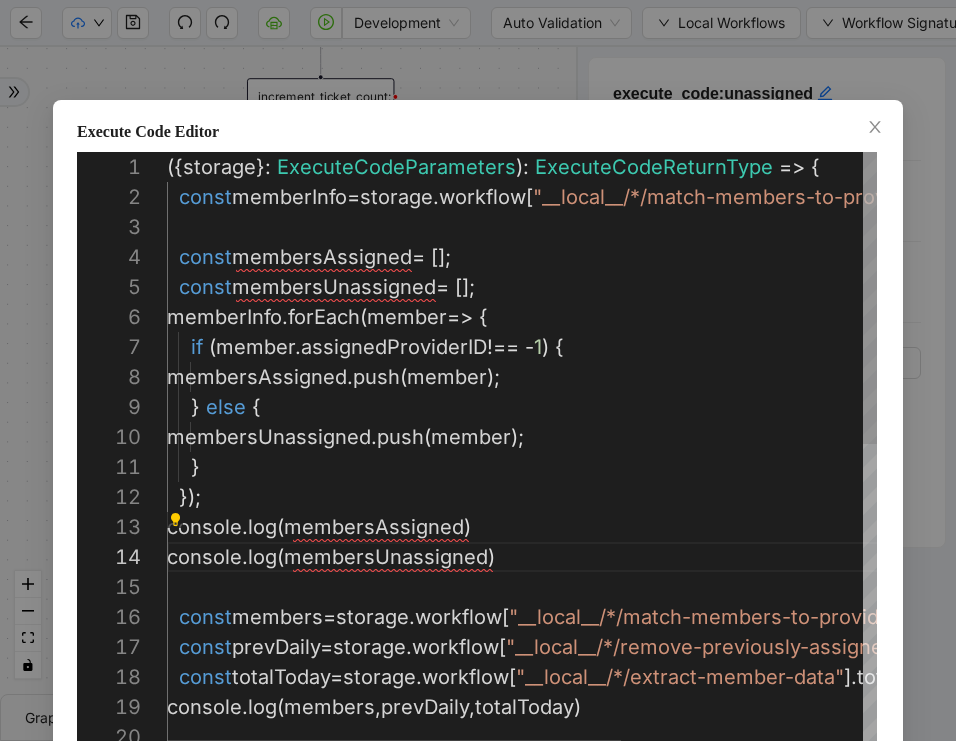 click on "({  storage  }:   ExecuteCodeParameters ):   ExecuteCodeReturnType   =>   {    const  memberInfo  =   storage . workflow [ "__local__/*/match-members-to-providers" ]. members       const  membersAssigned  =   [];    const  membersUnassigned  =   [];   memberInfo . forEach ( member  =>   {      if   ( member . assignedProviderID  !==   - 1 )   {       membersAssigned . push ( member );      }   else   {       membersUnassigned . push ( member );      }    });    const  members  =  storage . workflow [ "__local__/*/match-members-to-providers" ]. members    const  prevDaily  =  storage . workflow [ "__local__/*/remove-previously-assigned-members" ]. prevAssignedDaily    const  totalToday  =  storage . workflow [ "__local__/*/extract-member-data" ]. totalToday   console . log ( members ,  prevDaily ,  totalToday )   console . log ( membersAssigned )   console . log ( membersUnassigned )" at bounding box center (711, 767) 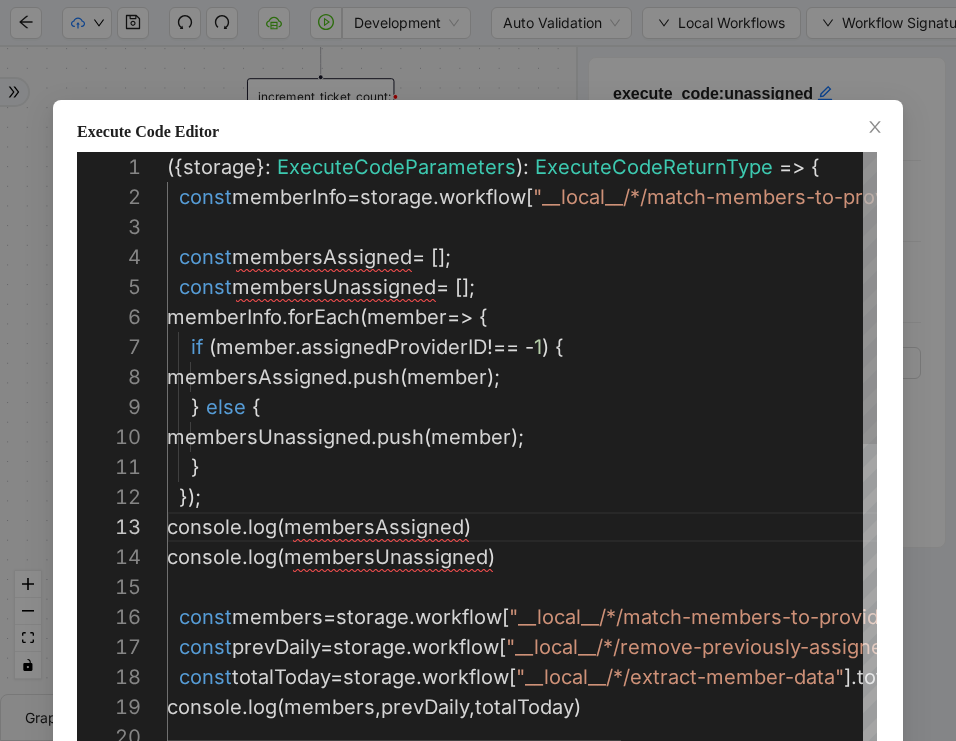 click on "({  storage  }:   ExecuteCodeParameters ):   ExecuteCodeReturnType   =>   {    const  memberInfo  =   storage . workflow [ "__local__/*/match-members-to-providers" ]. members       const  membersAssigned  =   [];    const  membersUnassigned  =   [];   memberInfo . forEach ( member  =>   {      if   ( member . assignedProviderID  !==   - 1 )   {       membersAssigned . push ( member );      }   else   {       membersUnassigned . push ( member );      }    });    const  members  =  storage . workflow [ "__local__/*/match-members-to-providers" ]. members    const  prevDaily  =  storage . workflow [ "__local__/*/remove-previously-assigned-members" ]. prevAssignedDaily    const  totalToday  =  storage . workflow [ "__local__/*/extract-member-data" ]. totalToday   console . log ( members ,  prevDaily ,  totalToday )   console . log ( membersAssigned )   console . log ( membersUnassigned )" at bounding box center (711, 767) 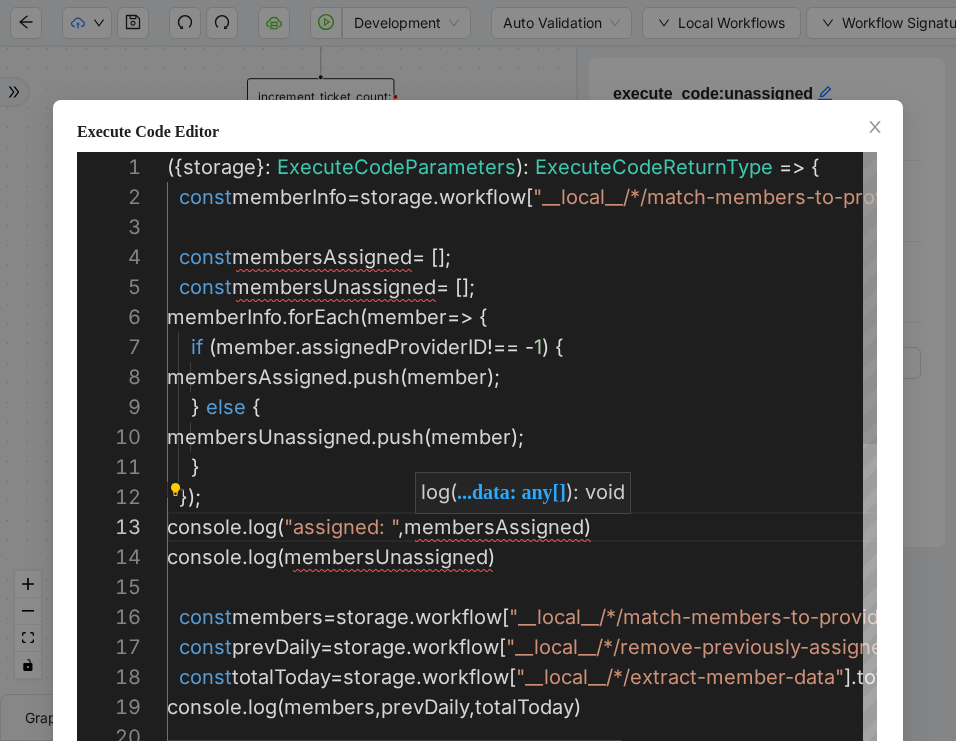click on "({  storage  }:   ExecuteCodeParameters ):   ExecuteCodeReturnType   =>   {    const  memberInfo  =   storage . workflow [ "__local__/*/match-members-to-providers" ]. members       const  membersAssigned  =   [];    const  membersUnassigned  =   [];   memberInfo . forEach ( member  =>   {      if   ( member . assignedProviderID  !==   - 1 )   {       membersAssigned . push ( member );      }   else   {       membersUnassigned . push ( member );      }    });    const  members  =  storage . workflow [ "__local__/*/match-members-to-providers" ]. members    const  prevDaily  =  storage . workflow [ "__local__/*/remove-previously-assigned-members" ]. prevAssignedDaily    const  totalToday  =  storage . workflow [ "__local__/*/extract-member-data" ]. totalToday   console . log ( members ,  prevDaily ,  totalToday )   console . log ( "assigned: " ,  membersAssigned )   console . log ( membersUnassigned )" at bounding box center [711, 767] 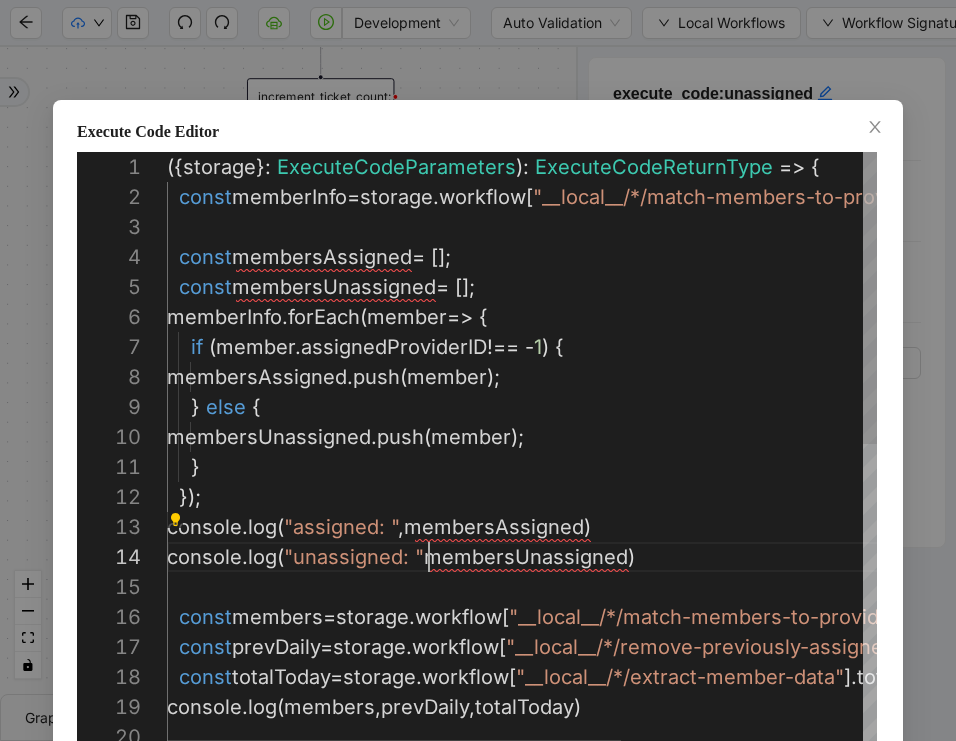 scroll, scrollTop: 90, scrollLeft: 272, axis: both 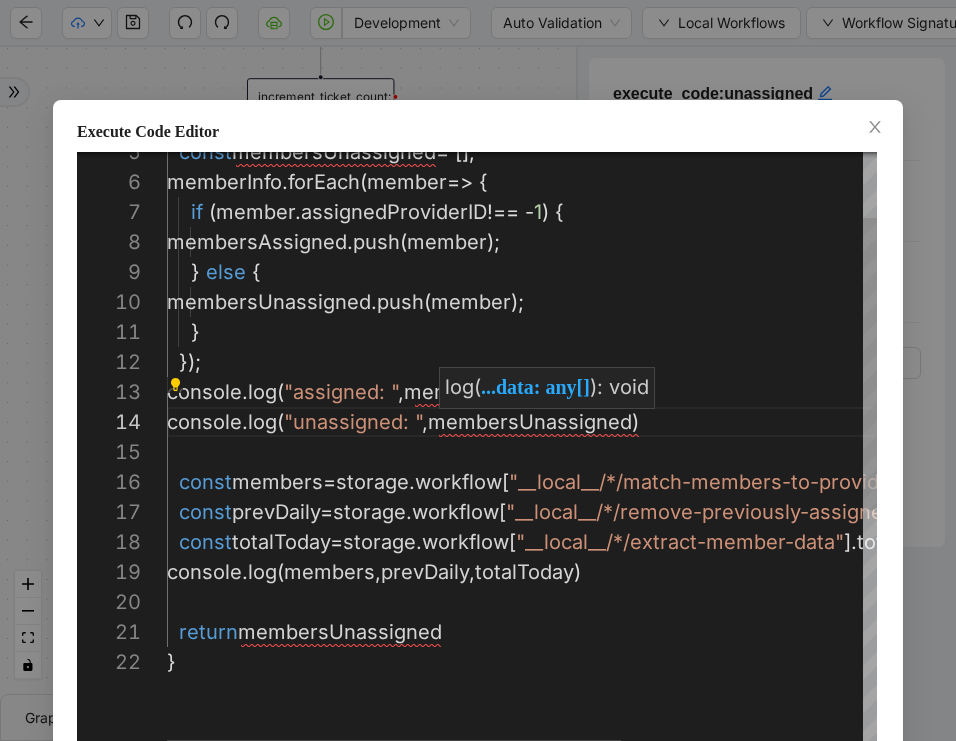 click on "const  membersUnassigned  =   [];   memberInfo . forEach ( member  =>   {      if   ( member . assignedProviderID  !==   - 1 )   {       membersAssigned . push ( member );      }   else   {       membersUnassigned . push ( member );      }    });    const  members  =  storage . workflow [ "__local__/*/match-members-to-providers" ]. members    const  prevDaily  =  storage . workflow [ "__local__/*/remove-previously-assigned-members" ]. prevAssignedDaily    const  totalToday  =  storage . workflow [ "__local__/*/extract-member-data" ]. totalToday   console . log ( members ,  prevDaily ,  totalToday )   console . log ( "assigned: " ,  membersAssigned )   console . log ( "unassigned: " ,  membersUnassigned )    return  membersUnassigned }" at bounding box center (711, 632) 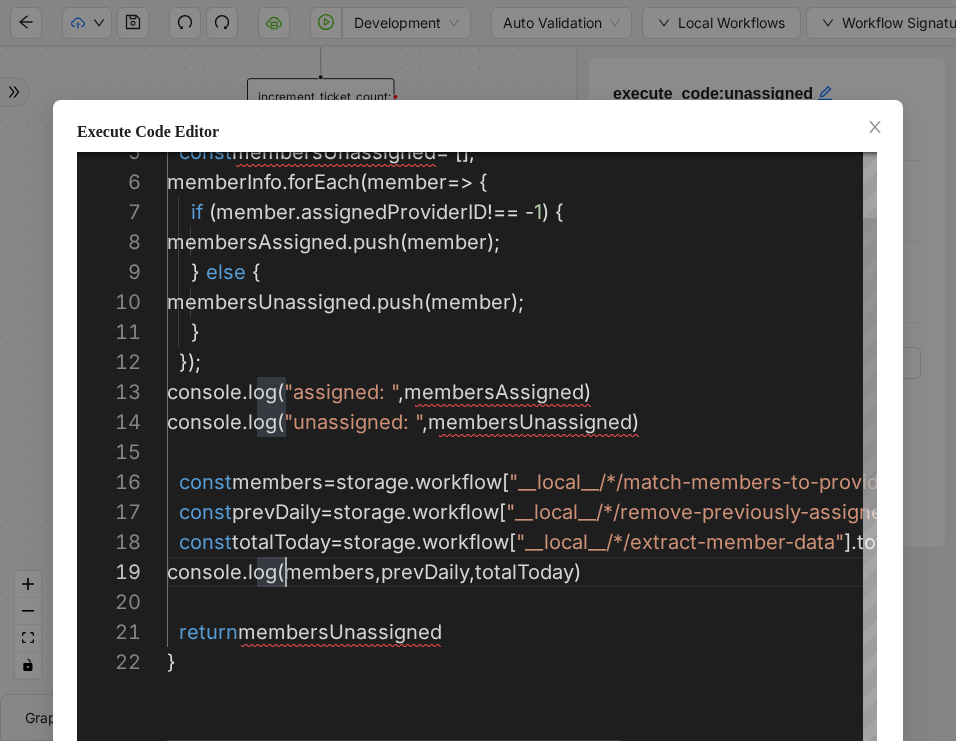 click on "const  membersUnassigned  =   [];   memberInfo . forEach ( member  =>   {      if   ( member . assignedProviderID  !==   - 1 )   {       membersAssigned . push ( member );      }   else   {       membersUnassigned . push ( member );      }    });    const  members  =  storage . workflow [ "__local__/*/match-members-to-providers" ]. members    const  prevDaily  =  storage . workflow [ "__local__/*/remove-previously-assigned-members" ]. prevAssignedDaily    const  totalToday  =  storage . workflow [ "__local__/*/extract-member-data" ]. totalToday   console . log ( members ,  prevDaily ,  totalToday )   console . log ( "assigned: " ,  membersAssigned )   console . log ( "unassigned: " ,  membersUnassigned )    return  membersUnassigned }" at bounding box center (711, 632) 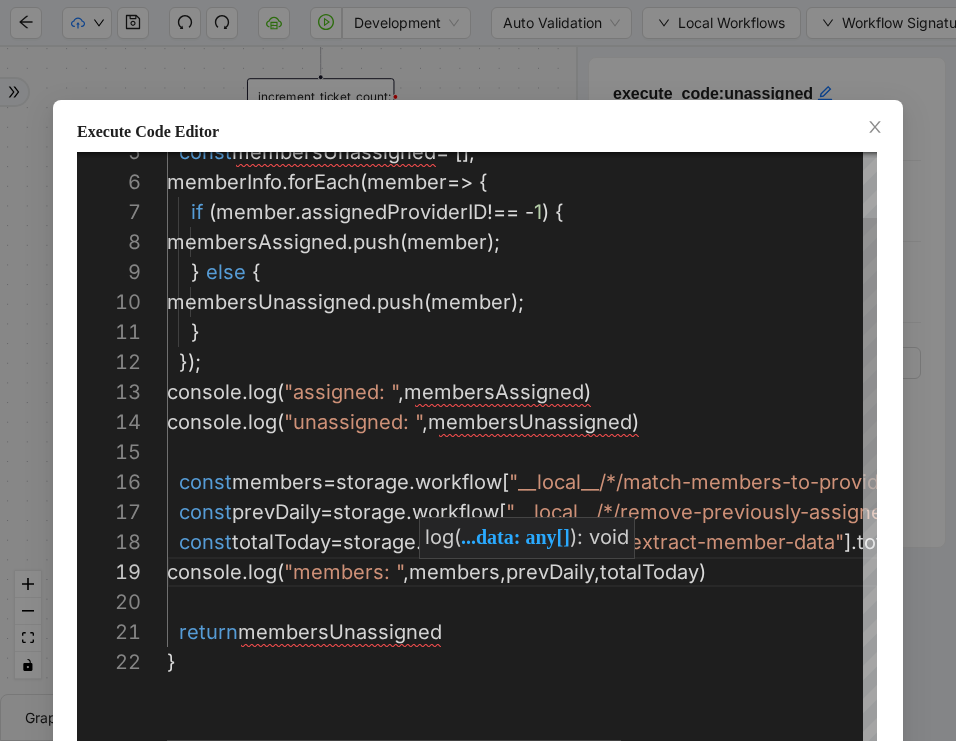 click on "const  membersUnassigned  =   [];   memberInfo . forEach ( member  =>   {      if   ( member . assignedProviderID  !==   - 1 )   {       membersAssigned . push ( member );      }   else   {       membersUnassigned . push ( member );      }    });    const  members  =  storage . workflow [ "__local__/*/match-members-to-providers" ]. members    const  prevDaily  =  storage . workflow [ "__local__/*/remove-previously-assigned-members" ]. prevAssignedDaily    const  totalToday  =  storage . workflow [ "__local__/*/extract-member-data" ]. totalToday   console . log ( "members: " ,  members ,  prevDaily ,  totalToday )   console . log ( "assigned: " ,  membersAssigned )   console . log ( "unassigned: " ,  membersUnassigned )    return  membersUnassigned }" at bounding box center (711, 632) 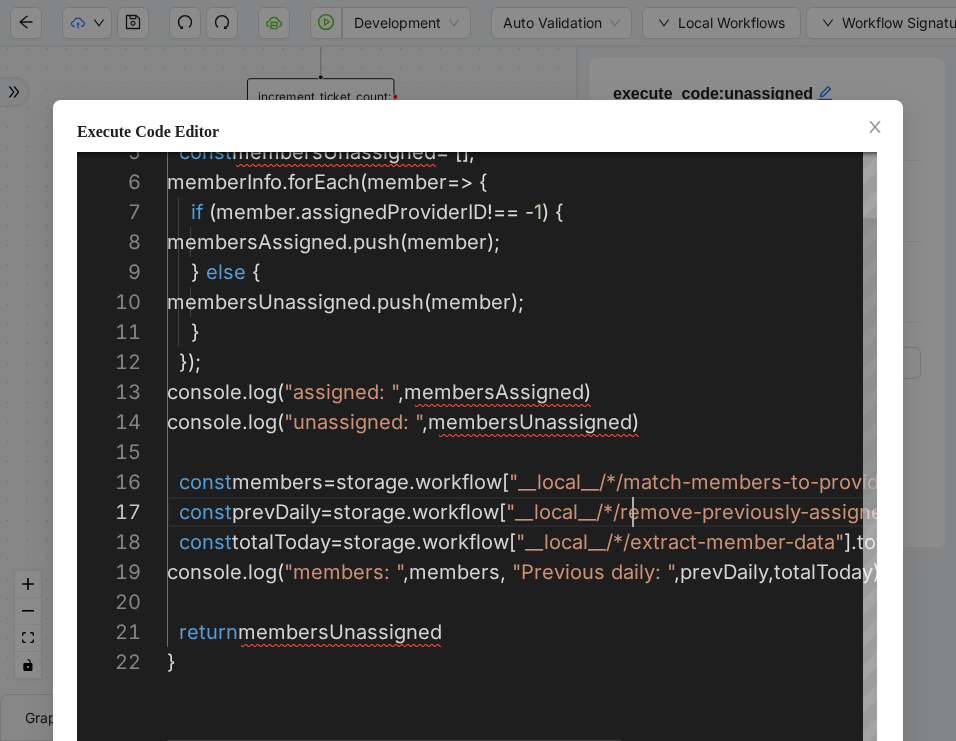 click on "const  membersUnassigned  =   [];   memberInfo . forEach ( member  =>   {      if   ( member . assignedProviderID  !==   - 1 )   {       membersAssigned . push ( member );      }   else   {       membersUnassigned . push ( member );      }    });    const  members  =  storage . workflow [ "__local__/*/match-members-to-providers" ]. members    const  prevDaily  =  storage . workflow [ "__local__/*/remove-previously-assigned-members" ]. prevAssignedDaily    const  totalToday  =  storage . workflow [ "__local__/*/extract-member-data" ]. totalToday   console . log ( "members: " ,  members ,   "Previous daily: " ,  prevDaily ,  totalToday )   console . log ( "assigned: " ,  membersAssigned )   console . log ( "unassigned: " ,  membersUnassigned )    return  membersUnassigned }" at bounding box center (711, 632) 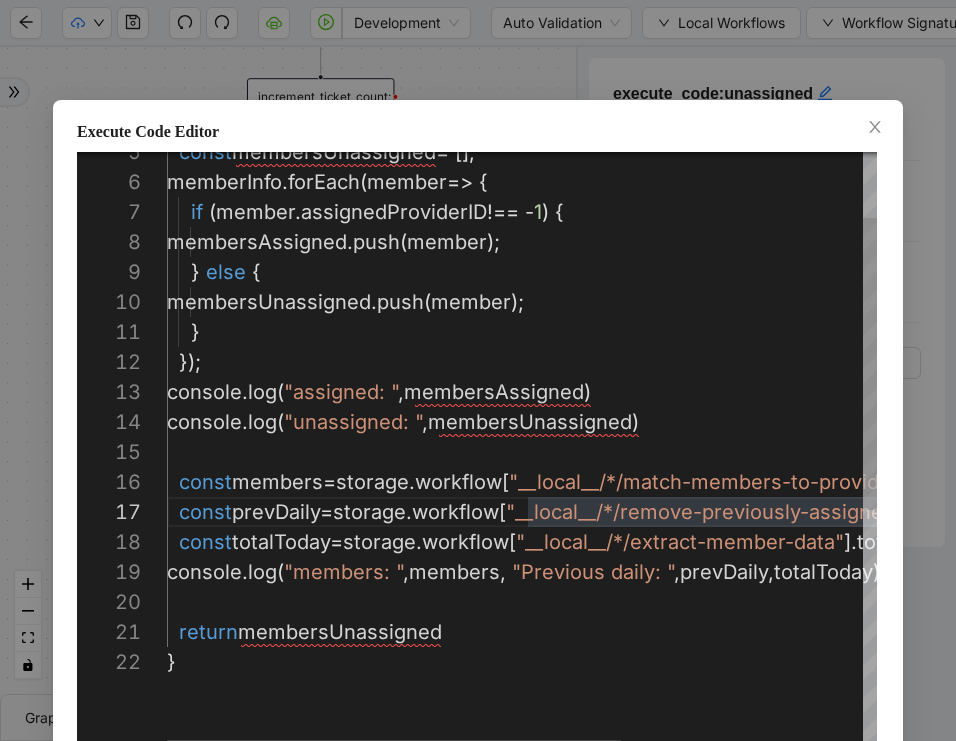 click on "const  membersUnassigned  =   [];   memberInfo . forEach ( member  =>   {      if   ( member . assignedProviderID  !==   - 1 )   {       membersAssigned . push ( member );      }   else   {       membersUnassigned . push ( member );      }    });    const  members  =  storage . workflow [ "__local__/*/match-members-to-providers" ]. members    const  prevDaily  =  storage . workflow [ "__local__/*/remove-previously-assigned-members" ]. prevAssignedDaily    const  totalToday  =  storage . workflow [ "__local__/*/extract-member-data" ]. totalToday   console . log ( "members: " ,  members ,   "Previous daily: " ,  prevDaily ,  totalToday )   console . log ( "assigned: " ,  membersAssigned )   console . log ( "unassigned: " ,  membersUnassigned )    return  membersUnassigned }" at bounding box center [711, 632] 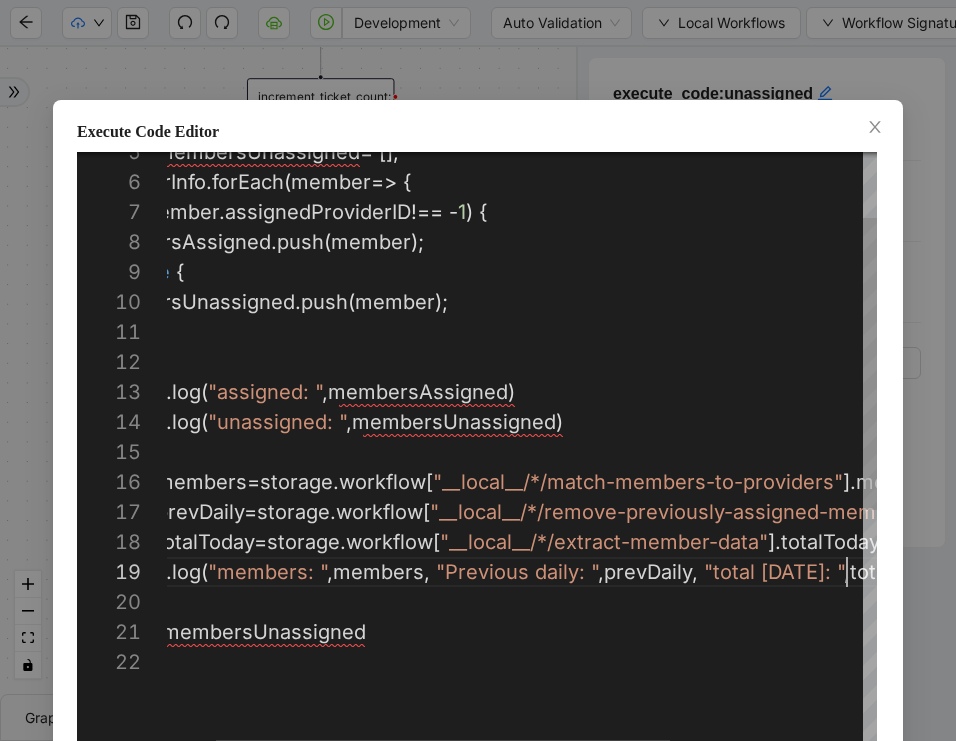 scroll, scrollTop: 240, scrollLeft: 756, axis: both 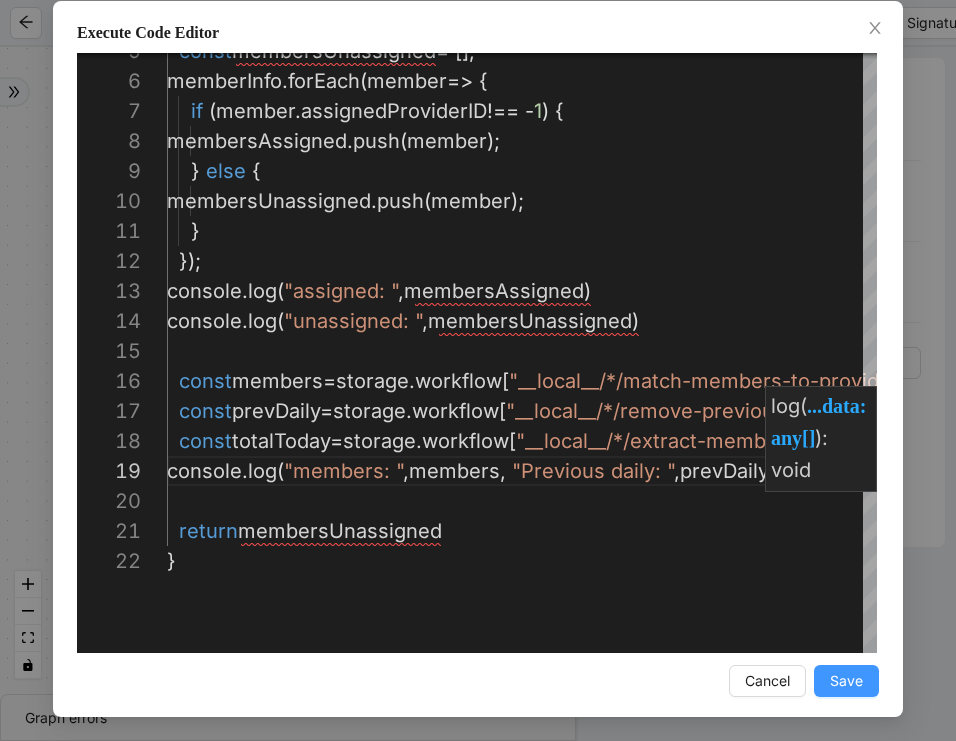 type on "**********" 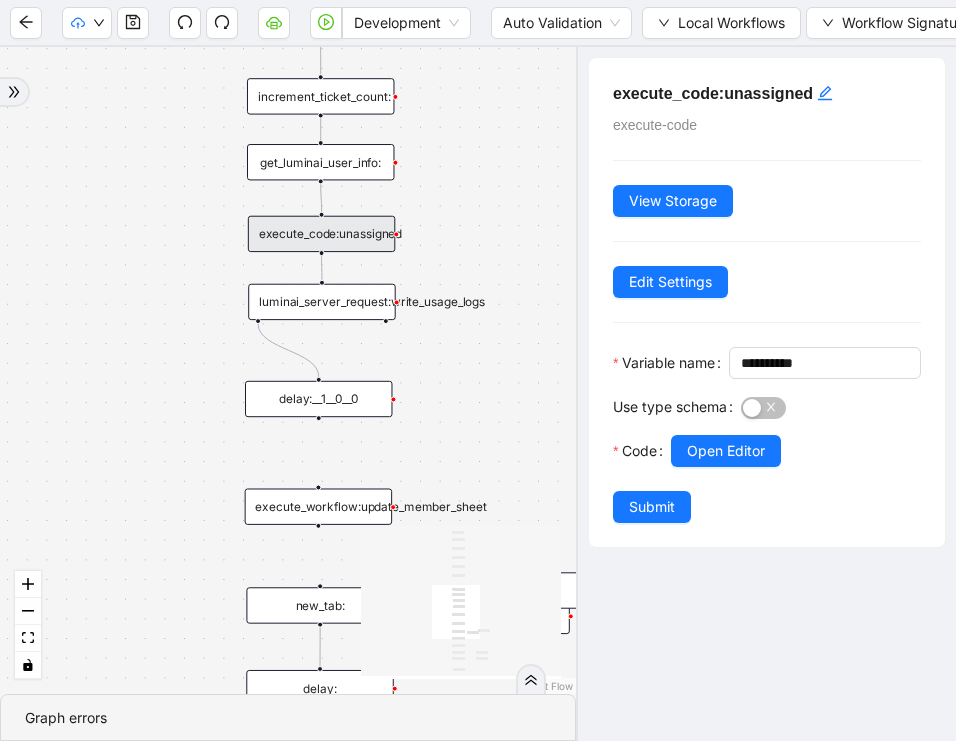 scroll, scrollTop: 0, scrollLeft: 0, axis: both 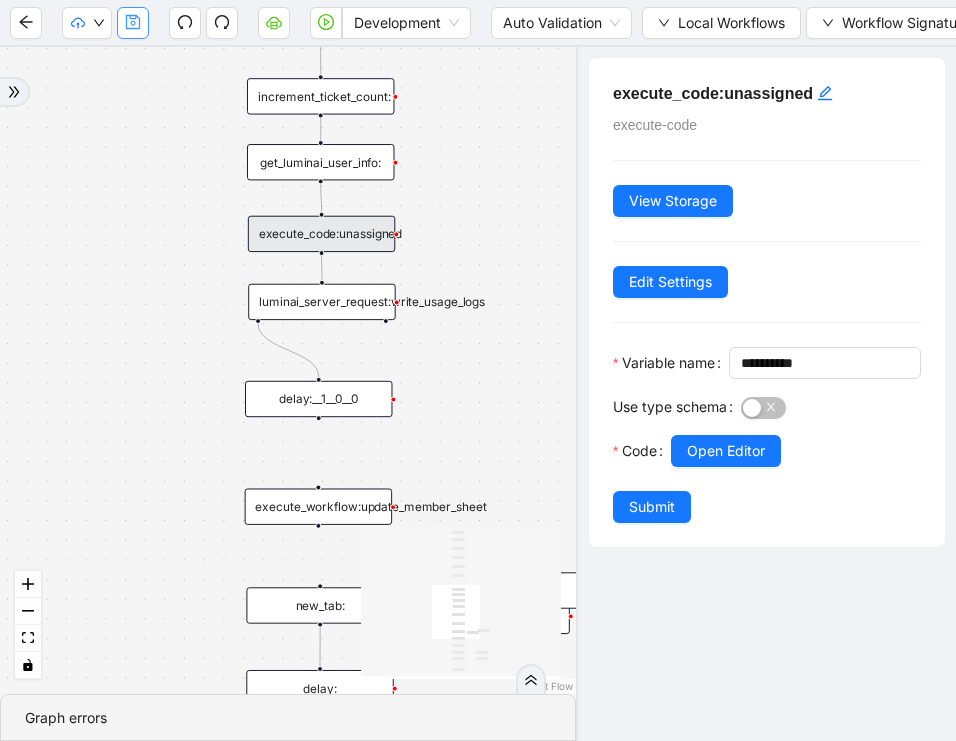 click on "Submit" at bounding box center [652, 507] 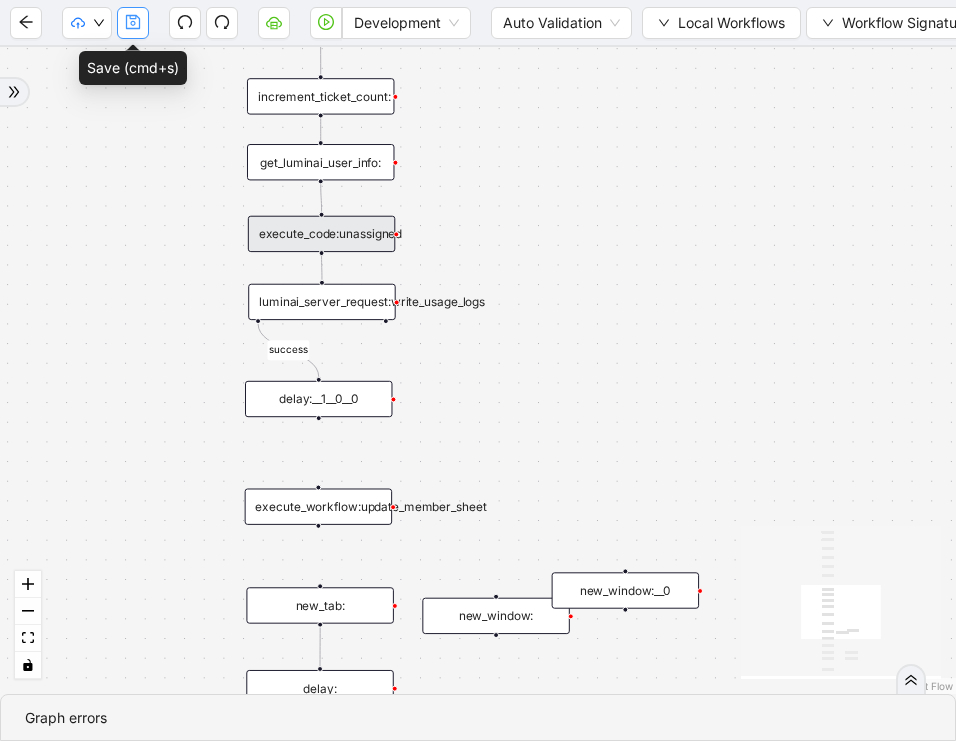 click 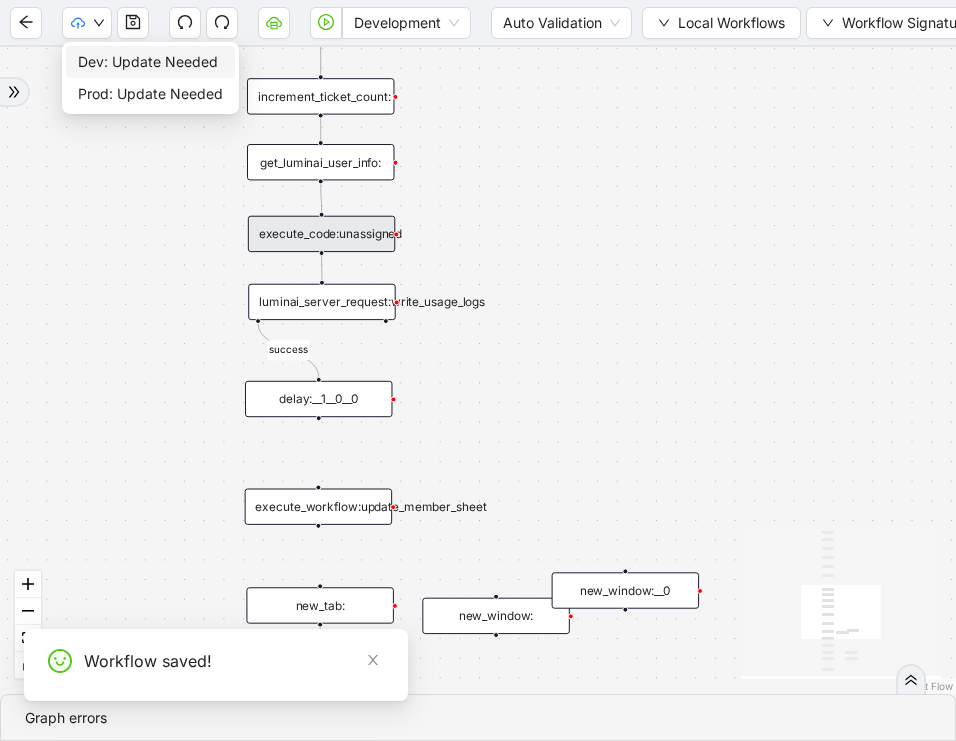 click on "Dev: Update Needed" at bounding box center (150, 62) 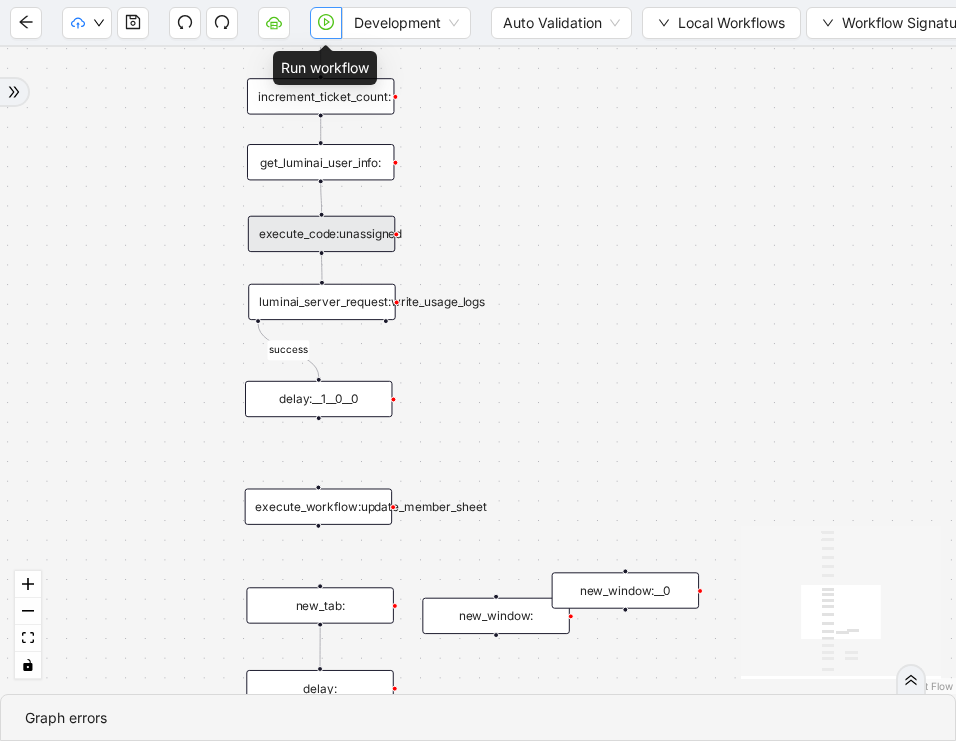 click 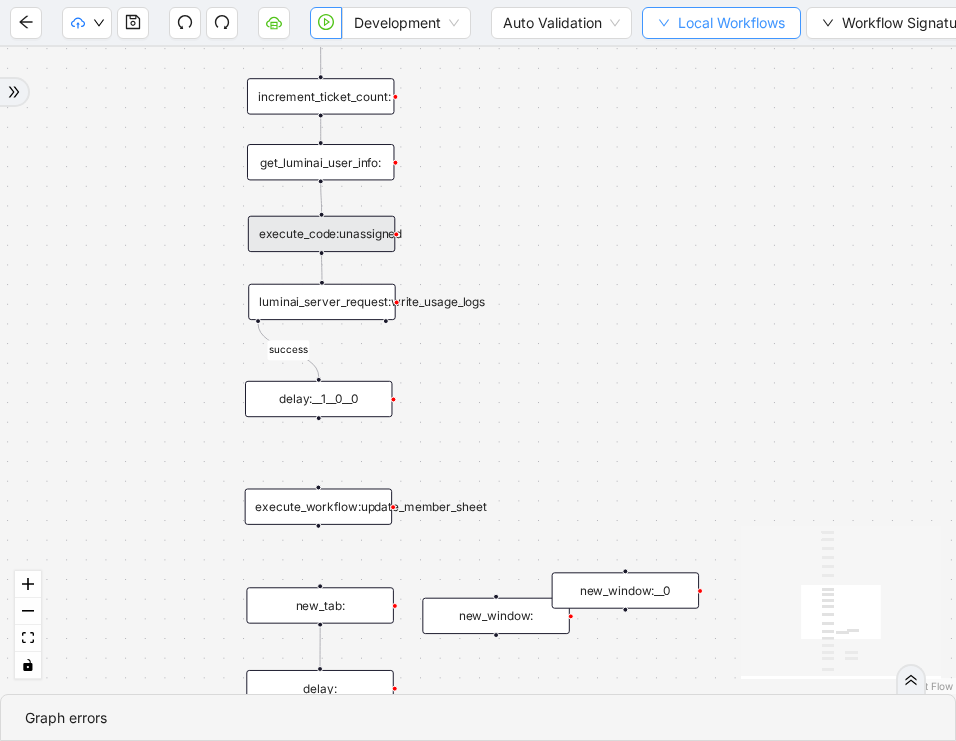 click on "Local Workflows" at bounding box center [721, 23] 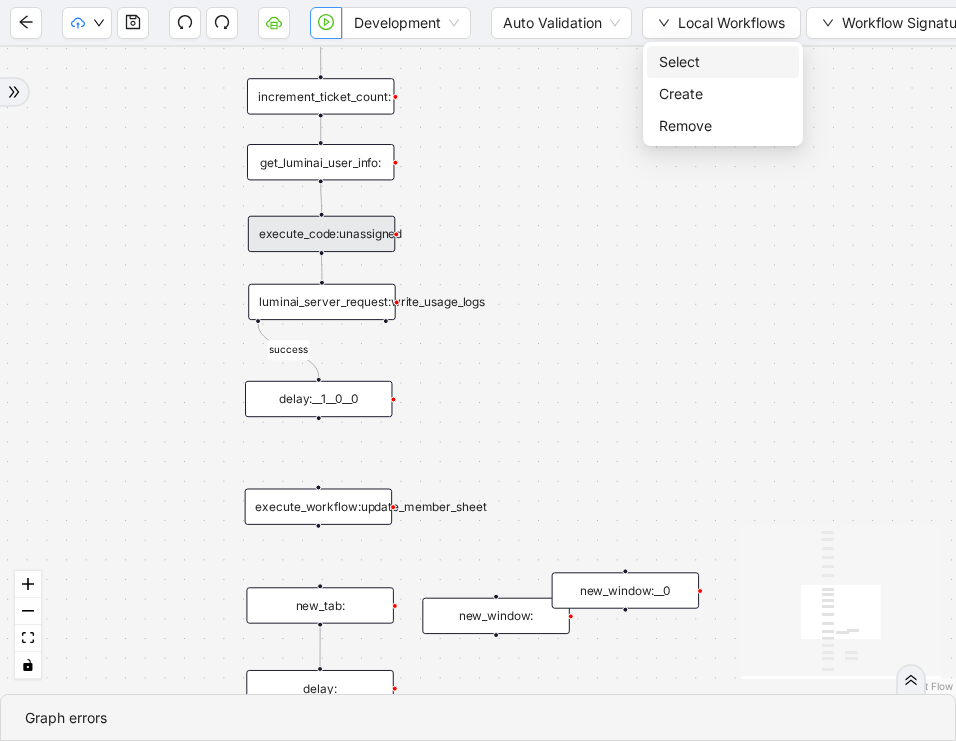 click on "Select" at bounding box center (723, 62) 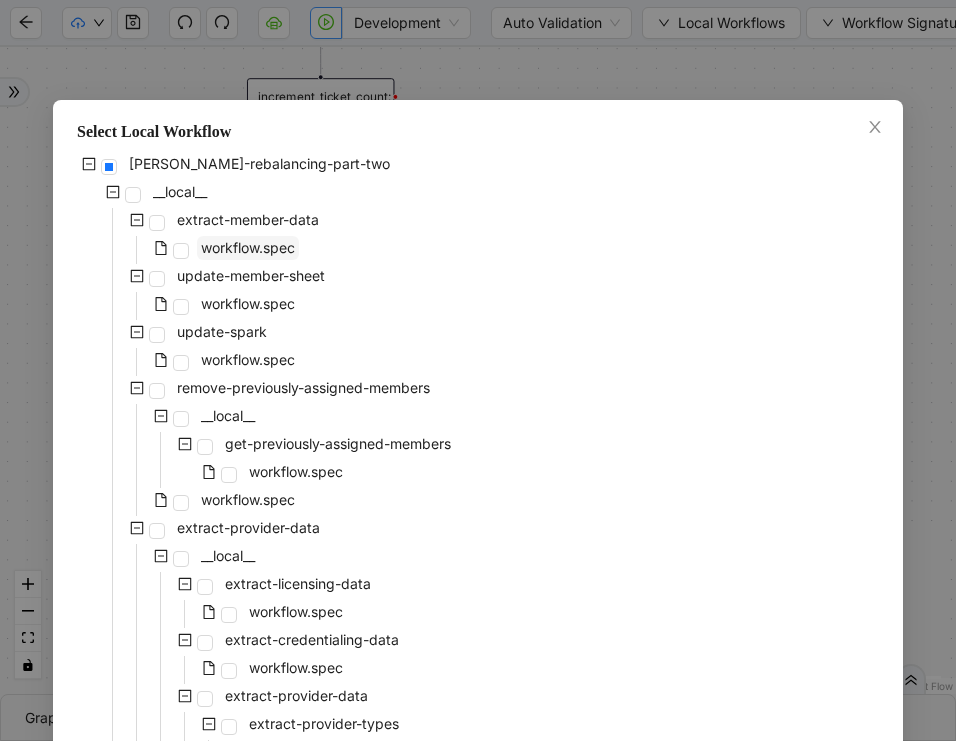 click on "workflow.spec" at bounding box center (248, 247) 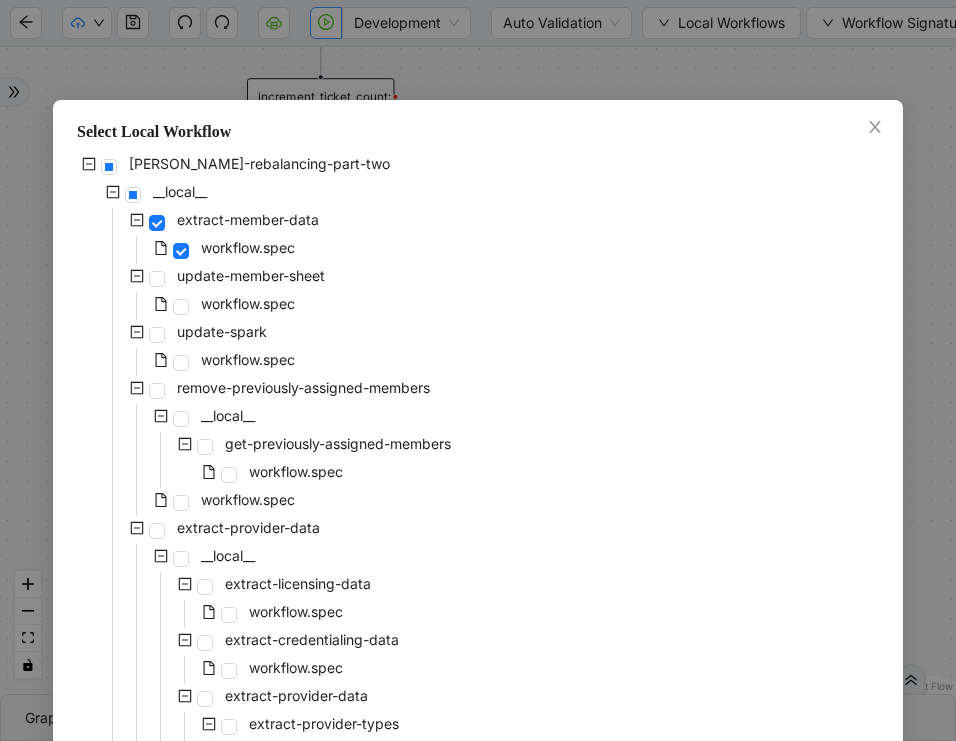 scroll, scrollTop: 507, scrollLeft: 0, axis: vertical 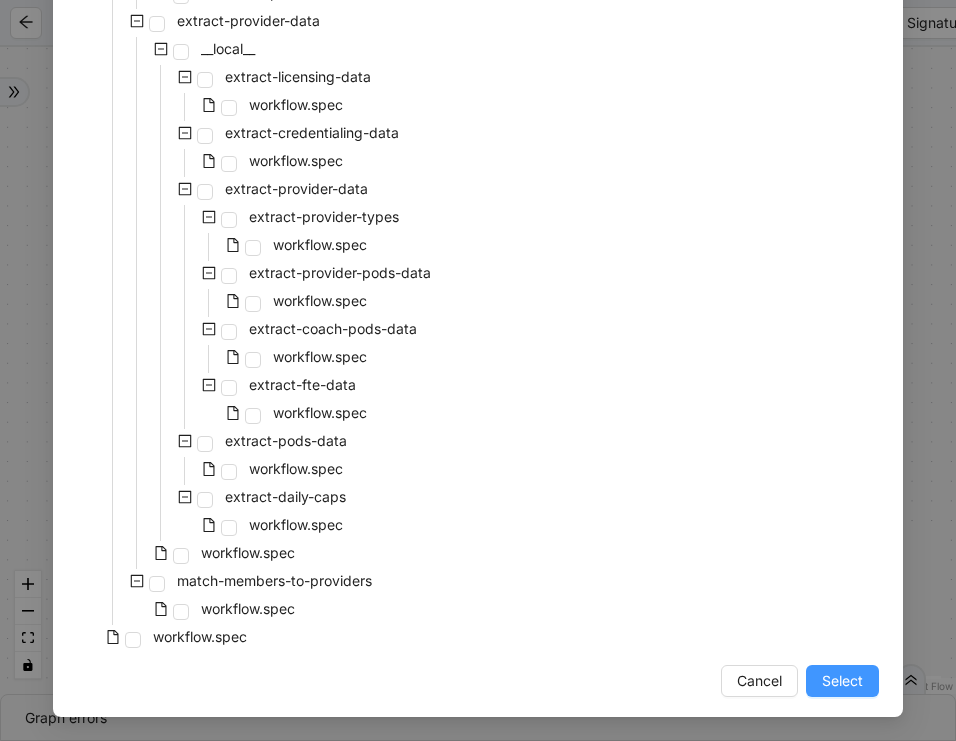 click on "Select" at bounding box center (842, 681) 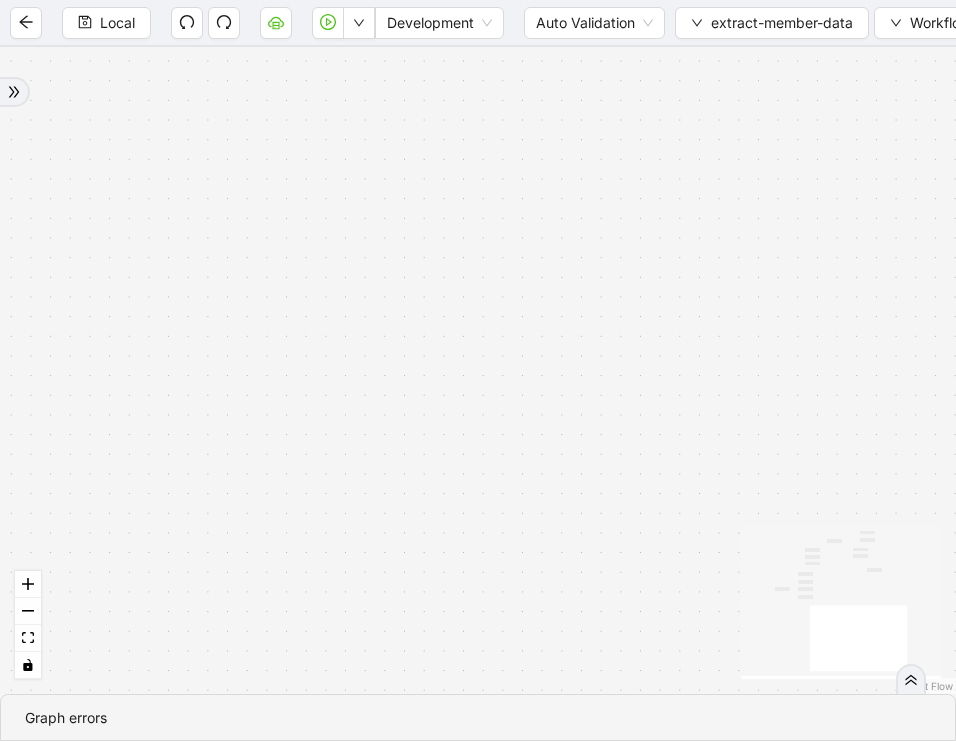 drag, startPoint x: 592, startPoint y: 354, endPoint x: 575, endPoint y: 586, distance: 232.62201 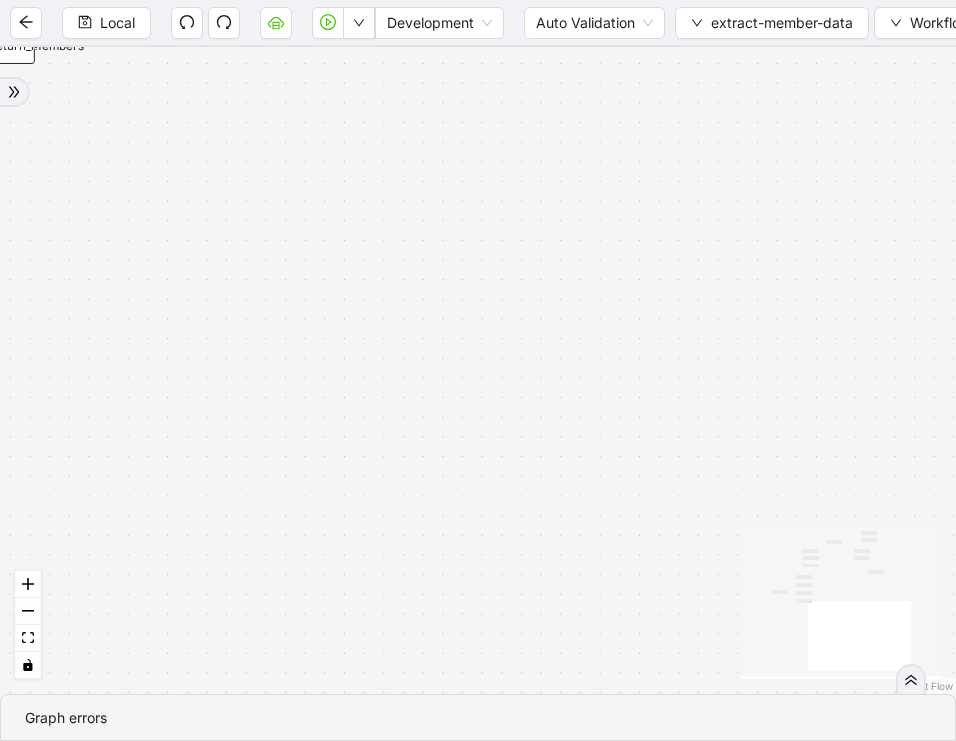 drag, startPoint x: 592, startPoint y: 396, endPoint x: 699, endPoint y: 665, distance: 289.49957 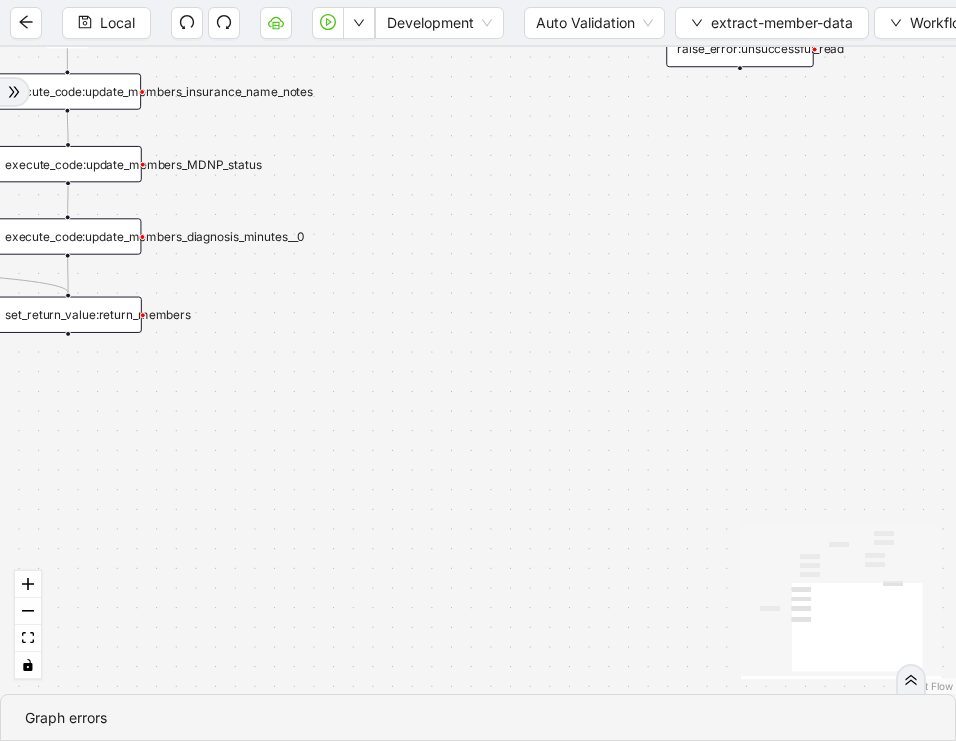 drag, startPoint x: 425, startPoint y: 276, endPoint x: 637, endPoint y: 459, distance: 280.05893 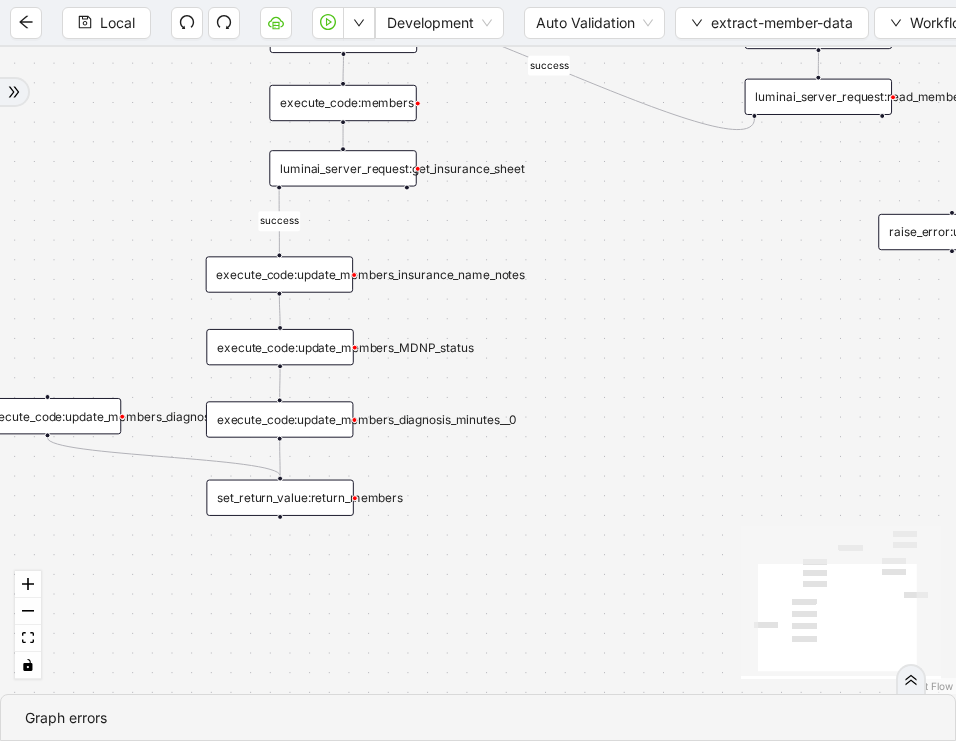 click on "execute_code:update_members_insurance_name_notes" at bounding box center [279, 274] 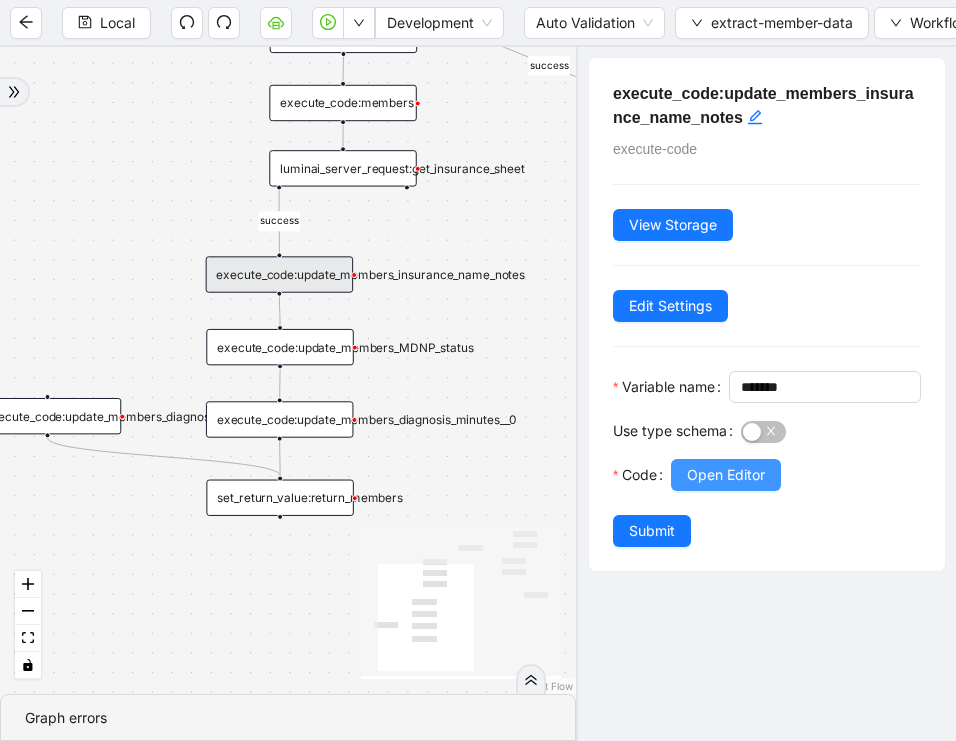 click on "Open Editor" at bounding box center (726, 475) 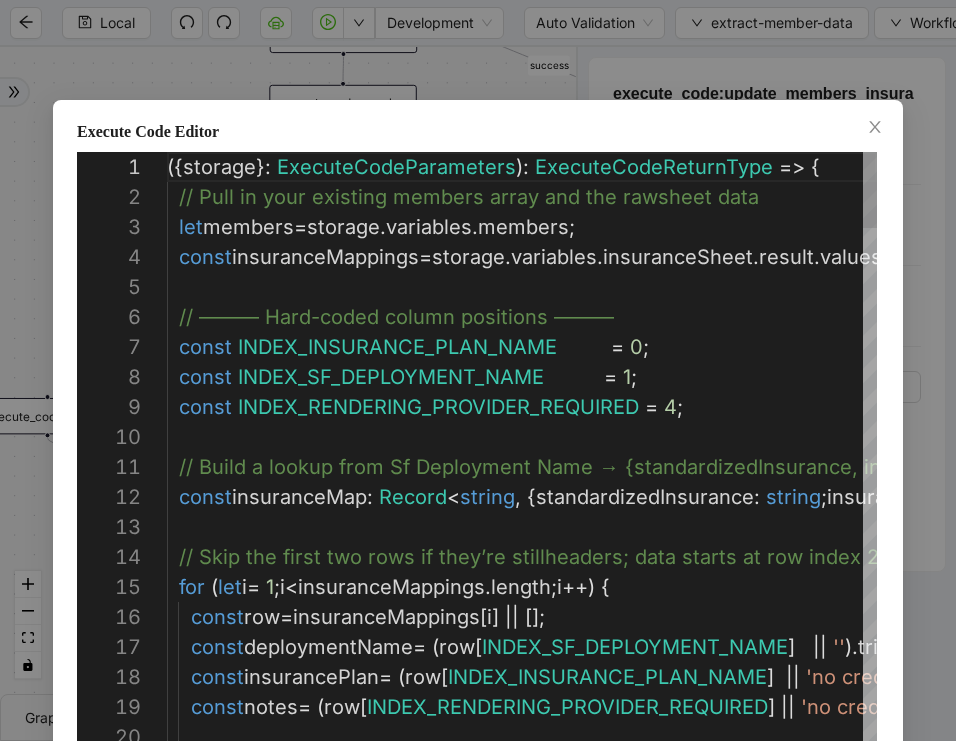 scroll, scrollTop: 300, scrollLeft: 0, axis: vertical 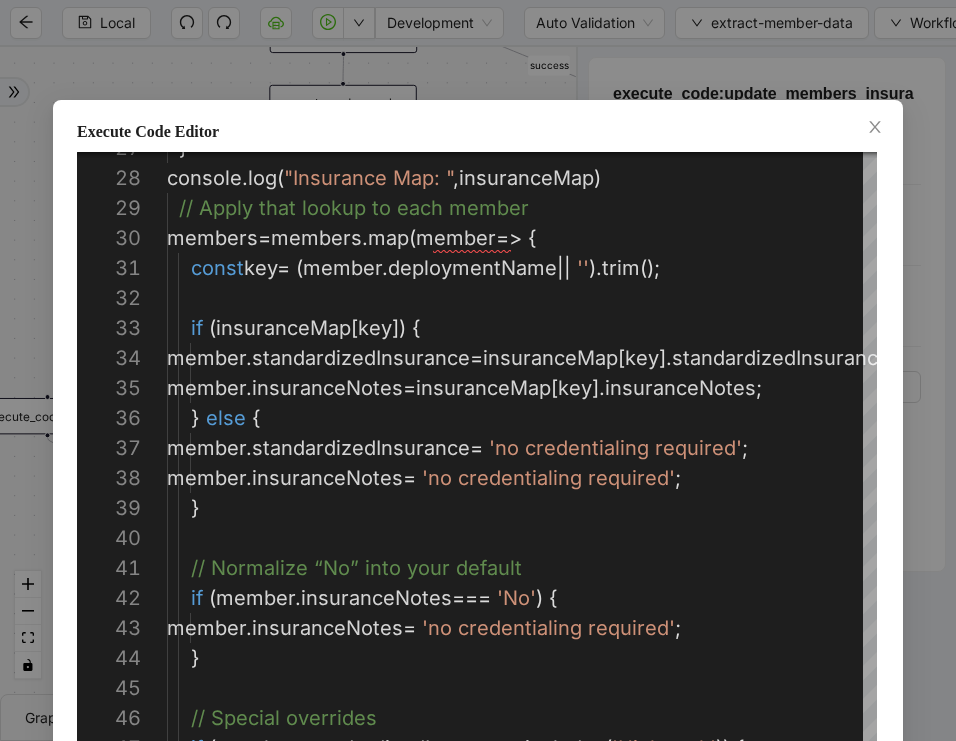 click on "Execute Code Editor 38 39 37 35 36 33 34 31 32 30 29 28 27 40 41 42 43 44 45 46 47       member . insuranceNotes         =   'no credentialing required' ;      }       member . standardizedInsurance  =   'no credentialing required' ;       member . insuranceNotes         =  insuranceMap [ key ]. insuranceNotes ;      }   else   {      if   ( insuranceMap [ key ])   {       member . standardizedInsurance  =  insuranceMap [ key ]. standardizedInsurance ;      const  key  =   ( member . deploymentName  ||   '' ). trim ();   members  =  members . map ( member  =>   {    // Apply that lookup to each member console . log ( "Insurance Map: " ,  insuranceMap )    }      // Normalize “No” into your default      if   ( member . insuranceNotes  ===   'No' )   {       member . insuranceNotes  =   'no credentialing required' ;      }      // Special overrides      if   ( member . . (" at bounding box center (478, 370) 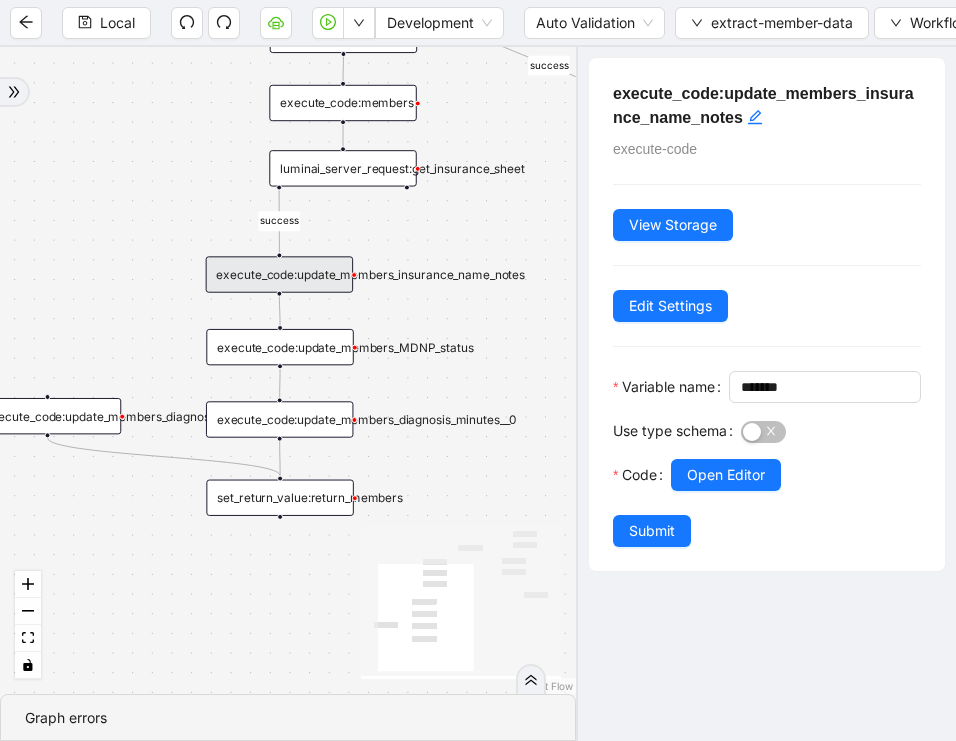 click on "execute_code:update_members_MDNP_status" at bounding box center (279, 347) 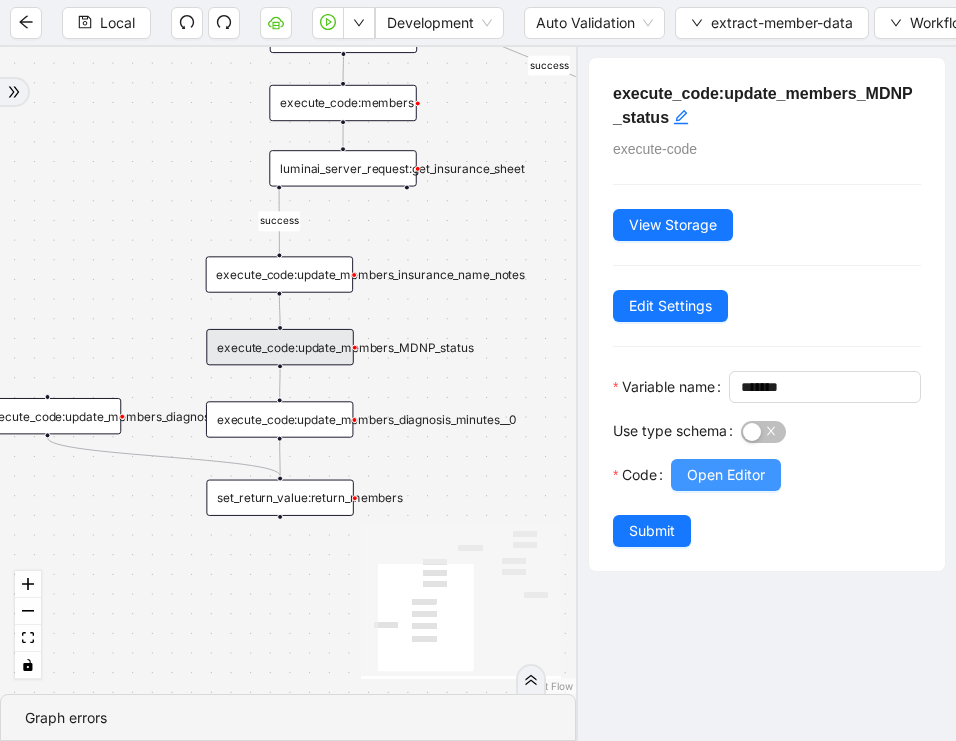 click on "Open Editor" at bounding box center [726, 475] 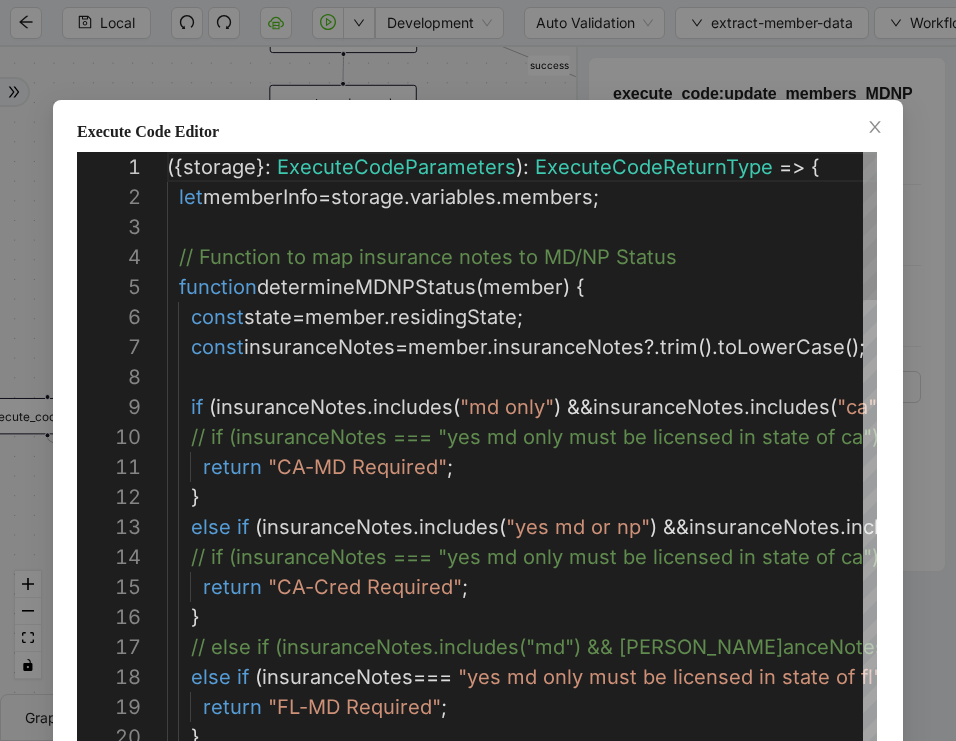 scroll, scrollTop: 300, scrollLeft: 0, axis: vertical 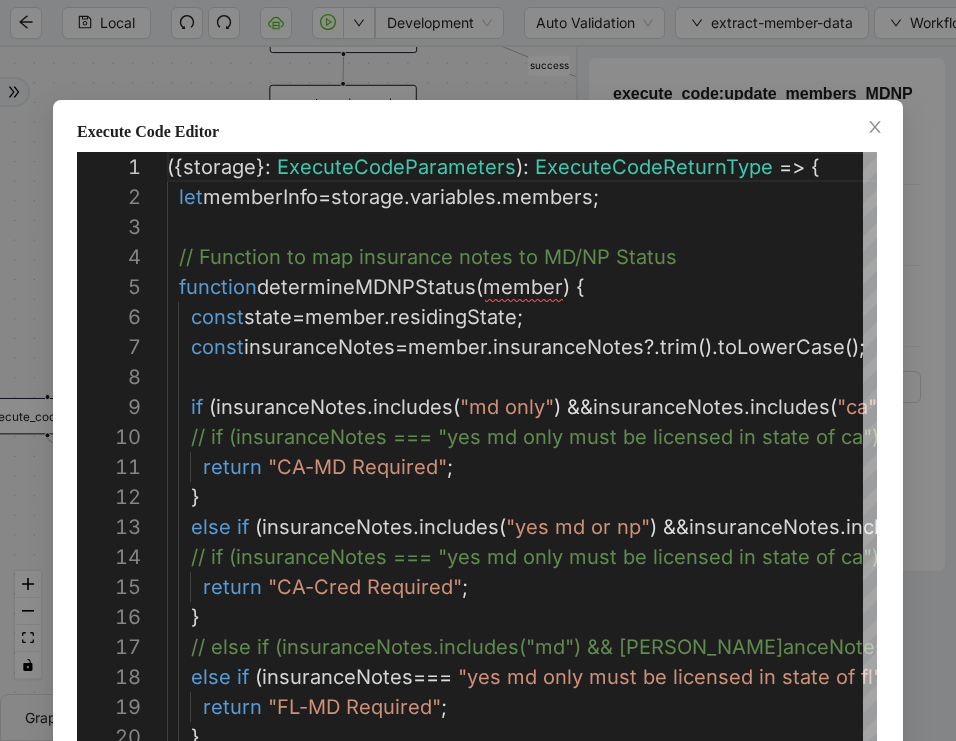 click on "Execute Code Editor 20 19 18 17 16 15 14 13 12 11 10 9 8 7 5 6 4 3 2 1      }          return   "FL-MD Required" ;      else   if   ( insuranceNotes  ===   "yes md only must be licensed in state of fl" )   {      // else if (insuranceNotes.includes("md") && insur anceNotes.includes("fl")) {      }          return   "CA-Cred Required" ;      // if (insuranceNotes === "yes md only must be lic ensed in state of ca") {      else   if   ( insuranceNotes . includes ( "yes md or np" )   &&  insuranceNotes . includes ( "ca" ))   {      }          return   "CA-MD Required" ;      // if (insuranceNotes === "yes md only must be lic ensed in state of ca") {      if   ( insuranceNotes . includes ( "md only" )   &&  insuranceNotes . includes ( "ca" ))   {      const  insuranceNotes  =  member . insuranceNotes ?. trim (). toLowerCase ();    function  determineMDNPStatus ( member )   { const" at bounding box center (478, 370) 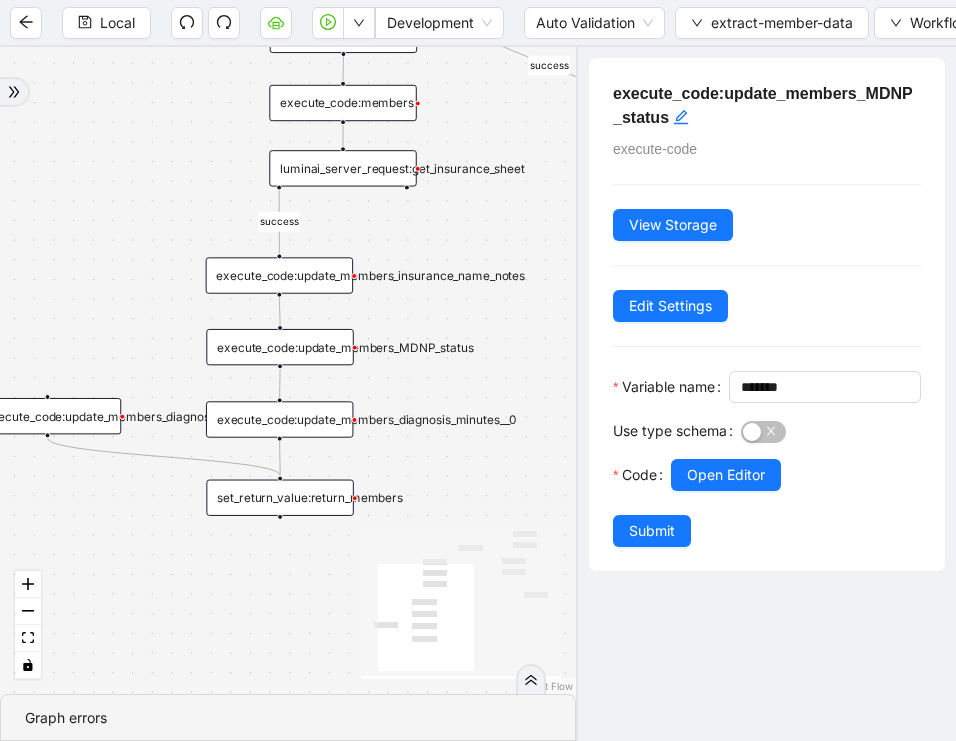 click on "execute_code:update_members_insurance_name_notes" at bounding box center [279, 275] 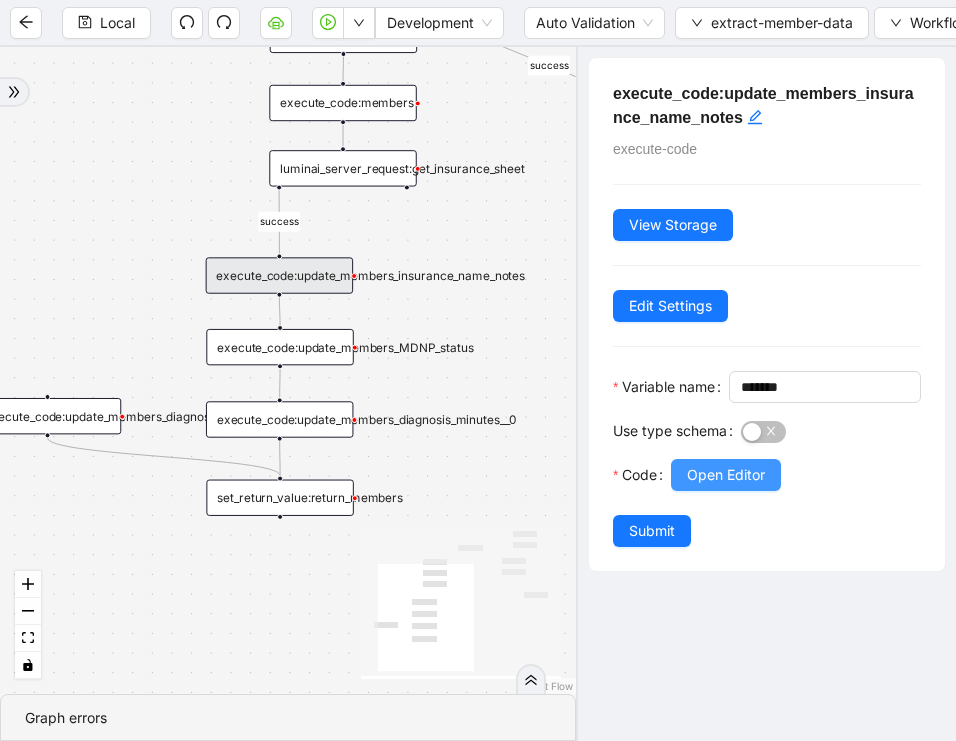 click on "Open Editor" at bounding box center [726, 475] 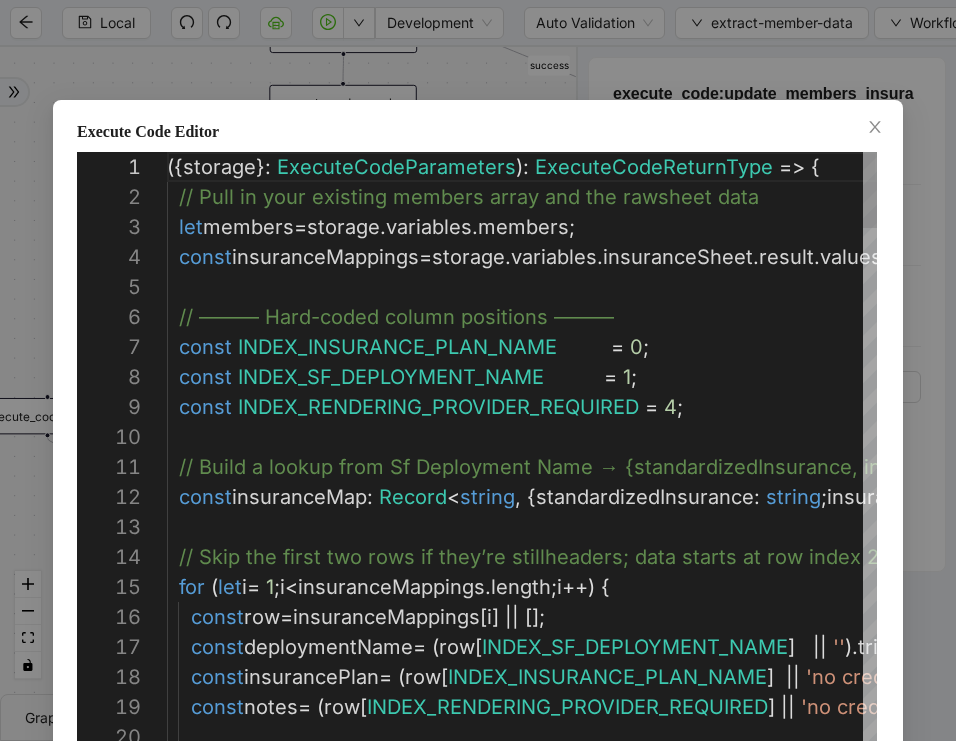 scroll, scrollTop: 300, scrollLeft: 0, axis: vertical 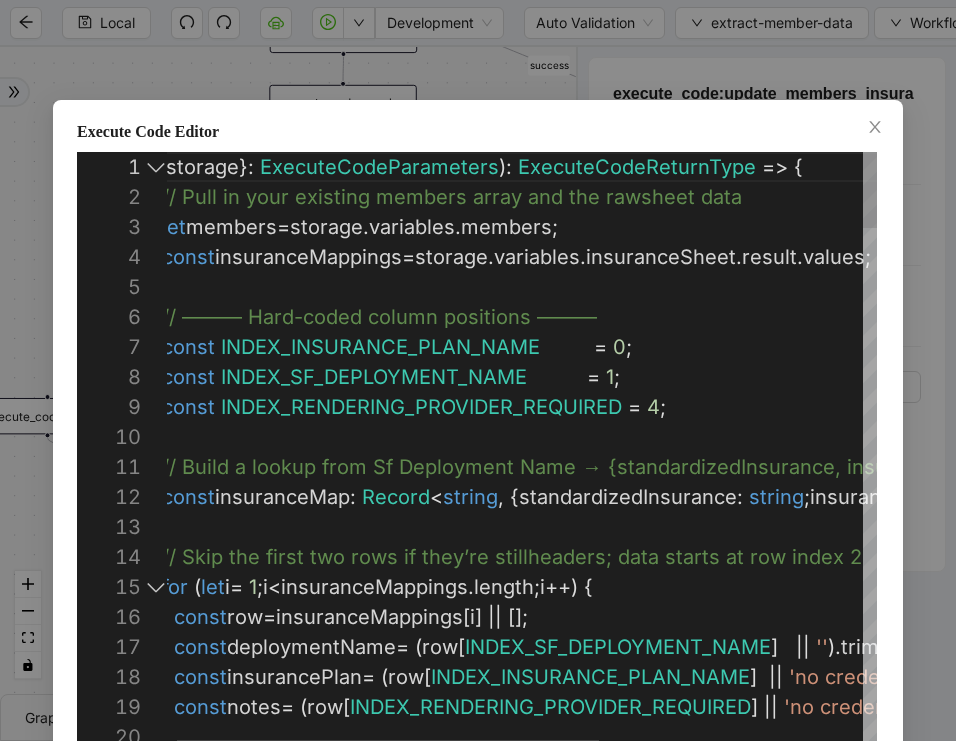 click on "const  notes           =   ( row [ INDEX_RENDERING_PROVIDER_REQUIRED ]   ||   'no credentialing required' ). trim ();      const  insurancePlan   =   ( row [ INDEX_INSURANCE_PLAN_NAME ]    ||   'no credentialing required' ). trim ();      const  row  =  insuranceMappings [ i ]   ||   [];      const  deploymentName  =   ( row [ INDEX_SF_DEPLOYMENT_NAME ]     ||   '' ). trim ();    for   ( let  i  =   1 ;  i  <  insuranceMappings . length ;  i ++)   {    // Skip the first two rows if they’re still  headers; data starts at row index 2    const  insuranceMap :   Record < string ,   {  standardizedInsurance :   string ;  insuranceNotes :   string   }>   =   {};    // Build a lookup from Sf Deployment Name → {  standardizedInsurance, insuranceNotes }    const   INDEX_RENDERING_PROVIDER_REQUIRED   =   4 ;    const   INDEX_SF_DEPLOYMENT_NAME            =   1 ;    const   =   0 ; =" at bounding box center [734, 2492] 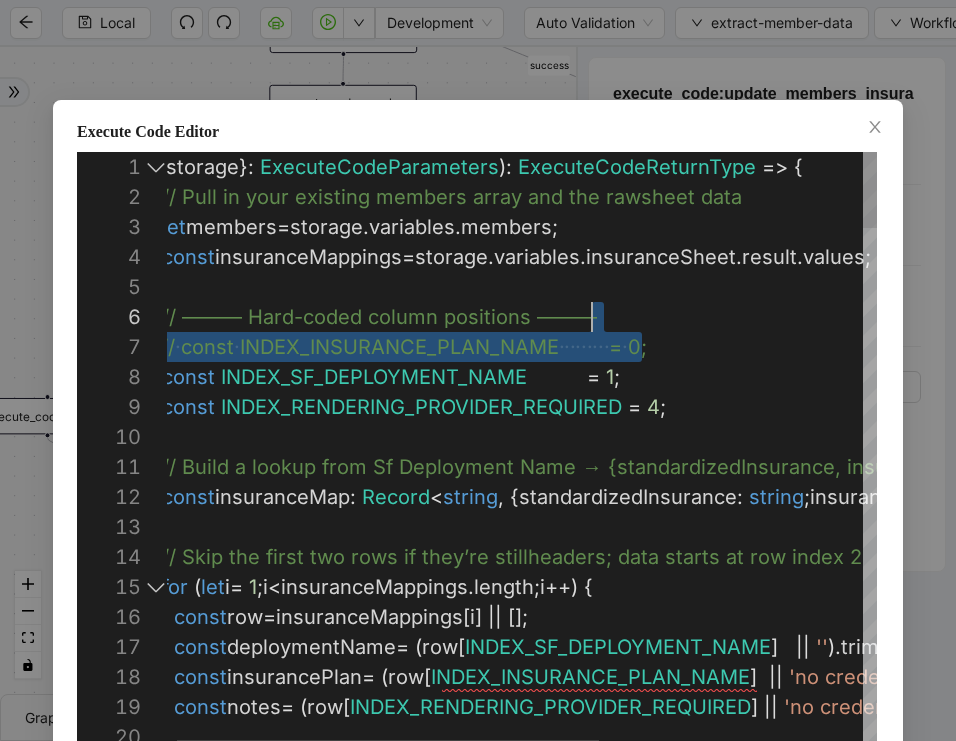drag, startPoint x: 684, startPoint y: 339, endPoint x: 684, endPoint y: 321, distance: 18 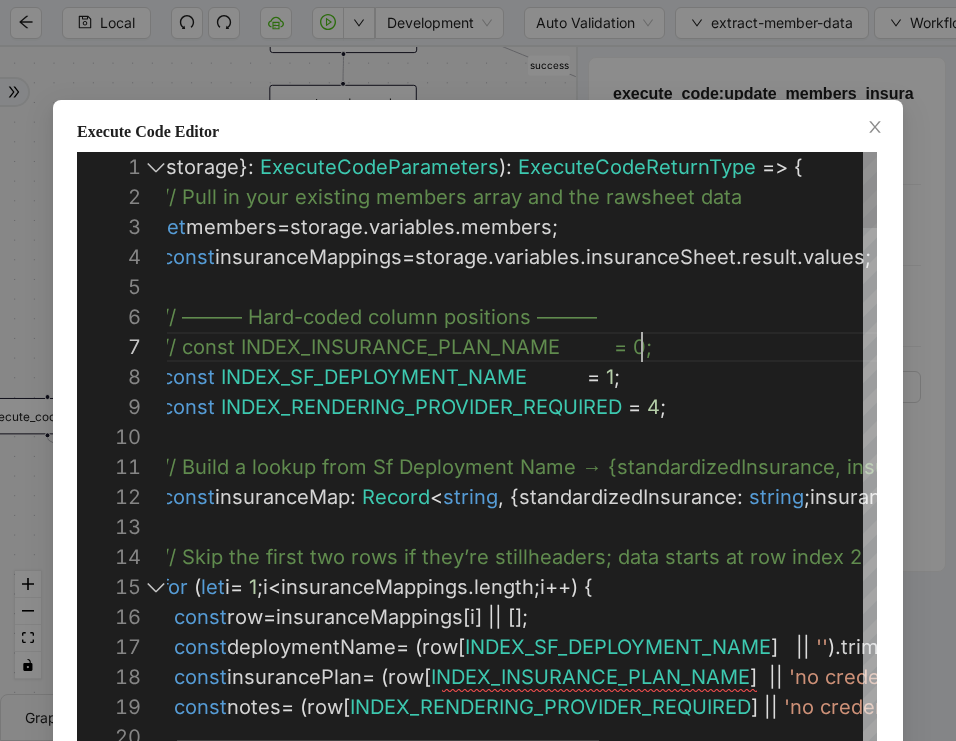 paste on "**********" 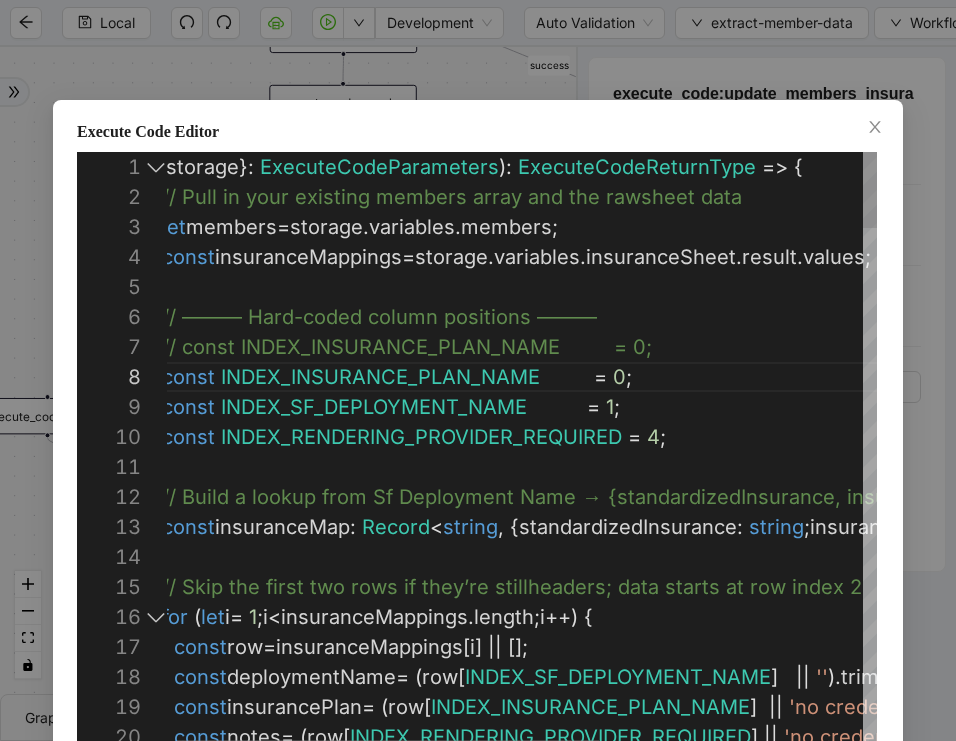 click on "const  notes           =   ( row [ INDEX_RENDERING_PROVIDER_REQUIRED ]   ||   'no credentialing required' ). trim ();      const  insurancePlan   =   ( row [ INDEX_INSURANCE_PLAN_NAME ]    ||   'no credentialing required' ). trim ();      const  row  =  insuranceMappings [ i ]   ||   [];      const  deploymentName  =   ( row [ INDEX_SF_DEPLOYMENT_NAME ]     ||   '' ). trim ();    for   ( let  i  =   1 ;  i  <  insuranceMappings . length ;  i ++)   {    // Skip the first two rows if they’re still  headers; data starts at row index 2    const  insuranceMap :   Record < string ,   {  standardizedInsurance :   string ;  insuranceNotes :   string   }>   =   {};    // Build a lookup from Sf Deployment Name → {  standardizedInsurance, insuranceNotes }    const   INDEX_RENDERING_PROVIDER_REQUIRED   =   4 ;    const   INDEX_SF_DEPLOYMENT_NAME            =   1 ;          const = ." at bounding box center [734, 2507] 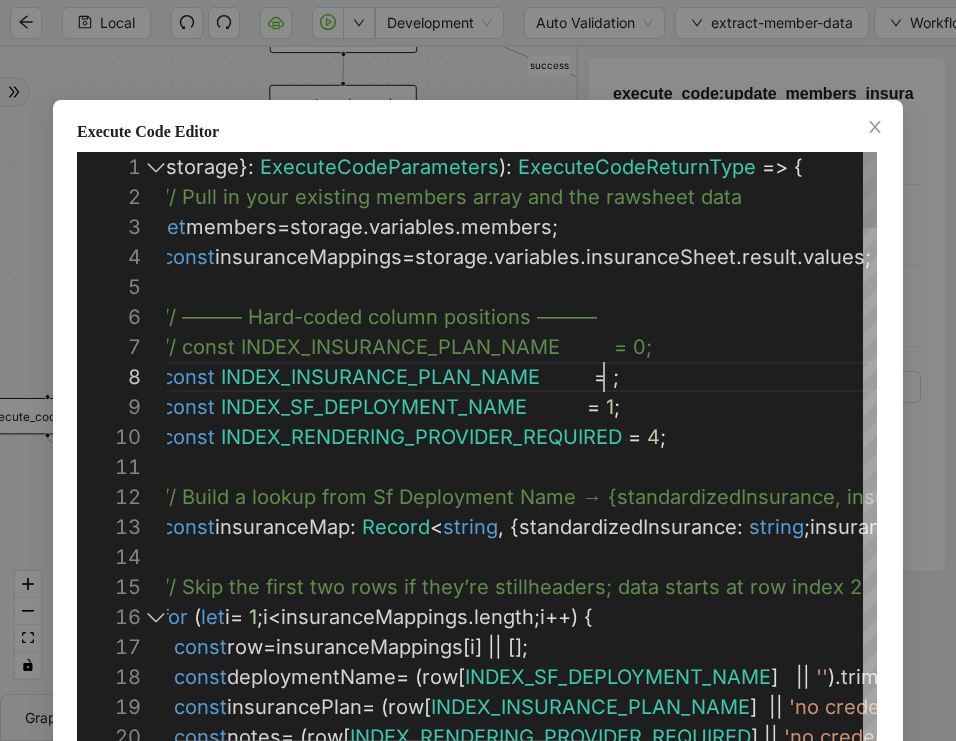 scroll, scrollTop: 210, scrollLeft: 466, axis: both 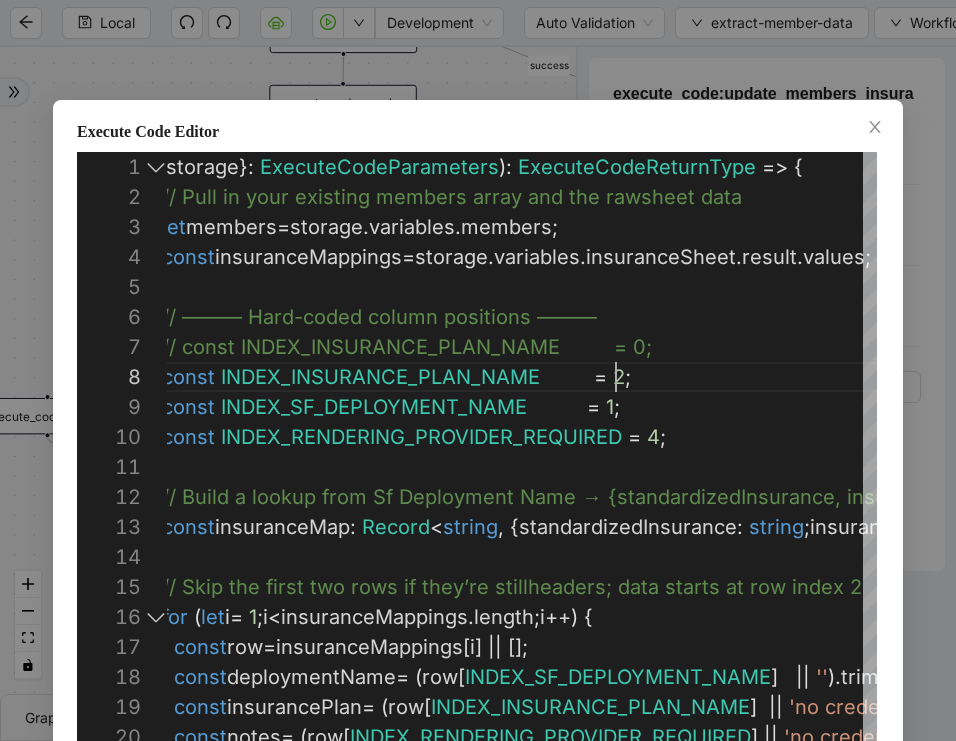 type on "**********" 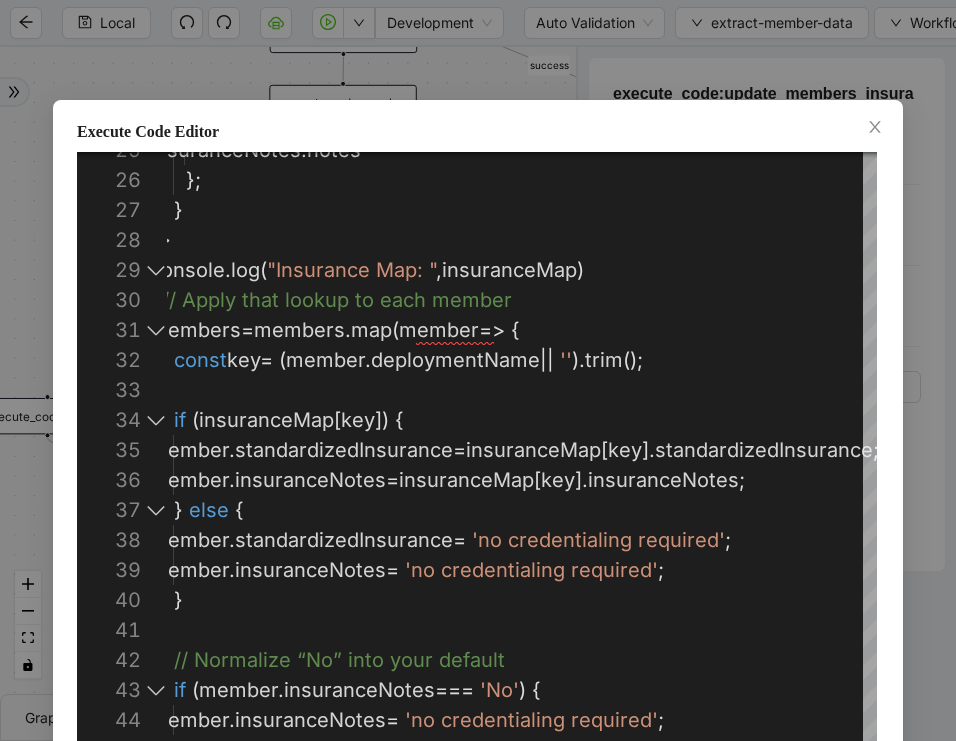 scroll, scrollTop: 99, scrollLeft: 0, axis: vertical 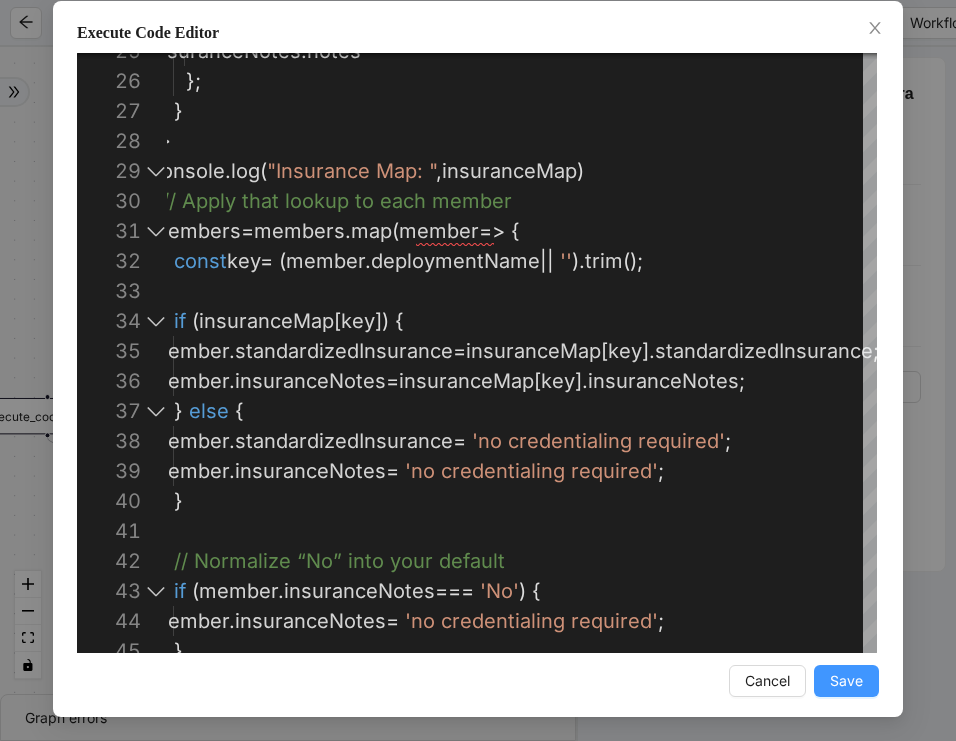 click on "Save" at bounding box center (846, 681) 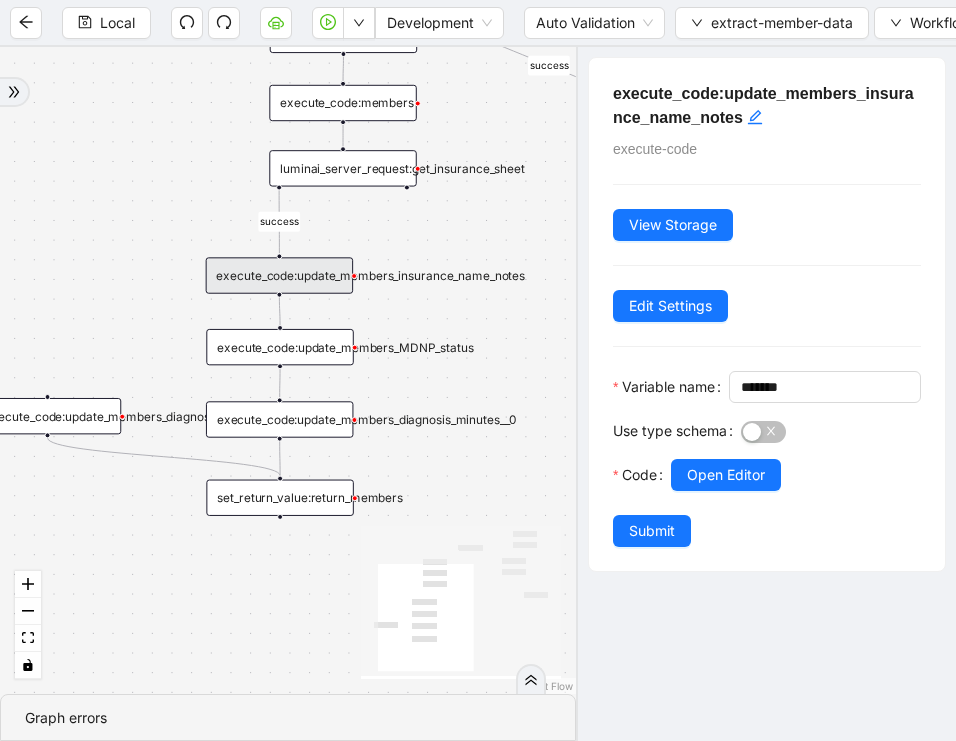 scroll, scrollTop: 0, scrollLeft: 0, axis: both 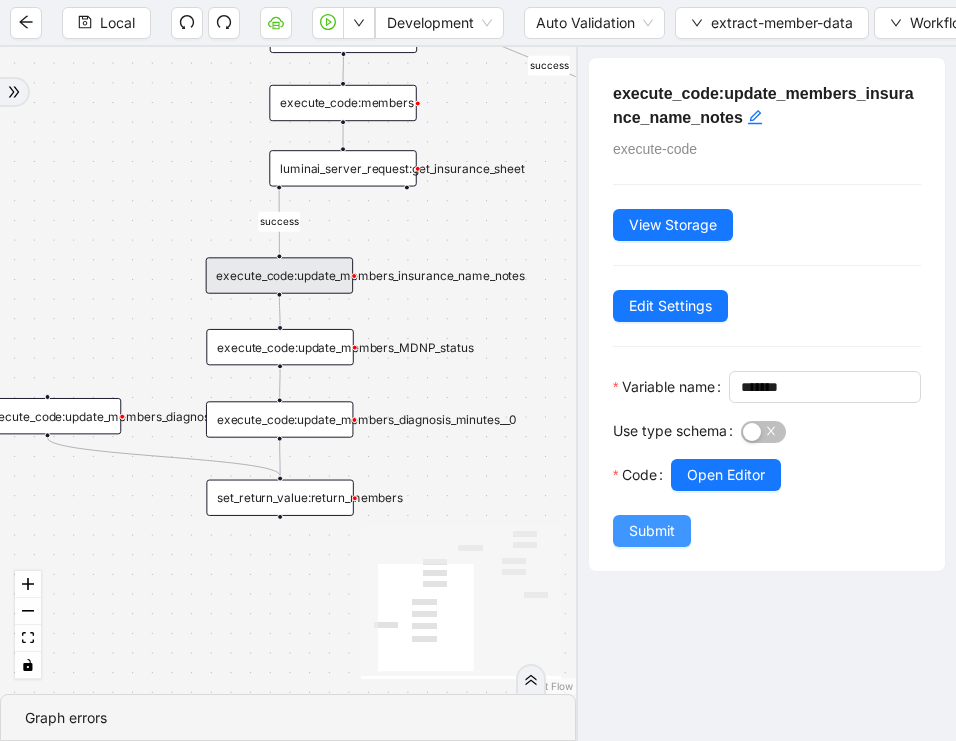 click on "Submit" at bounding box center [652, 531] 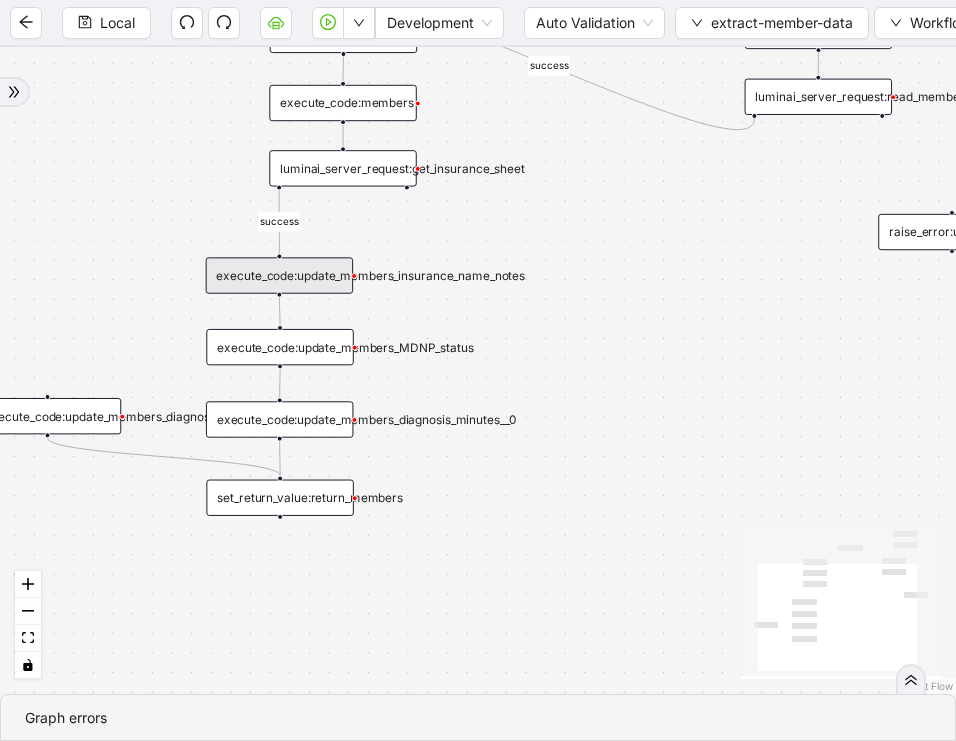 click on "Local" at bounding box center [117, 23] 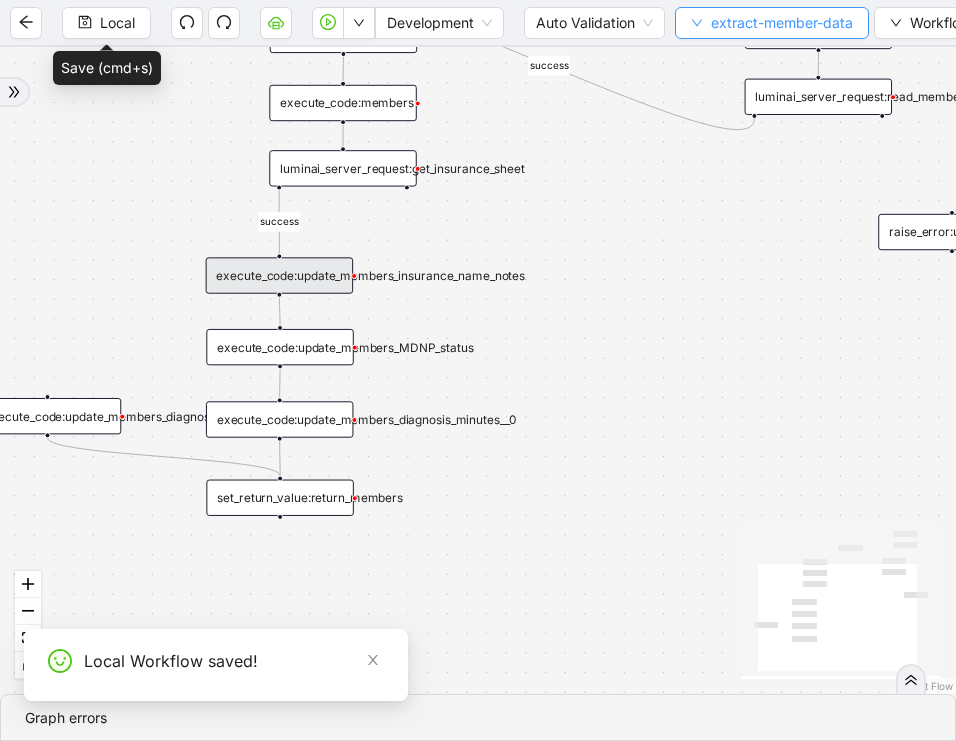click on "extract-member-data" at bounding box center [782, 23] 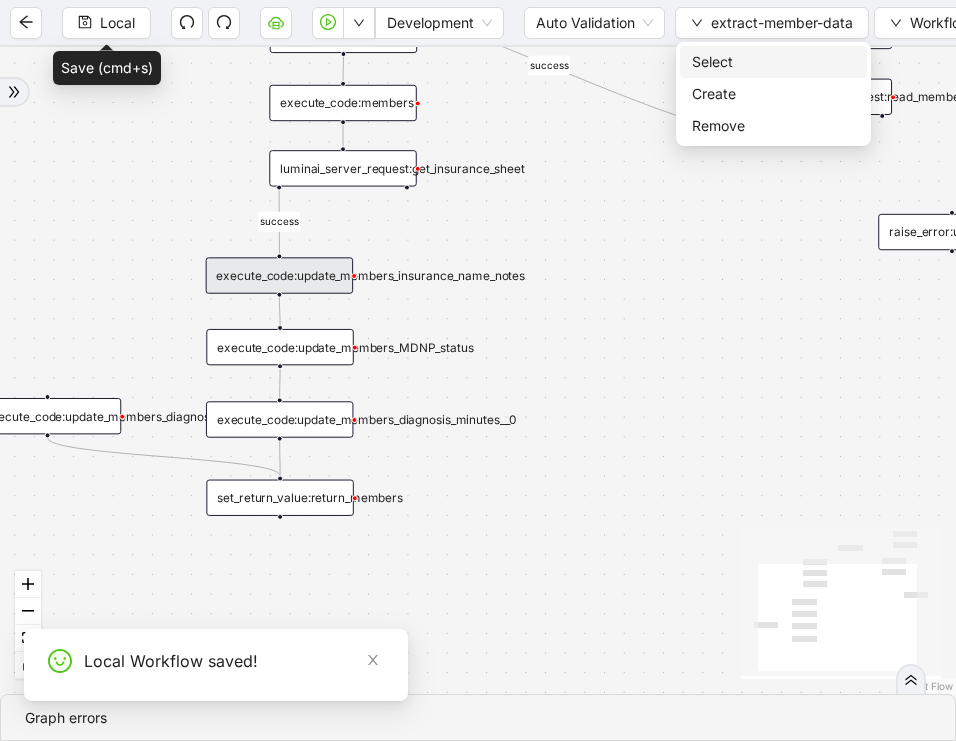 click on "Select" at bounding box center (773, 62) 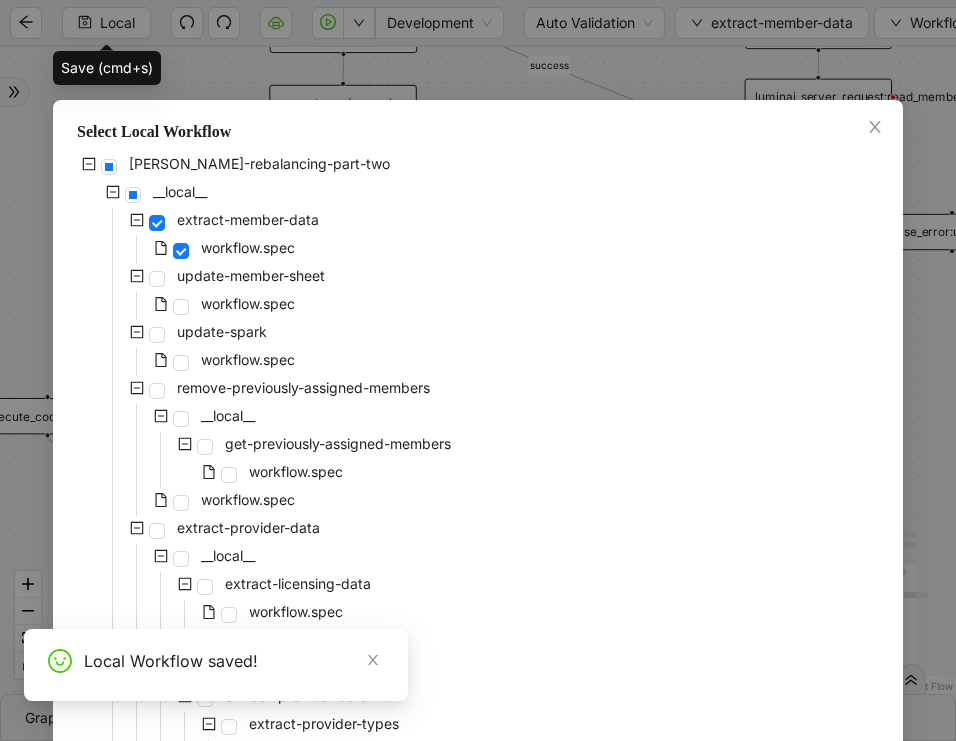 scroll, scrollTop: 507, scrollLeft: 0, axis: vertical 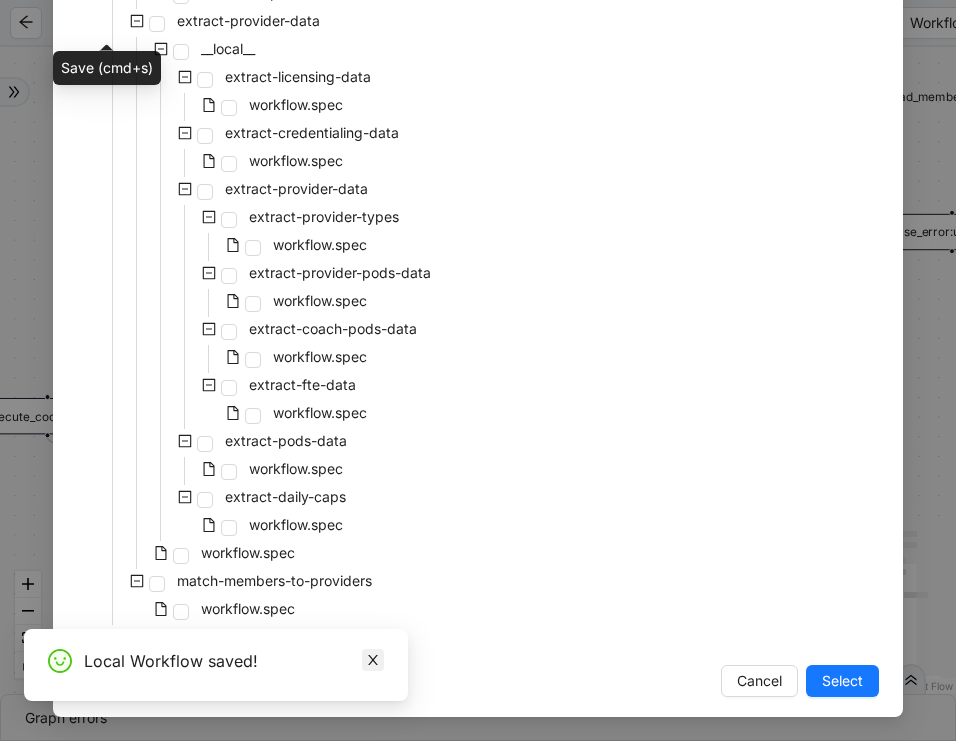 click 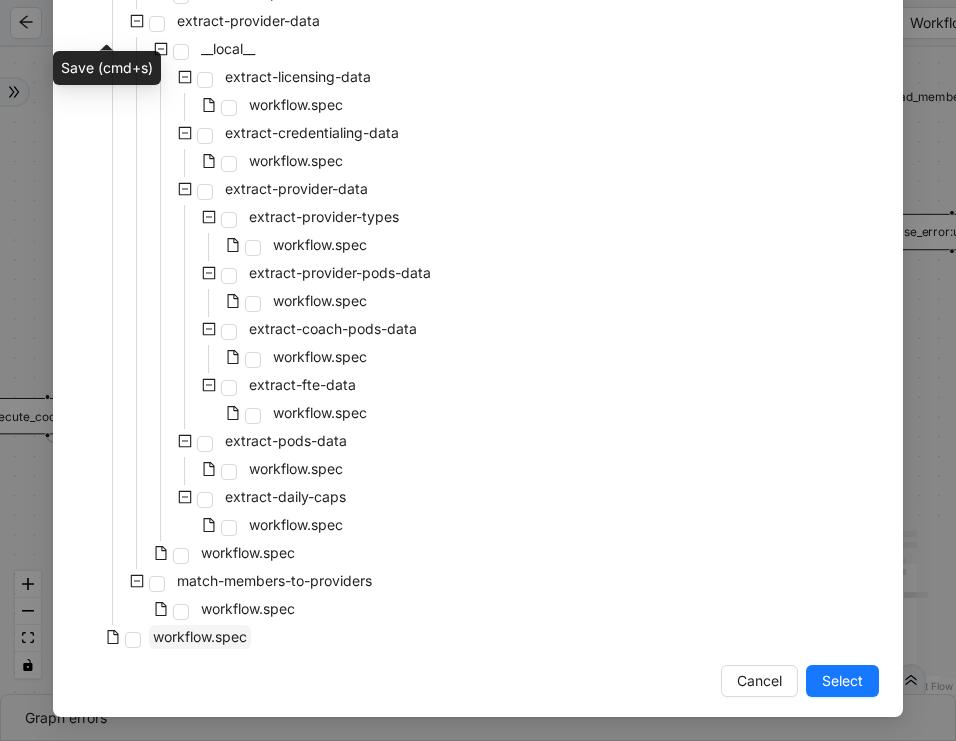 click on "workflow.spec" at bounding box center (200, 636) 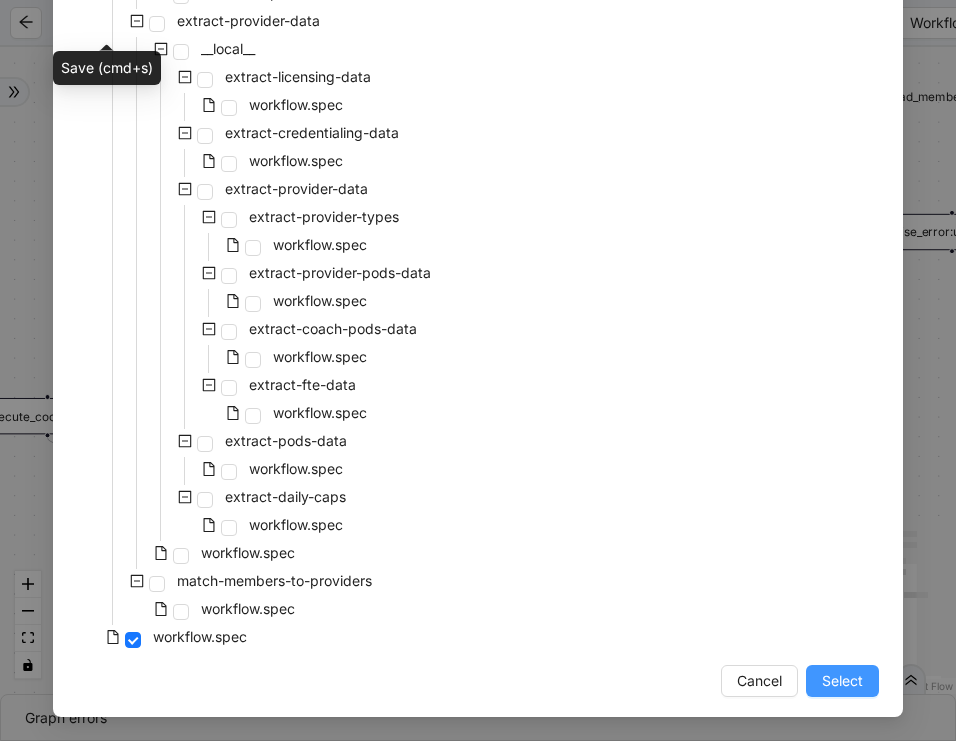 click on "Select" at bounding box center [842, 681] 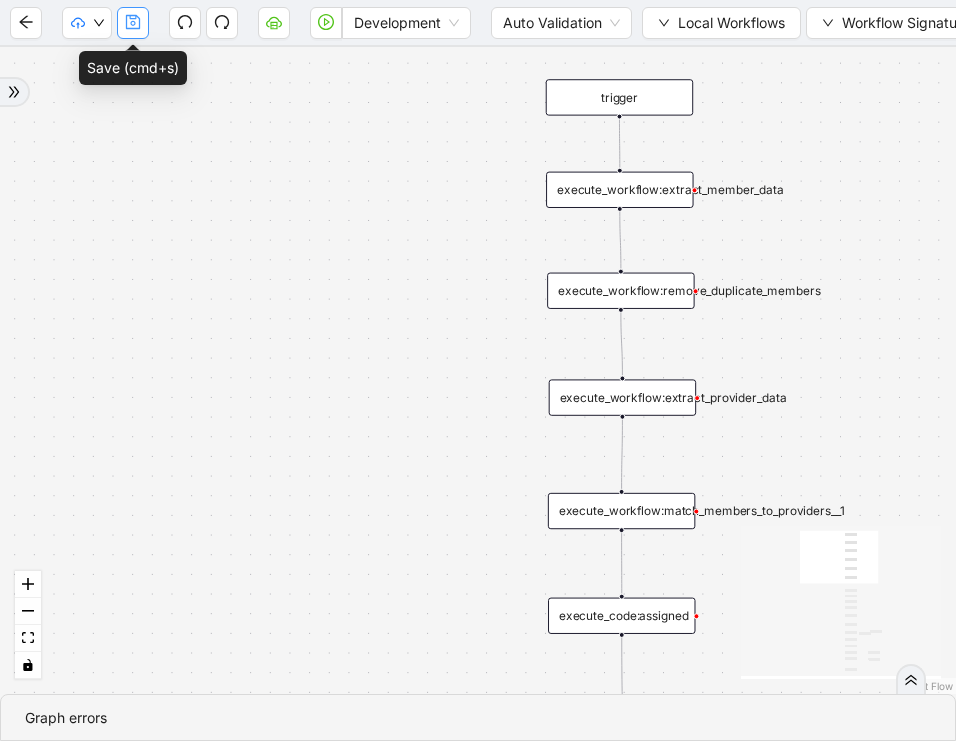 click 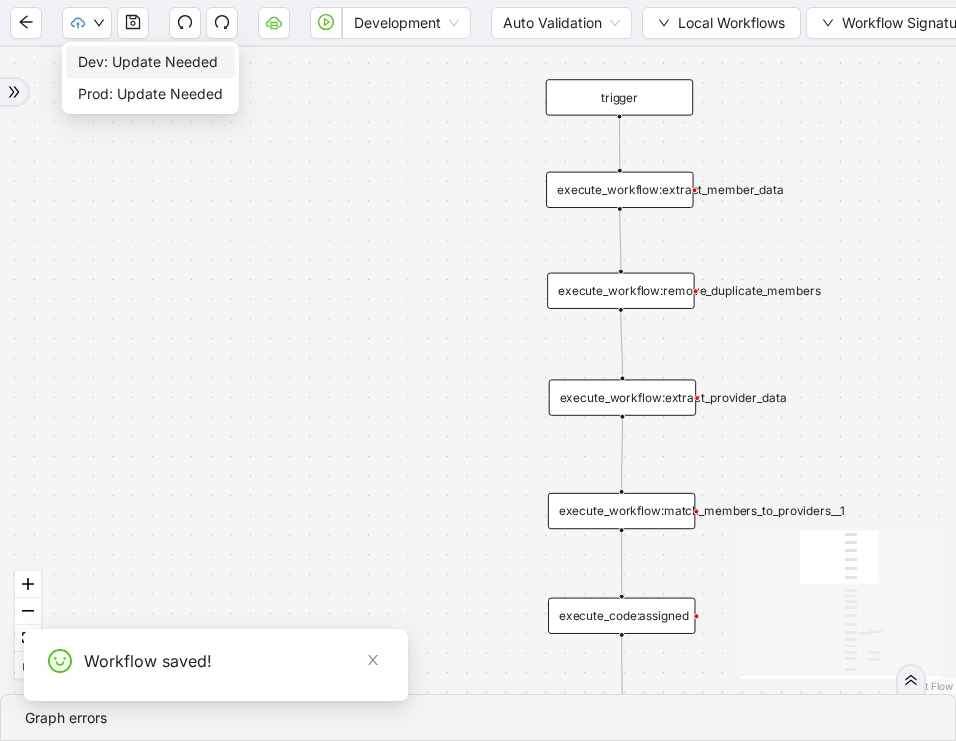 click on "Dev: Update Needed" at bounding box center (150, 62) 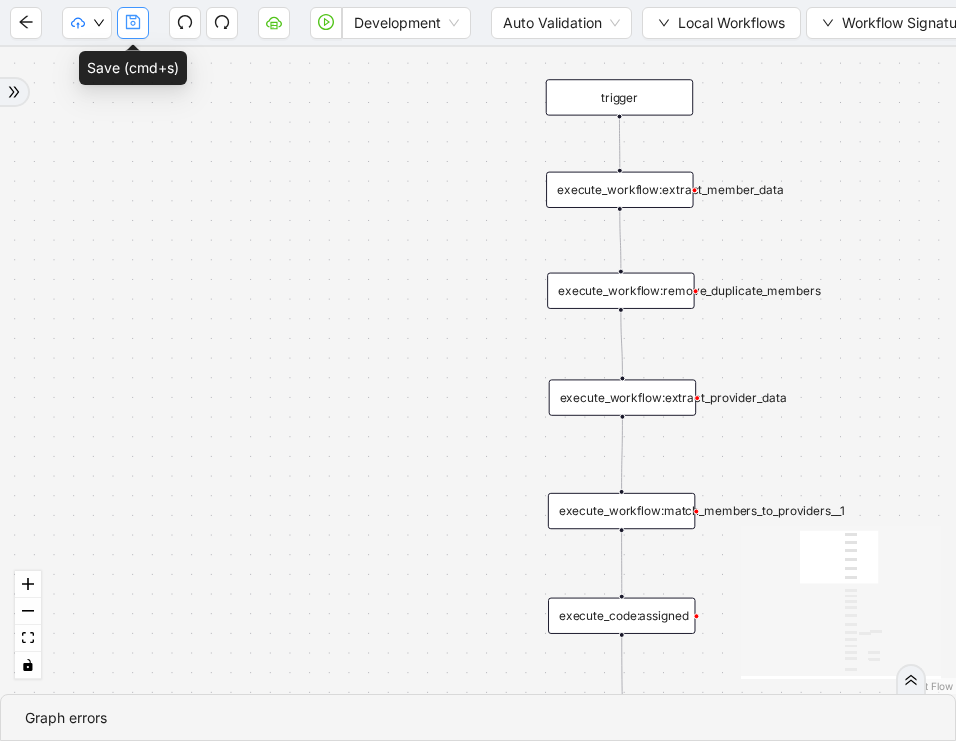 click 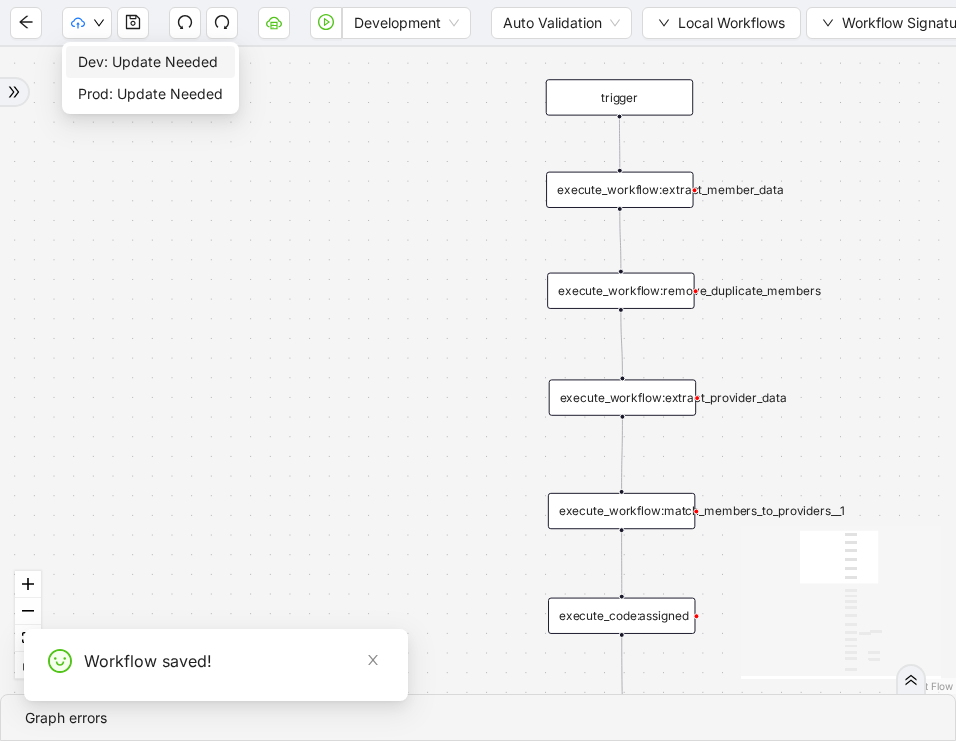 drag, startPoint x: 83, startPoint y: 53, endPoint x: 945, endPoint y: 56, distance: 862.00525 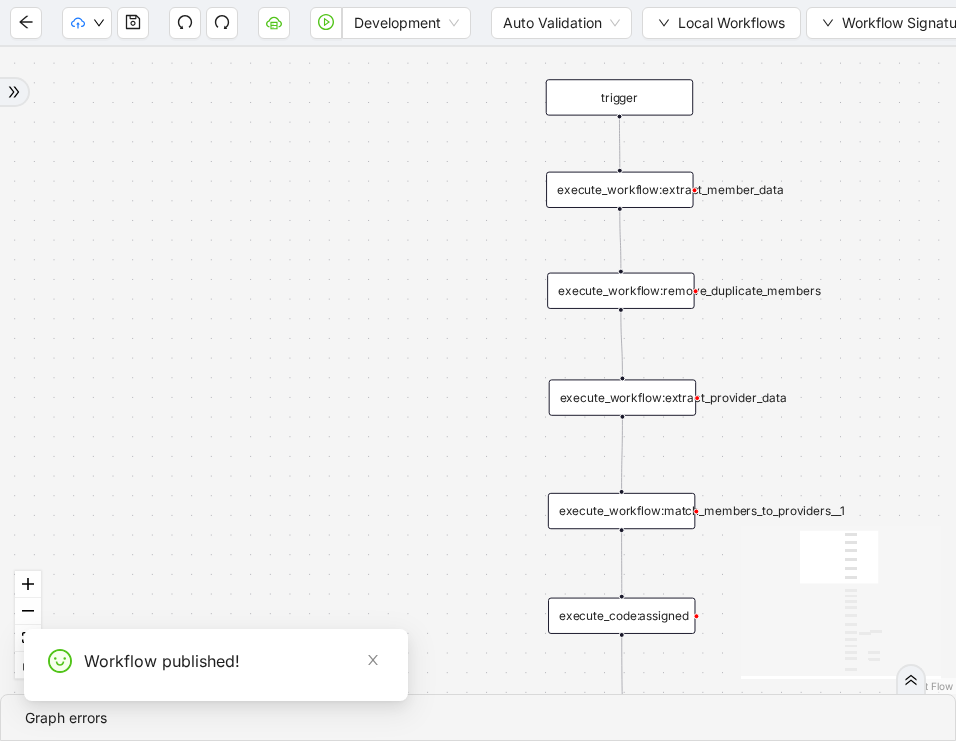 click at bounding box center (326, 23) 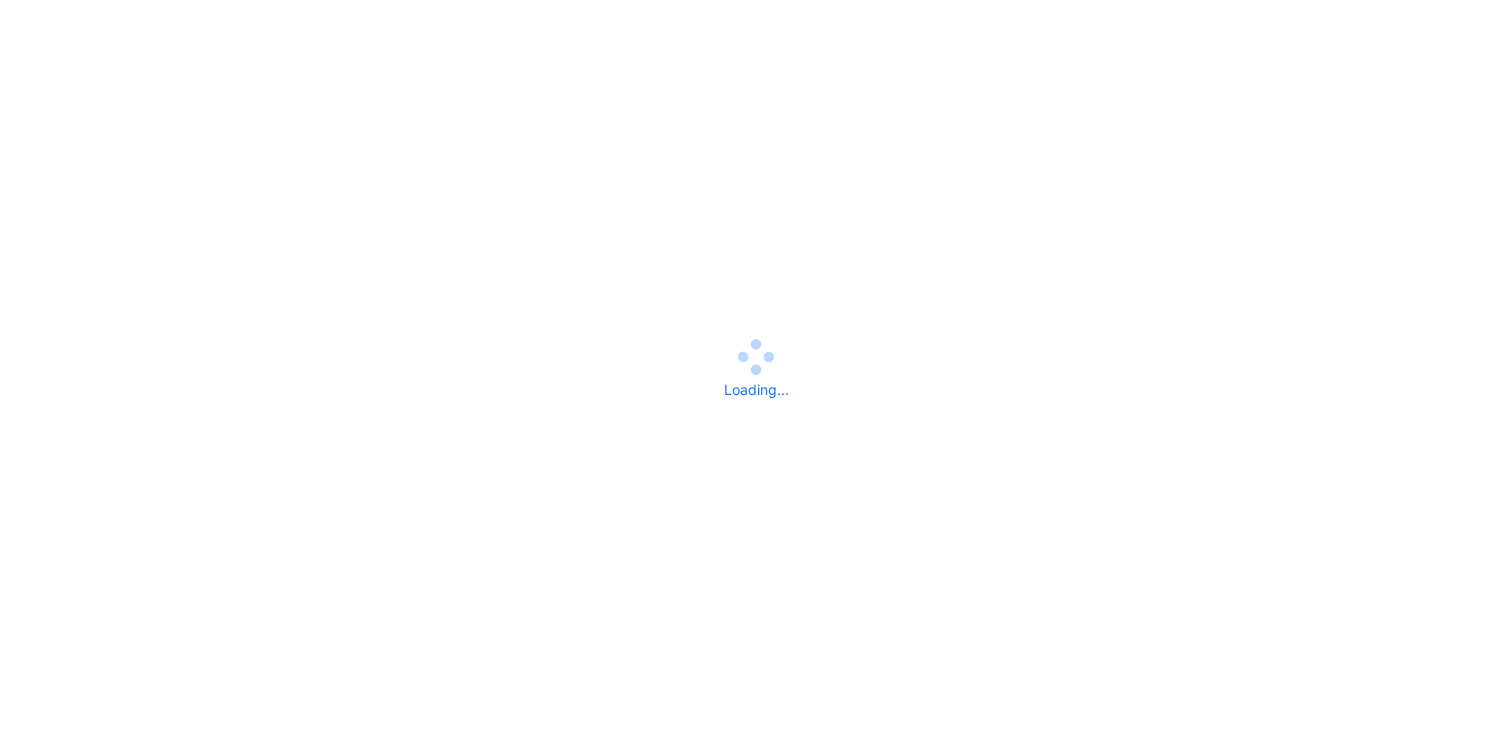 scroll, scrollTop: 0, scrollLeft: 0, axis: both 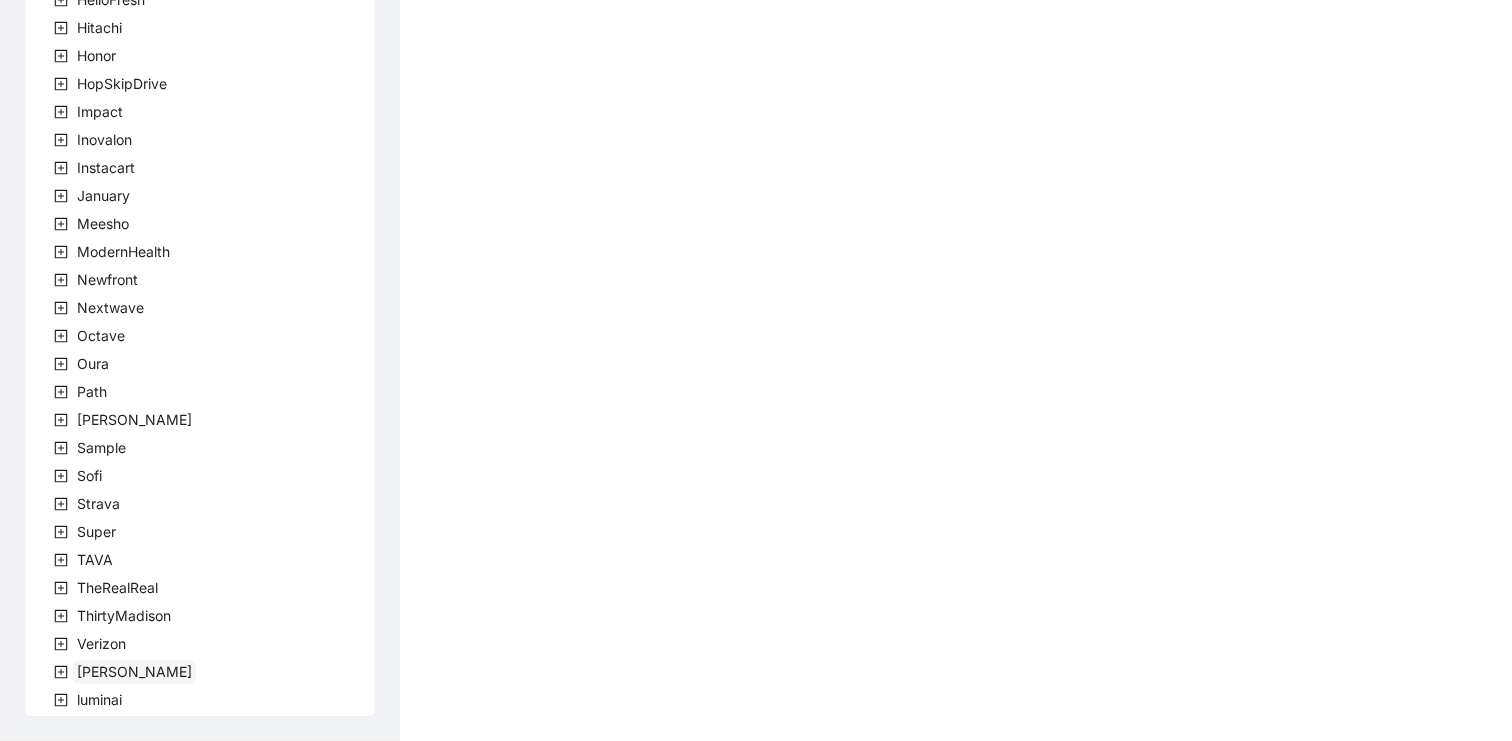 click on "Virta" at bounding box center [134, 671] 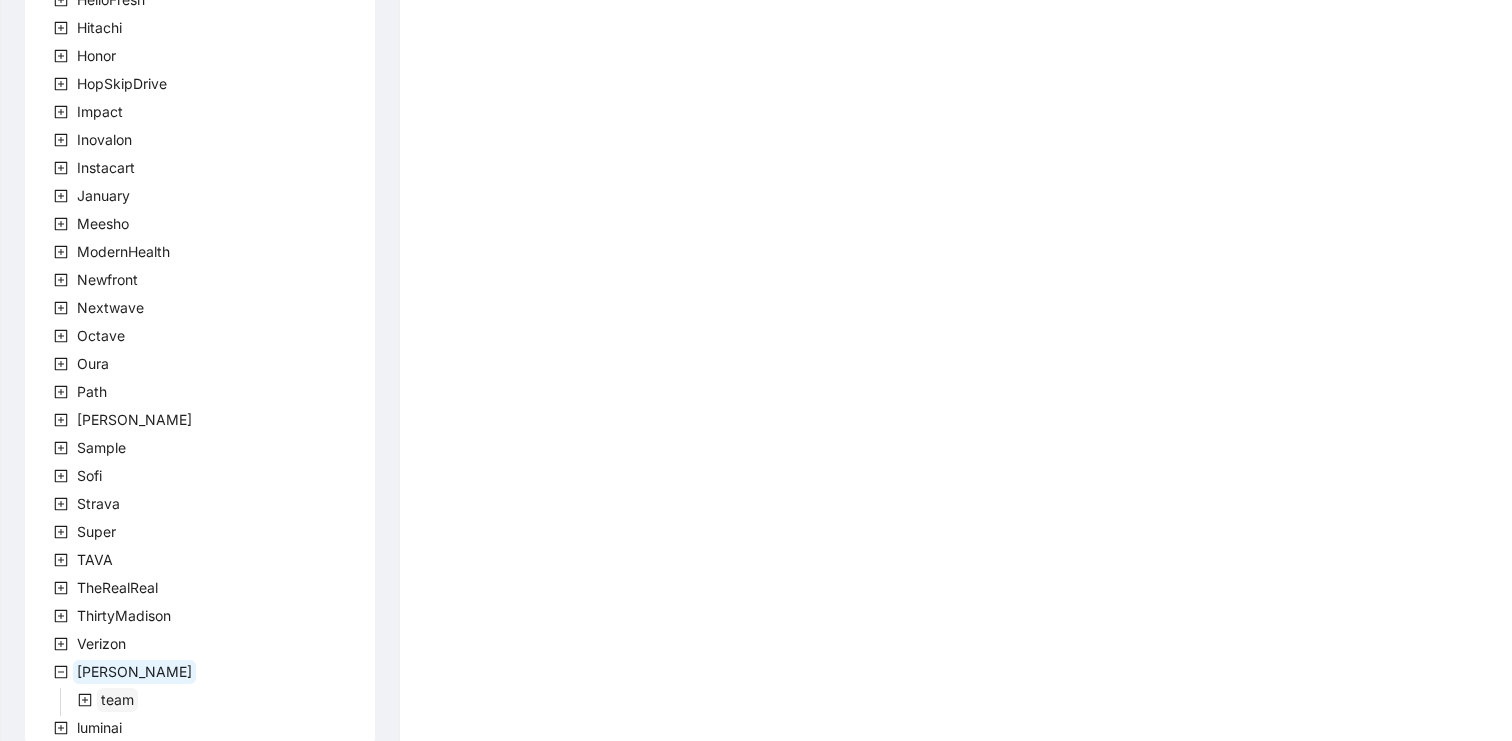 click on "team" at bounding box center [117, 699] 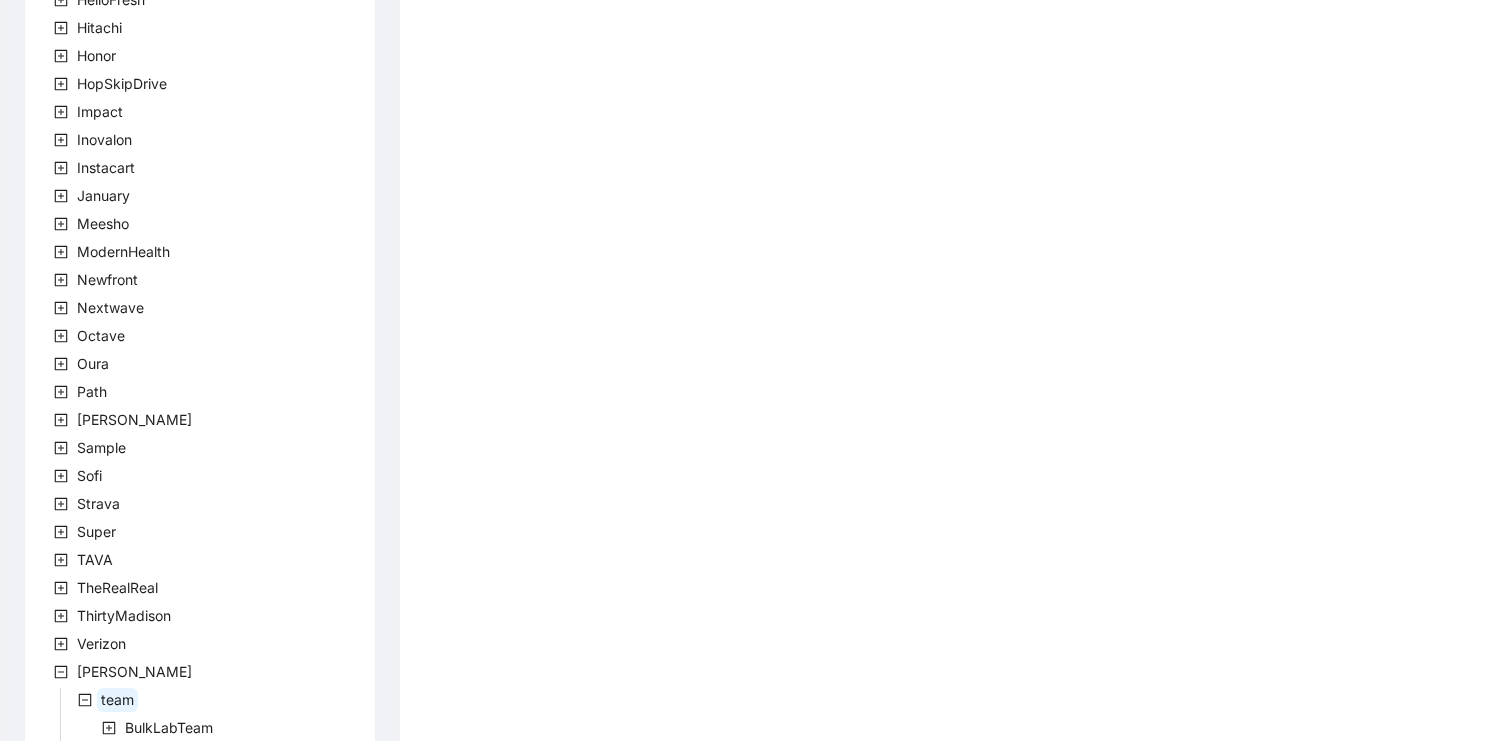 scroll, scrollTop: 695, scrollLeft: 0, axis: vertical 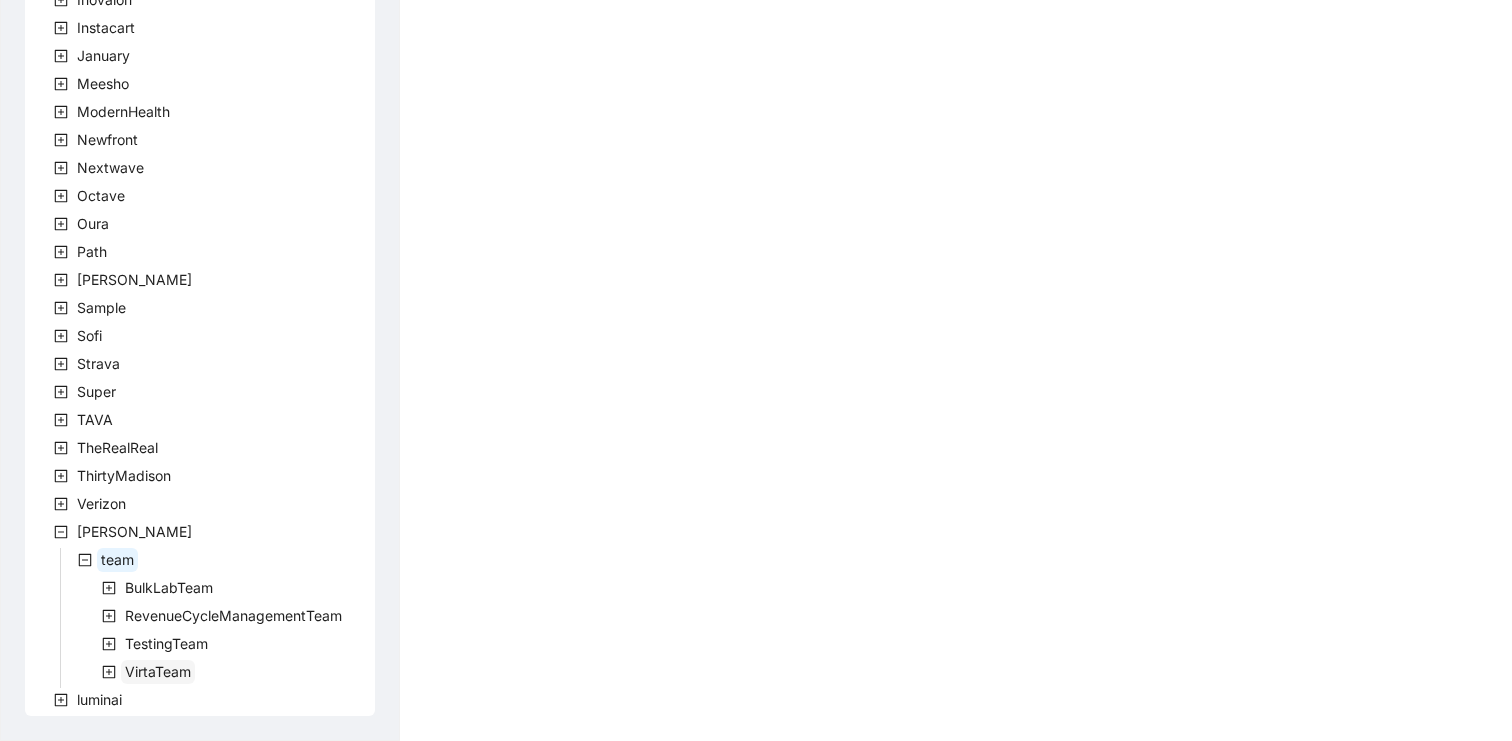 click on "VirtaTeam" at bounding box center (158, 671) 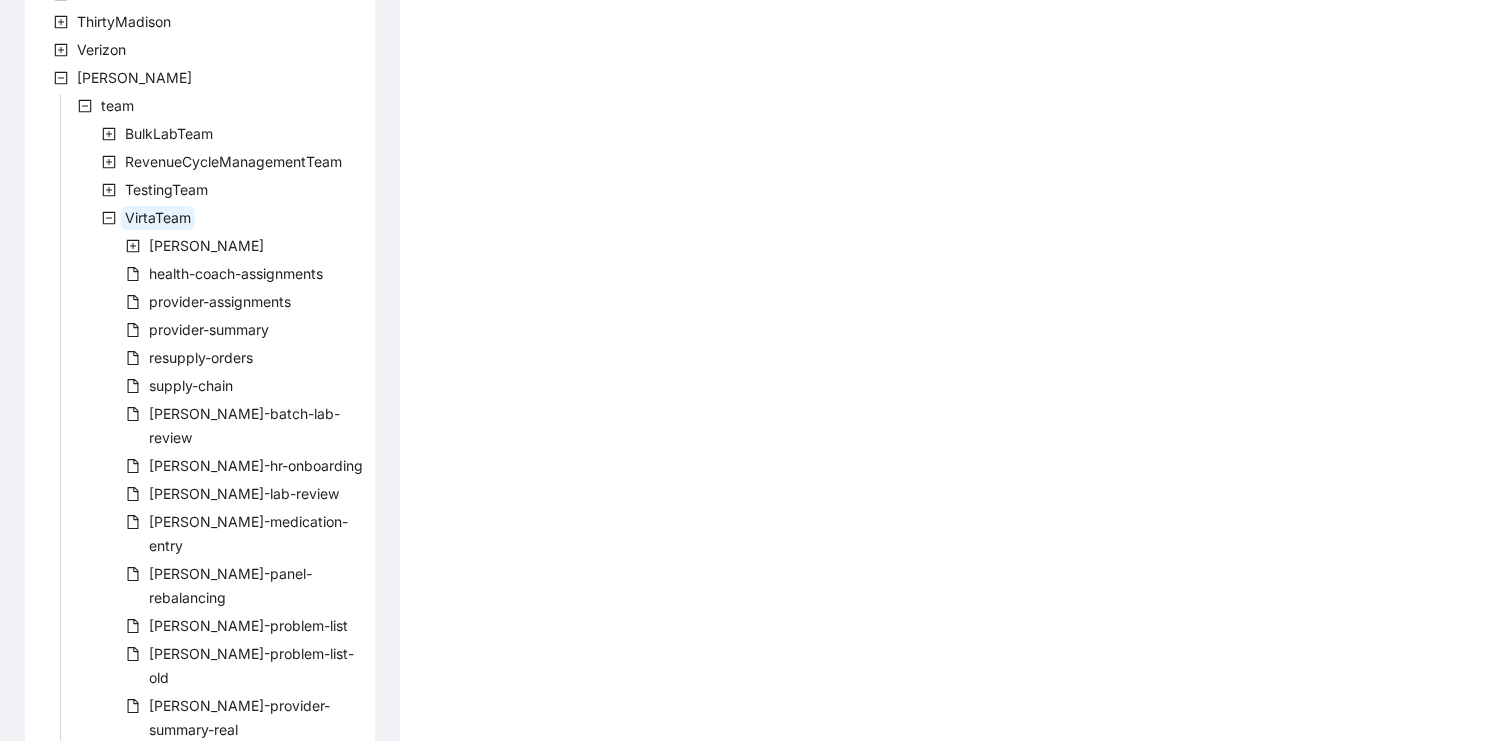 scroll, scrollTop: 1171, scrollLeft: 0, axis: vertical 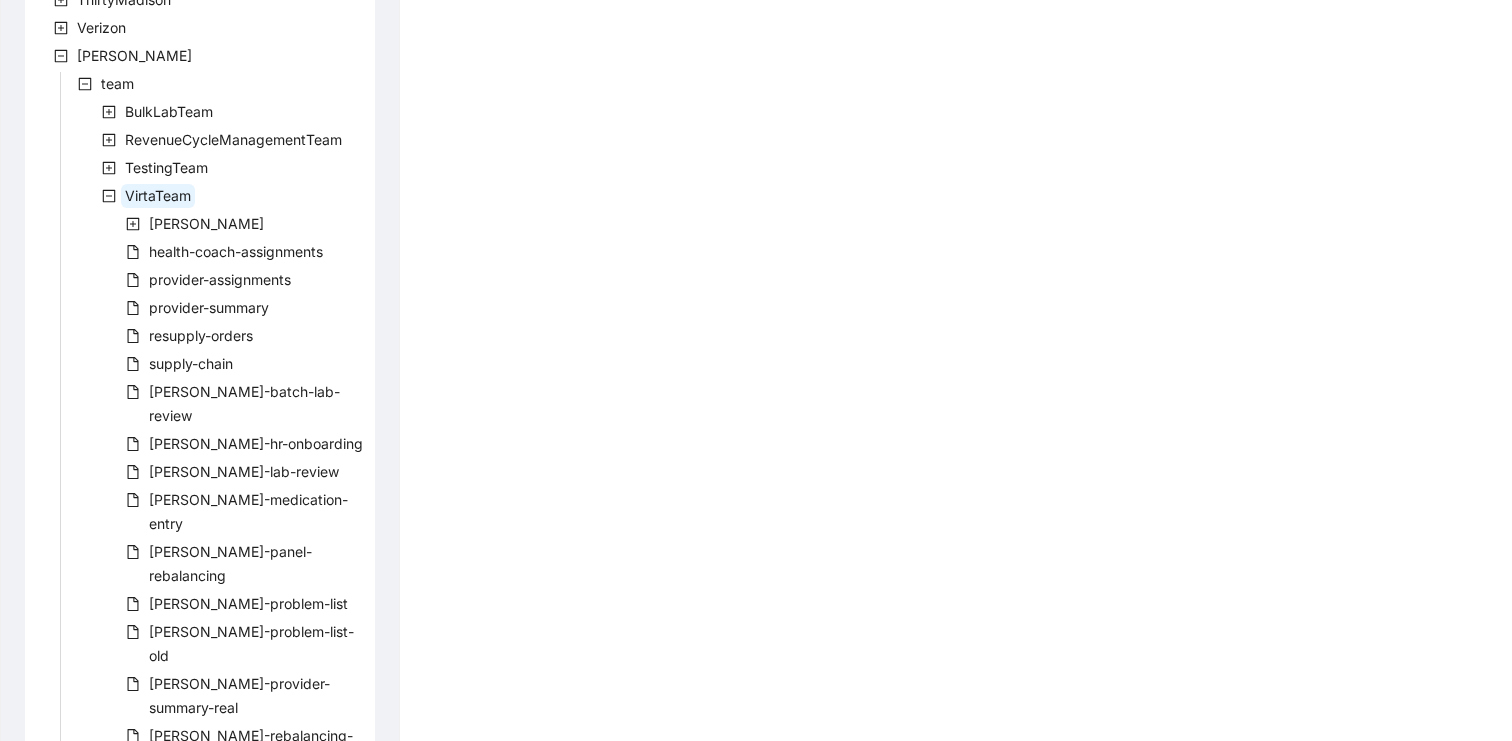 click on "virta-rebalancing-reassignment" at bounding box center (251, 799) 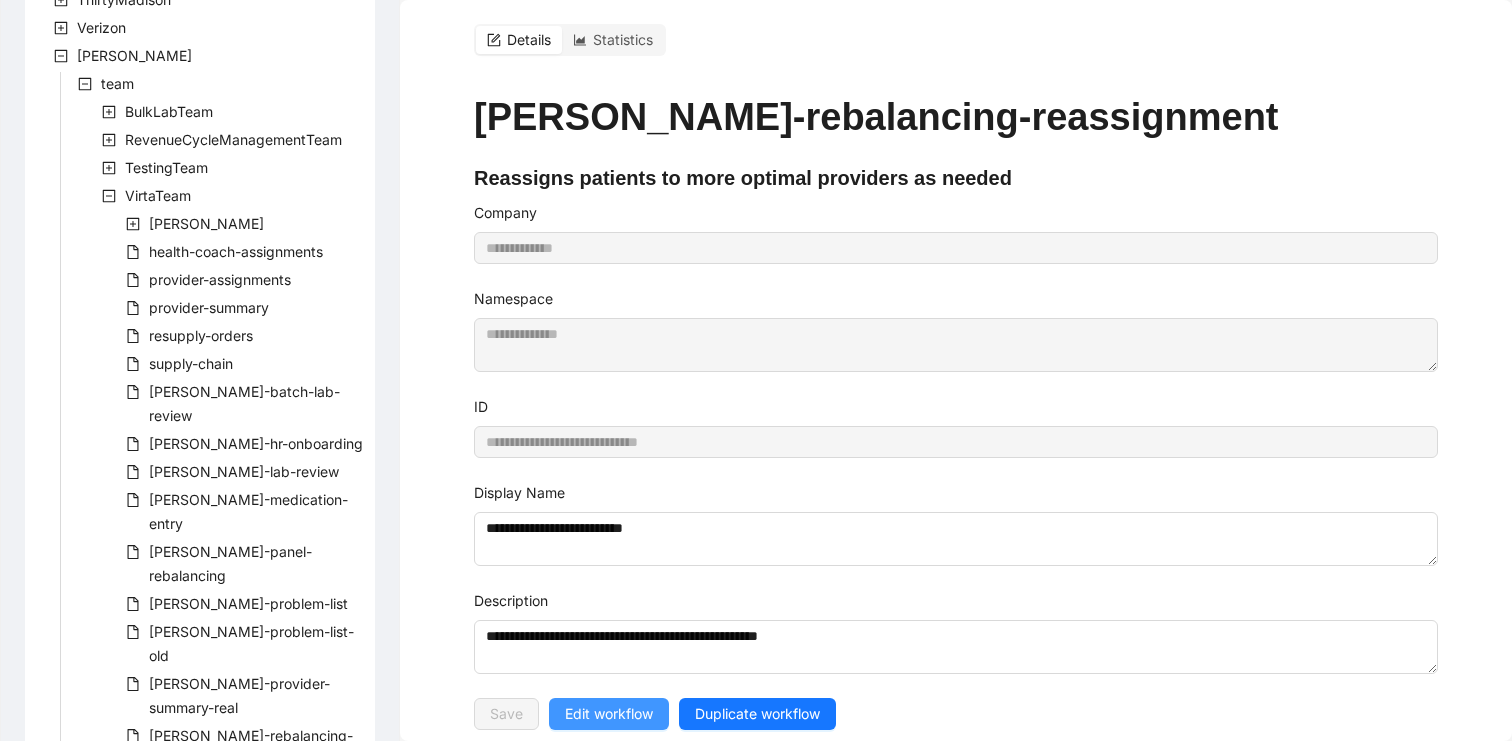 click on "Edit workflow" at bounding box center [609, 714] 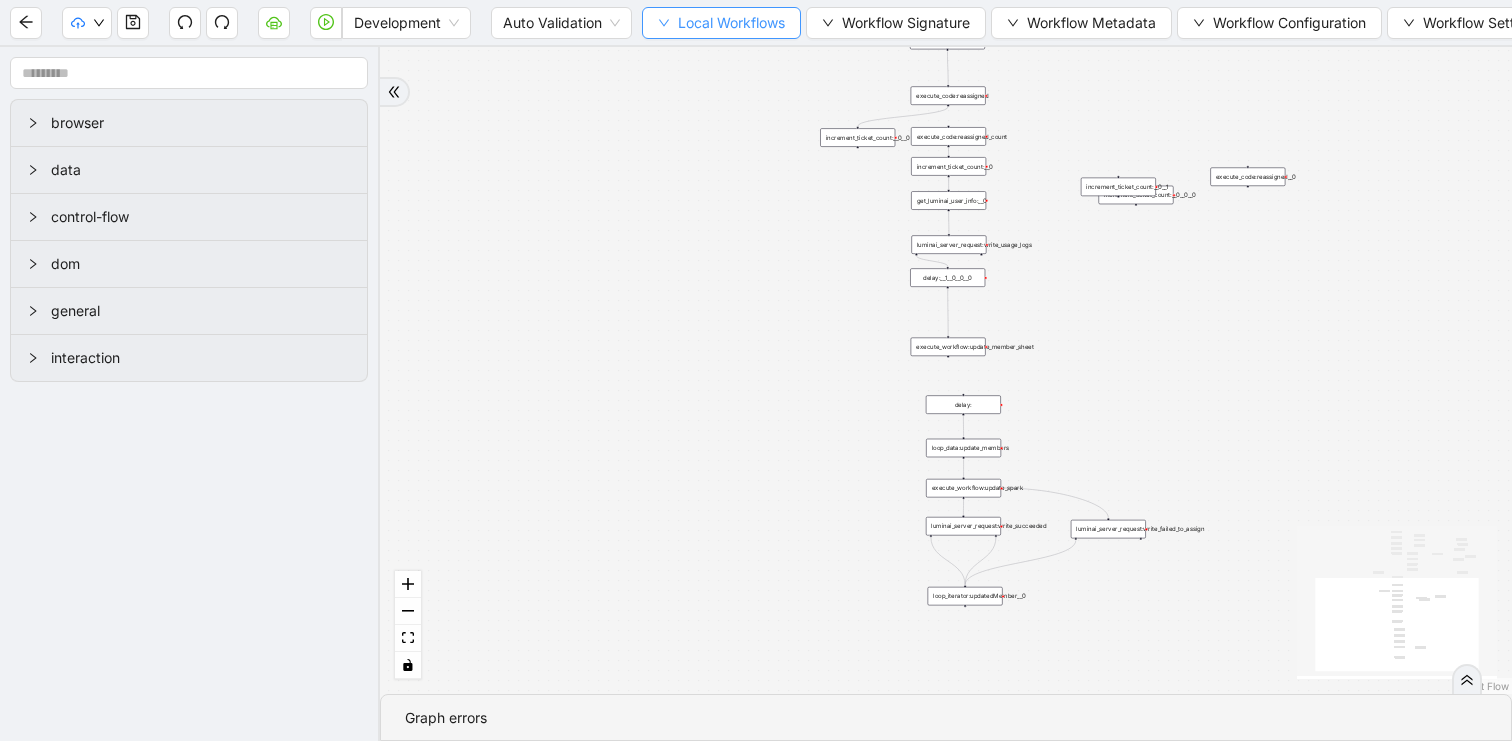 click on "Local Workflows" at bounding box center (731, 23) 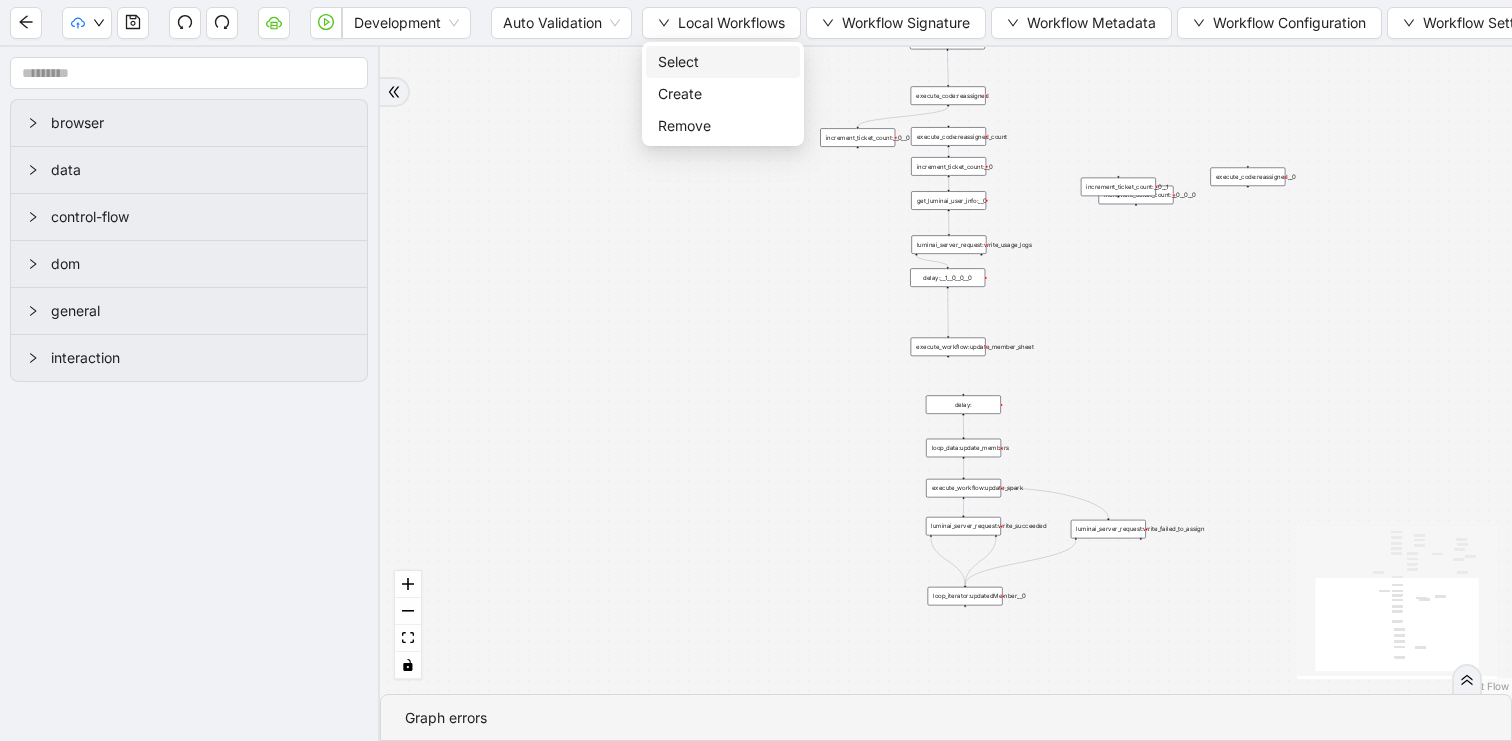 click on "Select" at bounding box center [723, 62] 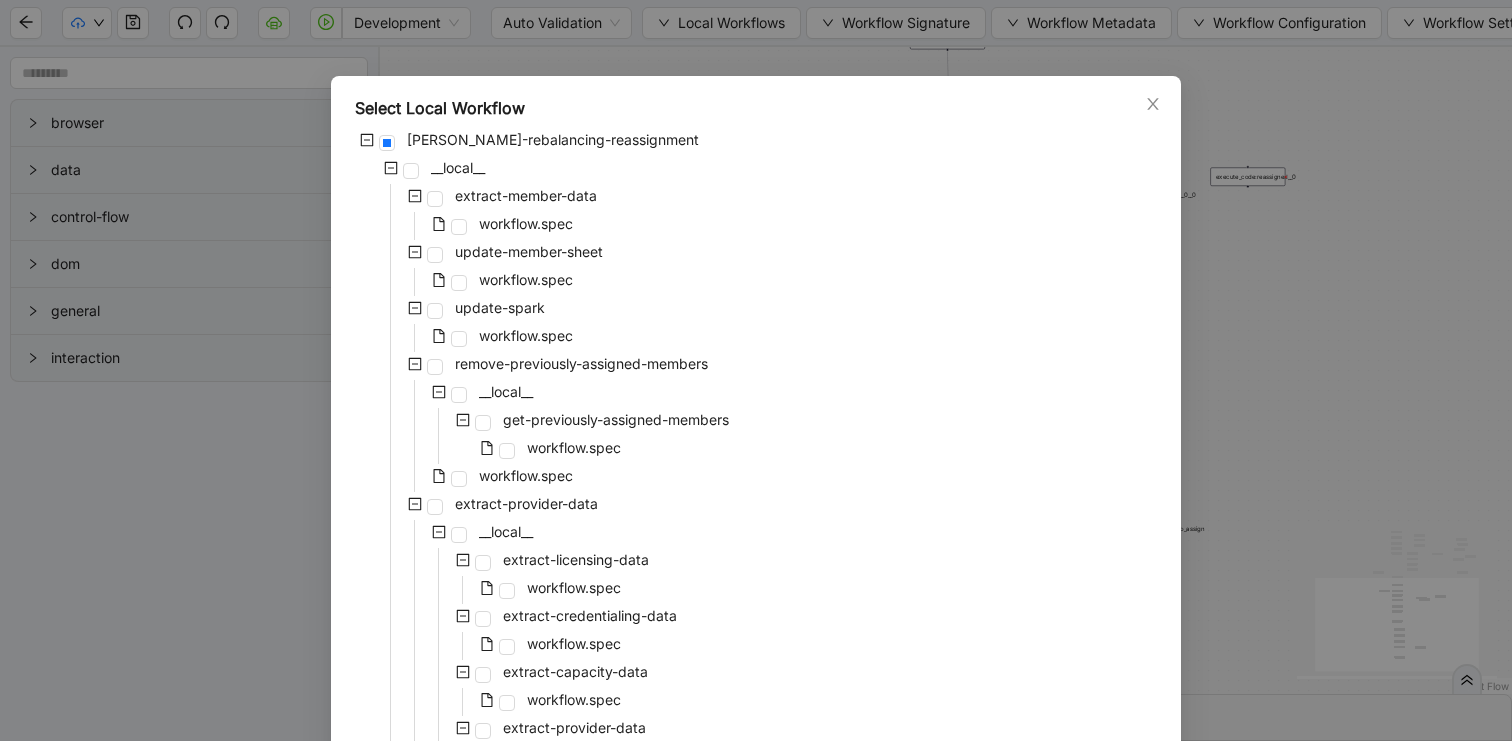 scroll, scrollTop: 0, scrollLeft: 0, axis: both 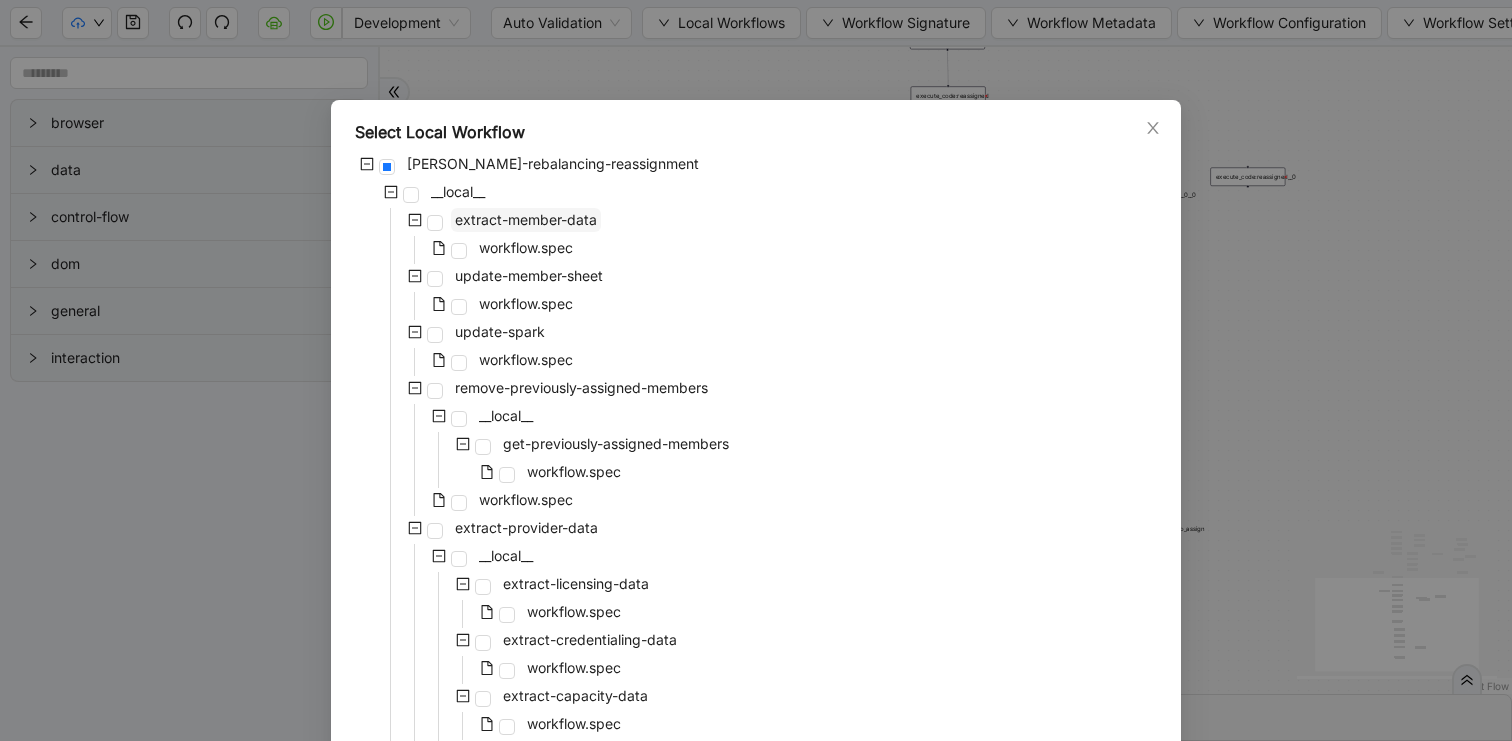 click on "extract-member-data" at bounding box center (526, 219) 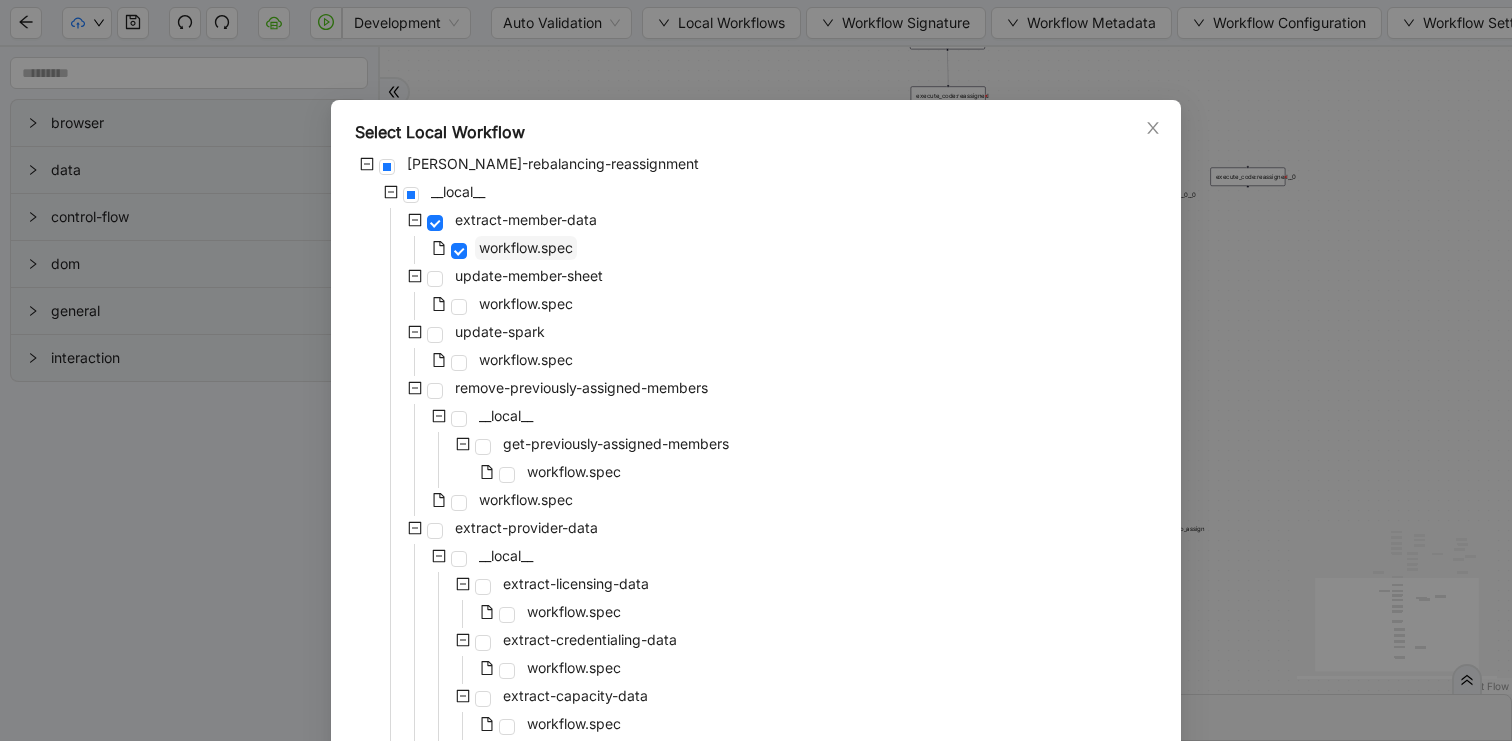 scroll, scrollTop: 703, scrollLeft: 0, axis: vertical 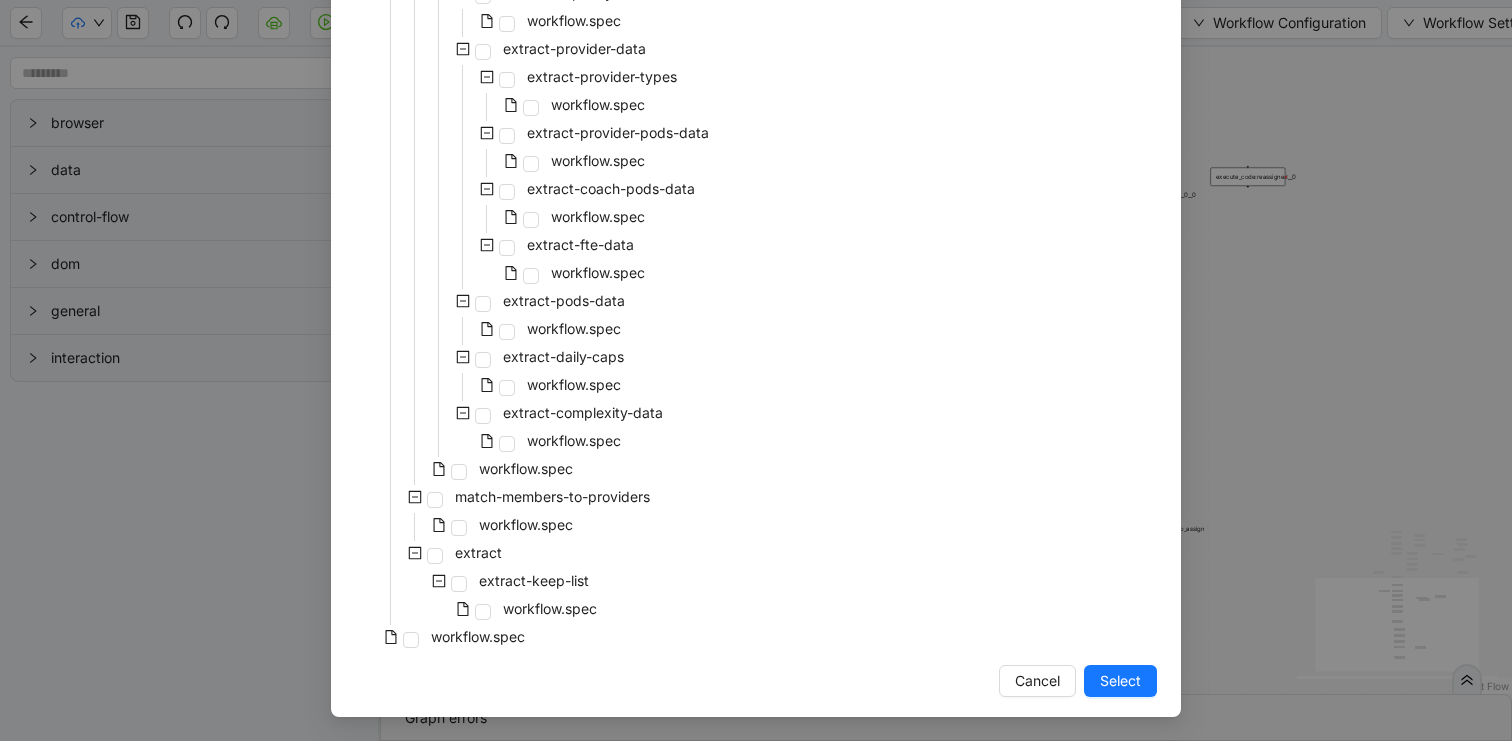 click on "Select" at bounding box center [1120, 681] 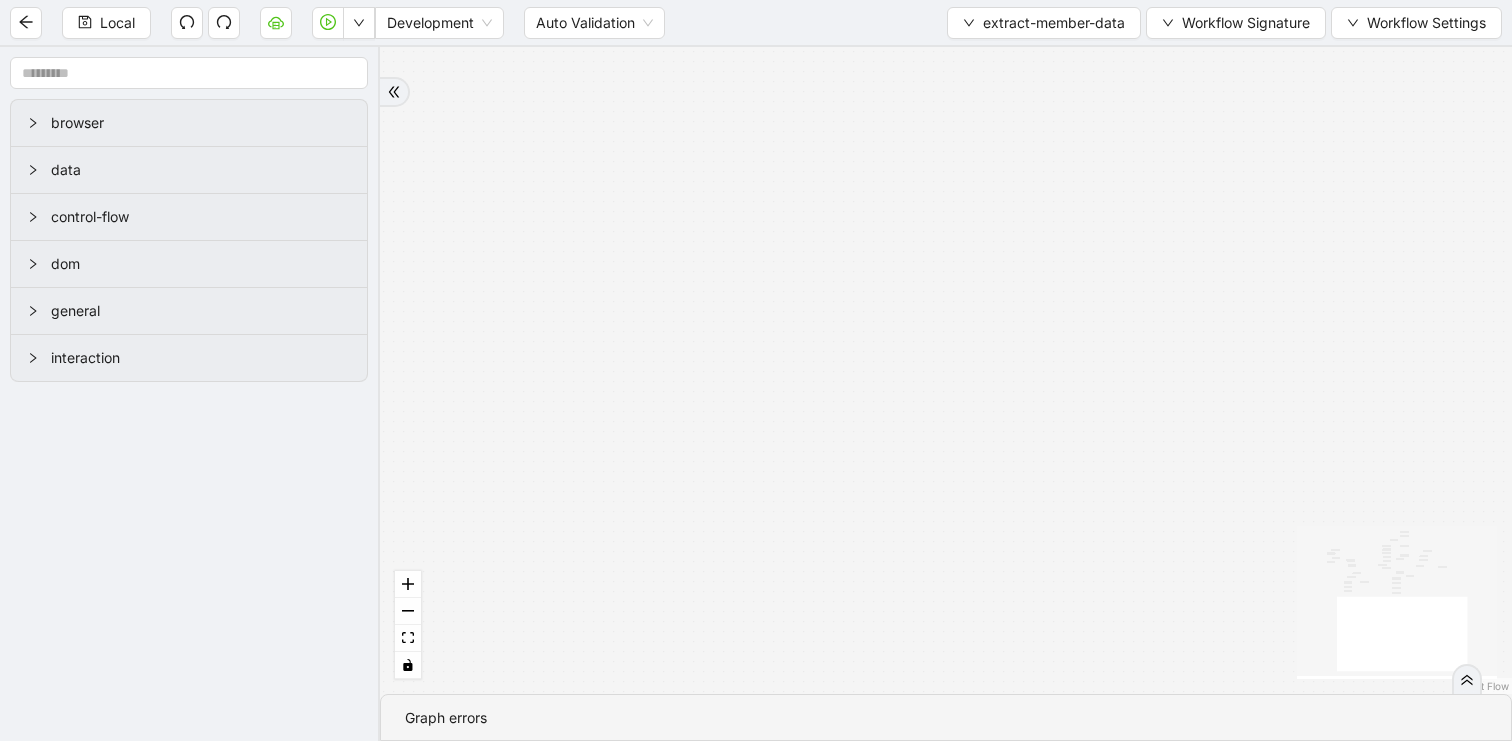 drag, startPoint x: 896, startPoint y: 210, endPoint x: 865, endPoint y: 454, distance: 245.96138 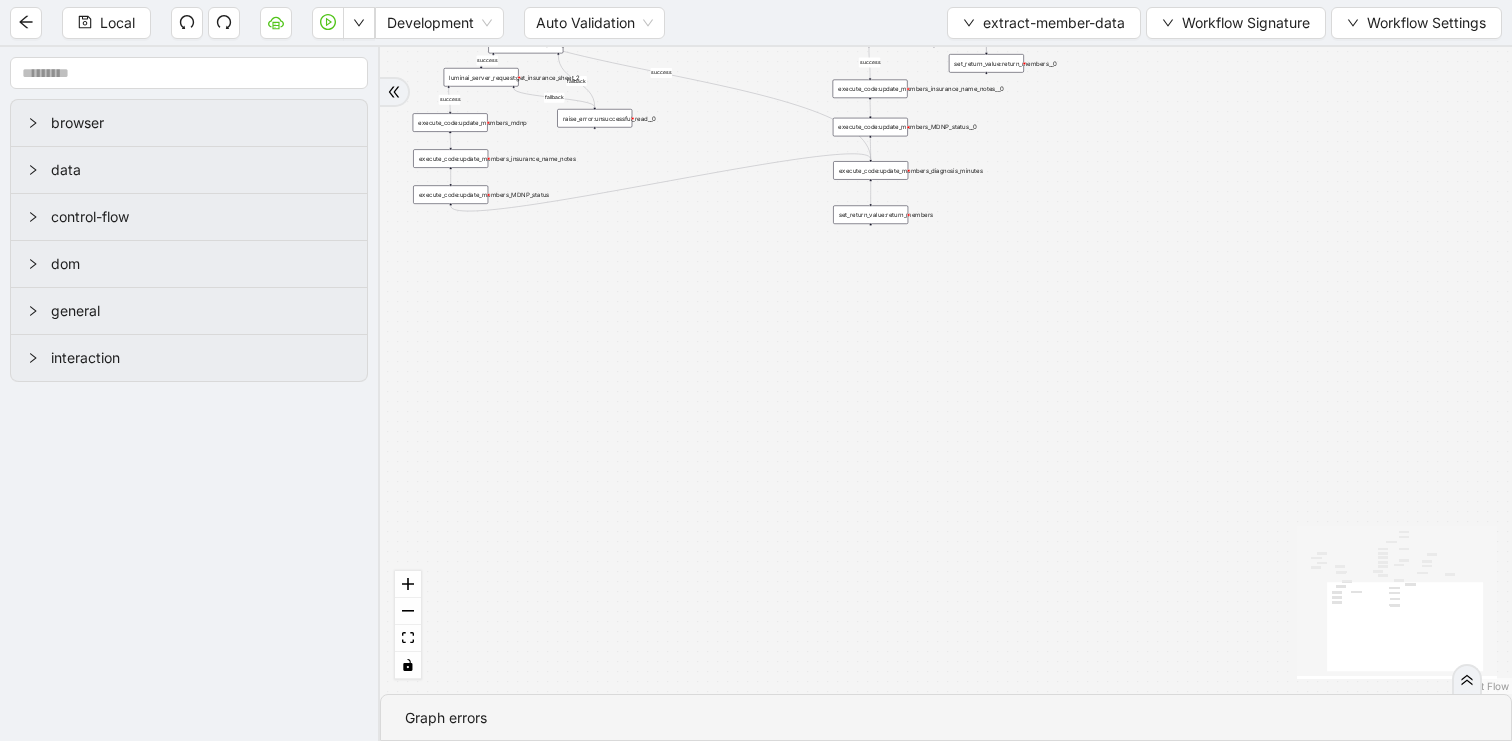 drag, startPoint x: 851, startPoint y: 298, endPoint x: 855, endPoint y: 582, distance: 284.02817 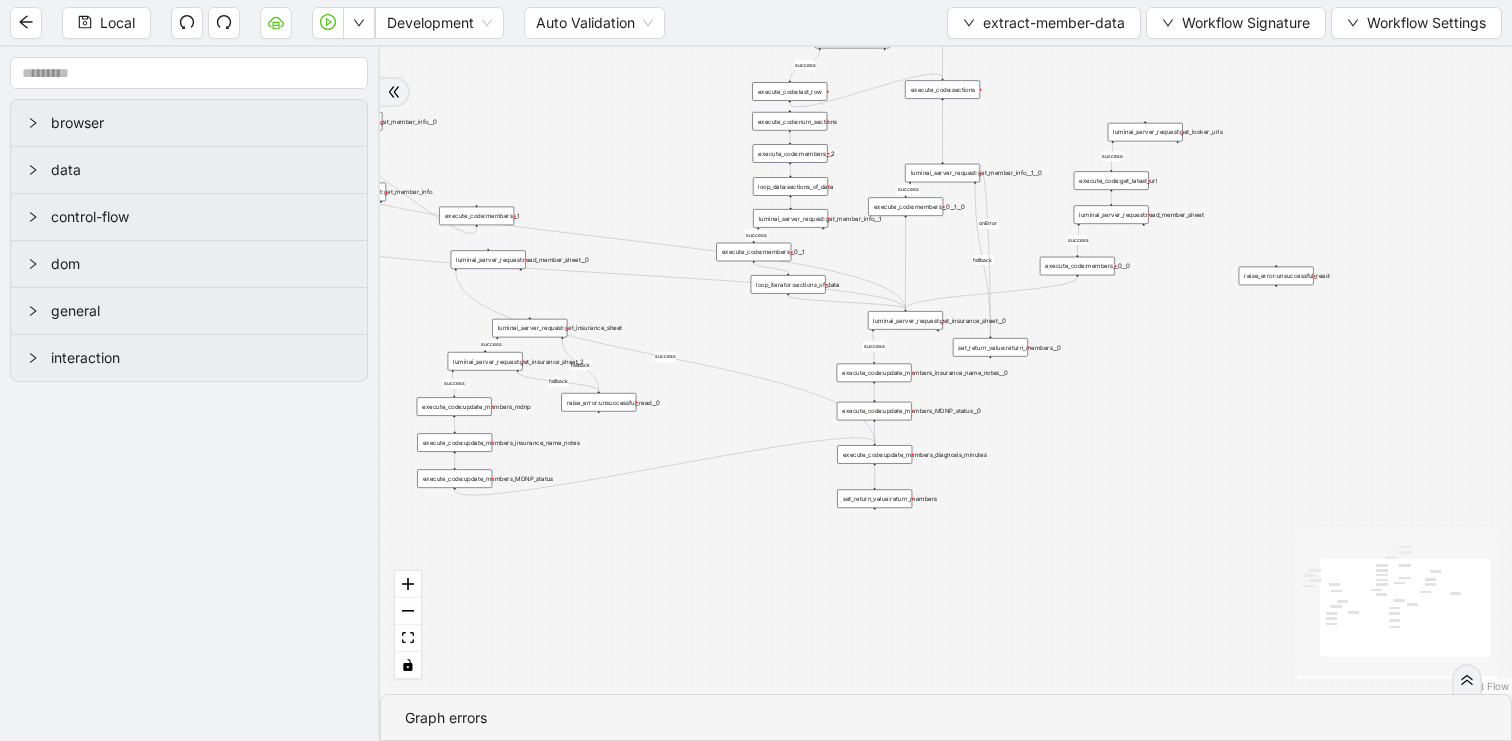 drag, startPoint x: 726, startPoint y: 347, endPoint x: 618, endPoint y: 452, distance: 150.62868 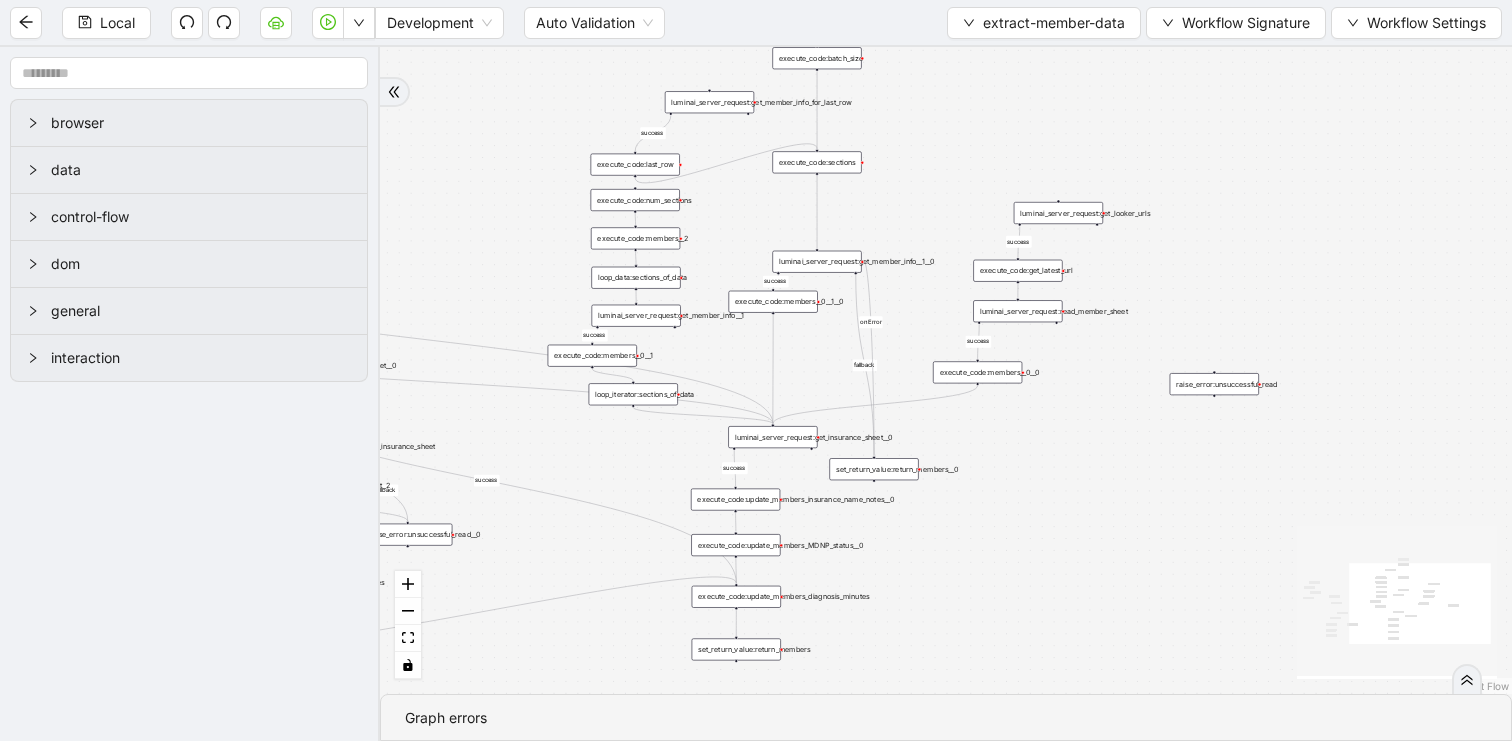 click on "execute_code:update_members_MDNP_status__0" at bounding box center (735, 545) 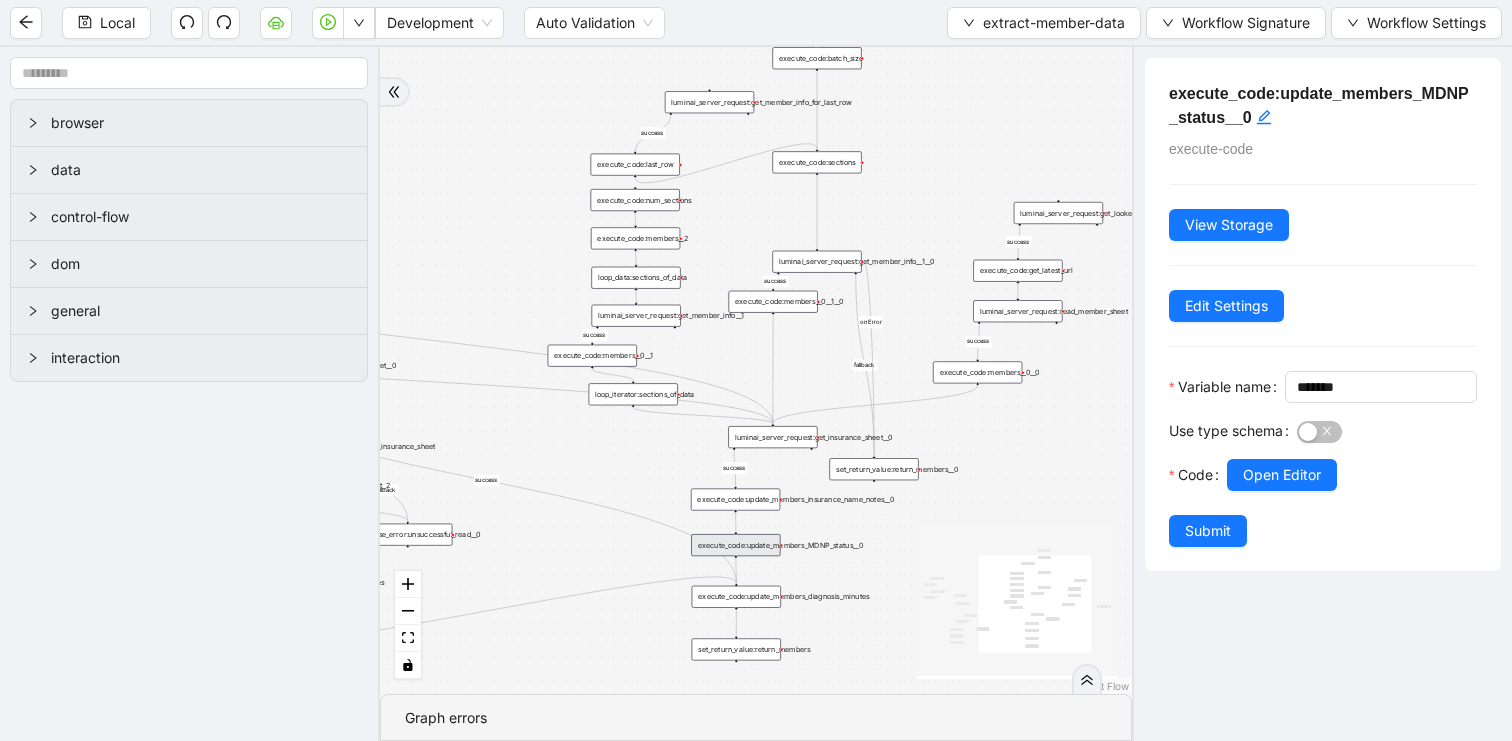 click on "execute_code:update_members_insurance_name_notes__0" at bounding box center [735, 500] 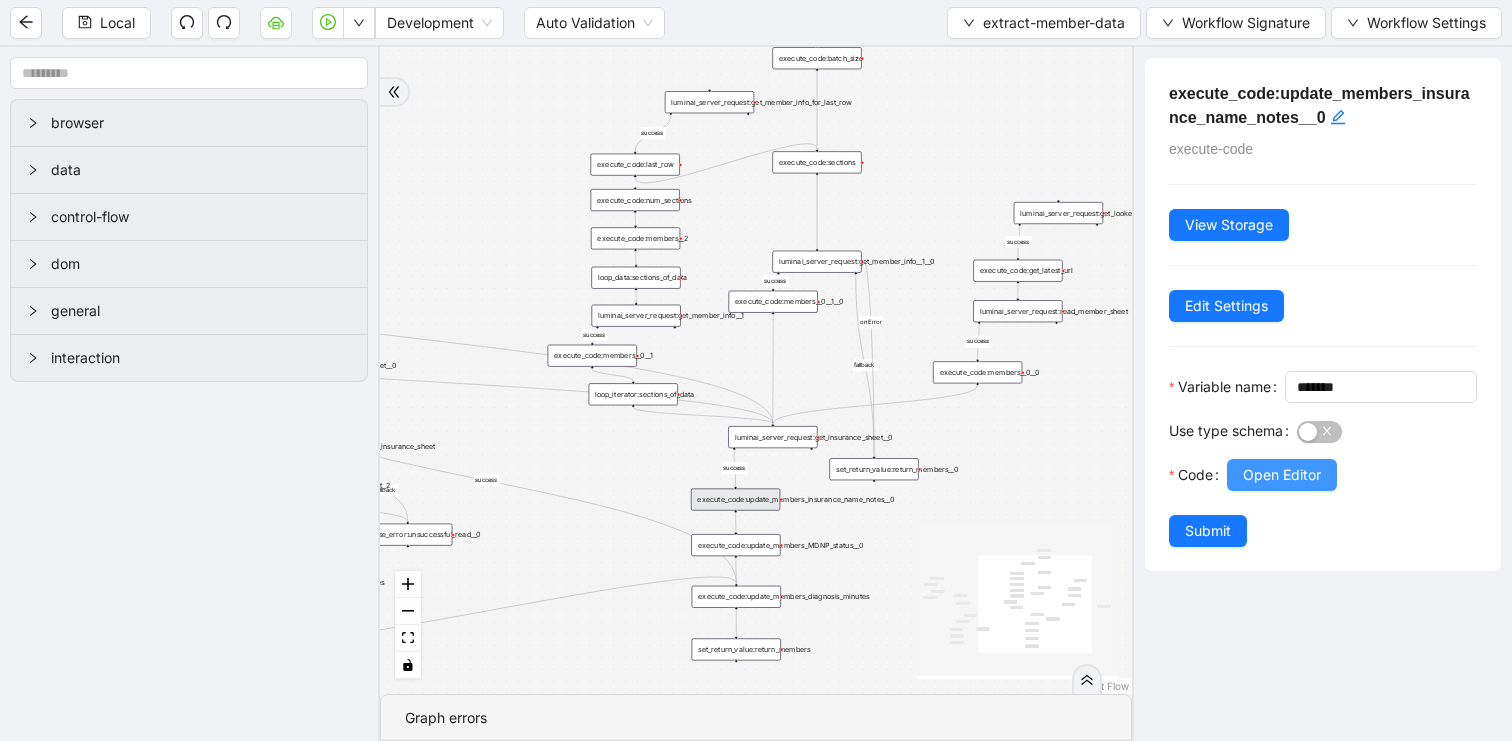 click on "Open Editor" at bounding box center [1282, 475] 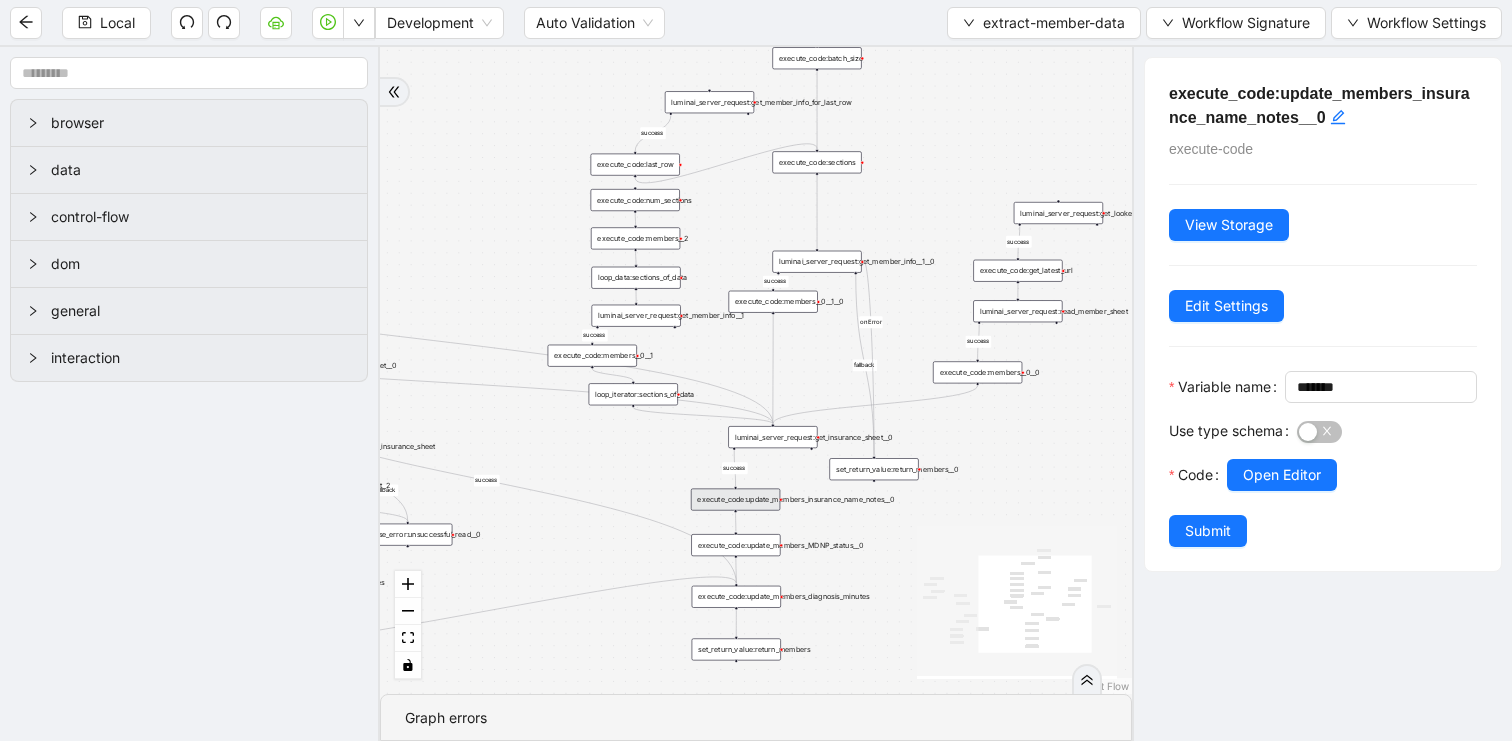 scroll, scrollTop: 270, scrollLeft: 0, axis: vertical 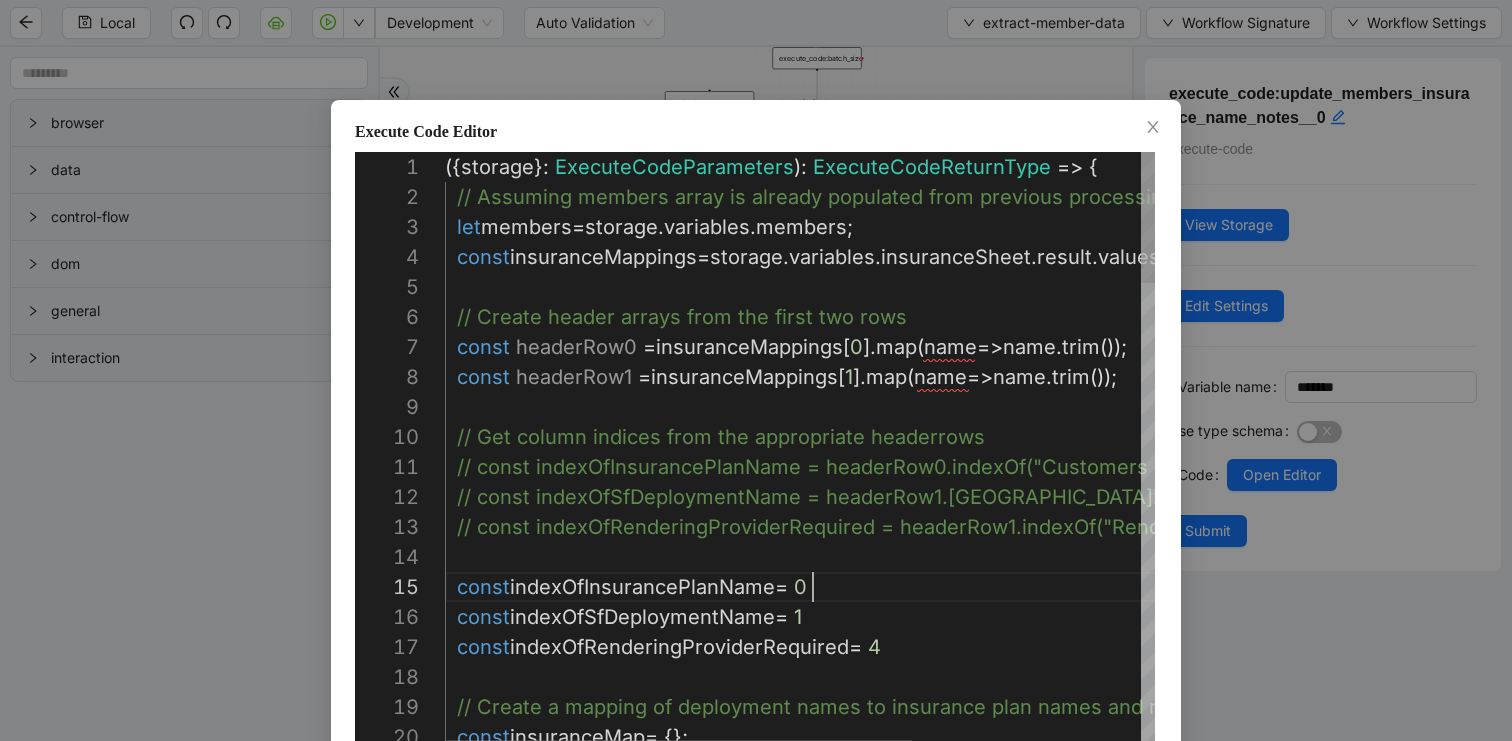 click on "({  storage  }:   ExecuteCodeParameters ):   ExecuteCodeReturnType   =>   {    // Assuming members array is already populated fro m previous processing    let  members  =  storage . variables . members ;    const  insuranceMappings  =  storage . variables . insuranceSheet . result . values ;    // Create header arrays from the first two rows    const   headerRow0   =  insuranceMappings [ 0 ]. map ( name  =>  name . trim ());    const   headerRow1   =  insuranceMappings [ 1 ]. map ( name  =>  name . trim ());    // Get column indices from the appropriate header  rows    // const indexOfInsurancePlanName = headerRow0.ind exOf("Customers Health Plan");    // const indexOfSfDeploymentName = headerRow1.inde xOf("Sf Deployment Name");    // const indexOfRenderingProviderRequired = header Row1.indexOf("Rendering Provider Required?");    const  indexOfInsurancePlanName  =   0    const  indexOfSfDeploymentName  =   1    =" at bounding box center [973, 1517] 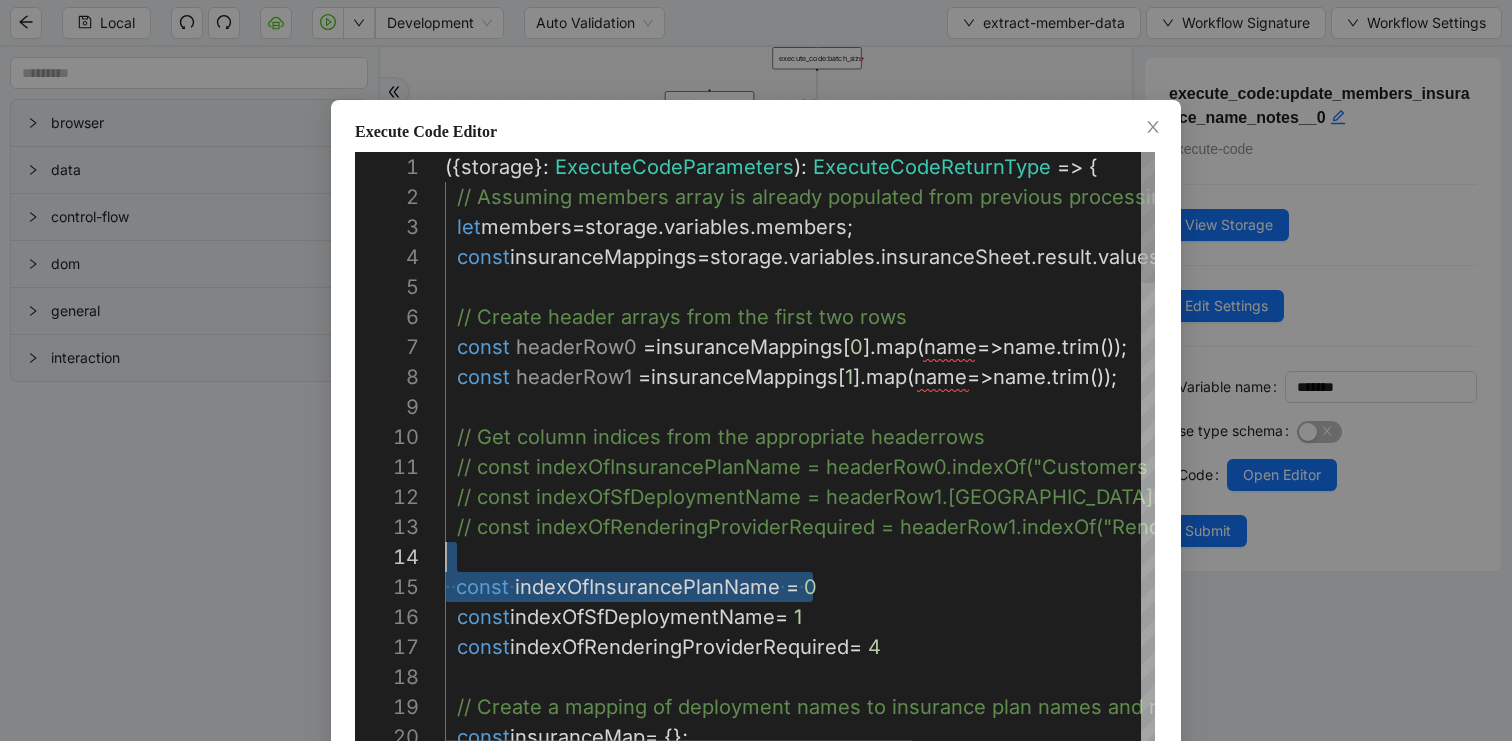 drag, startPoint x: 840, startPoint y: 582, endPoint x: 836, endPoint y: 569, distance: 13.601471 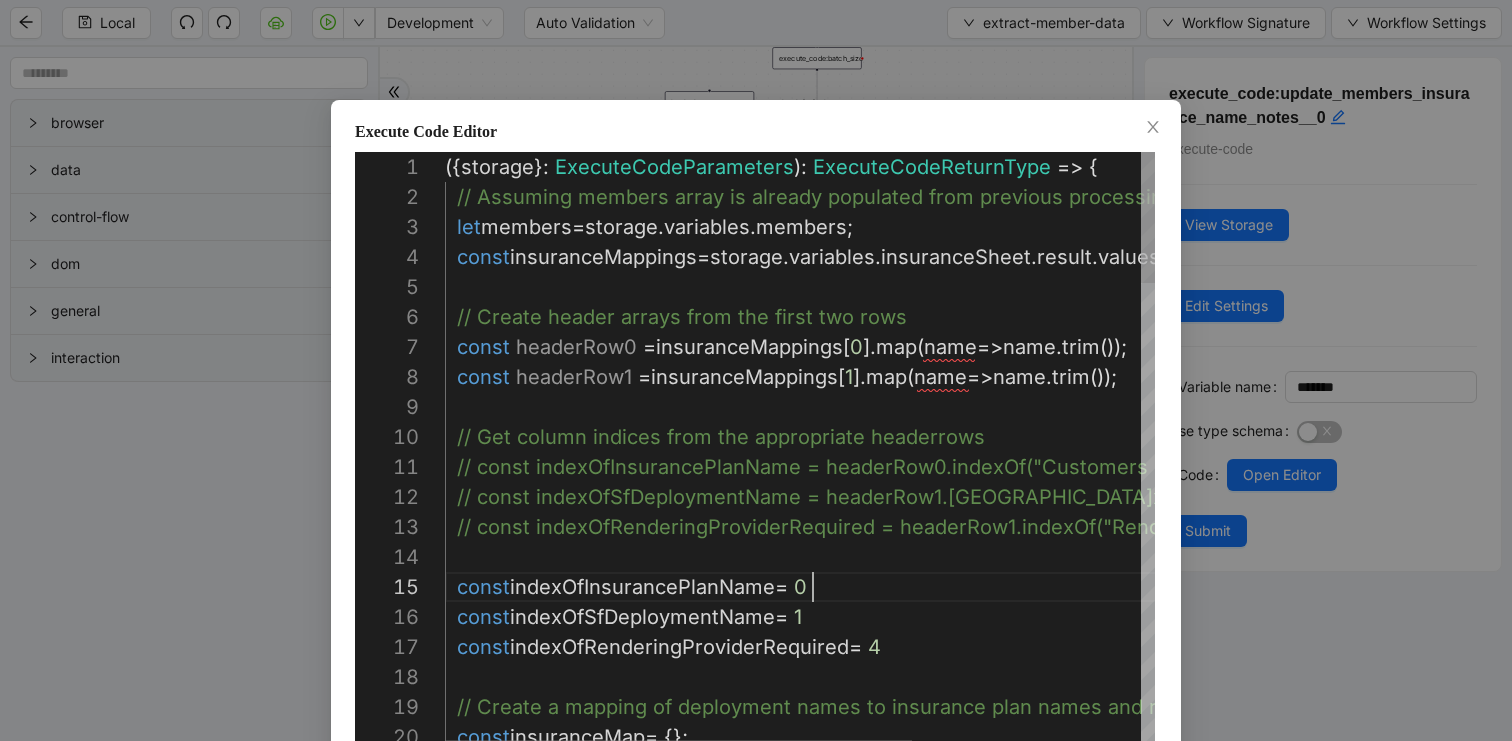 paste on "**********" 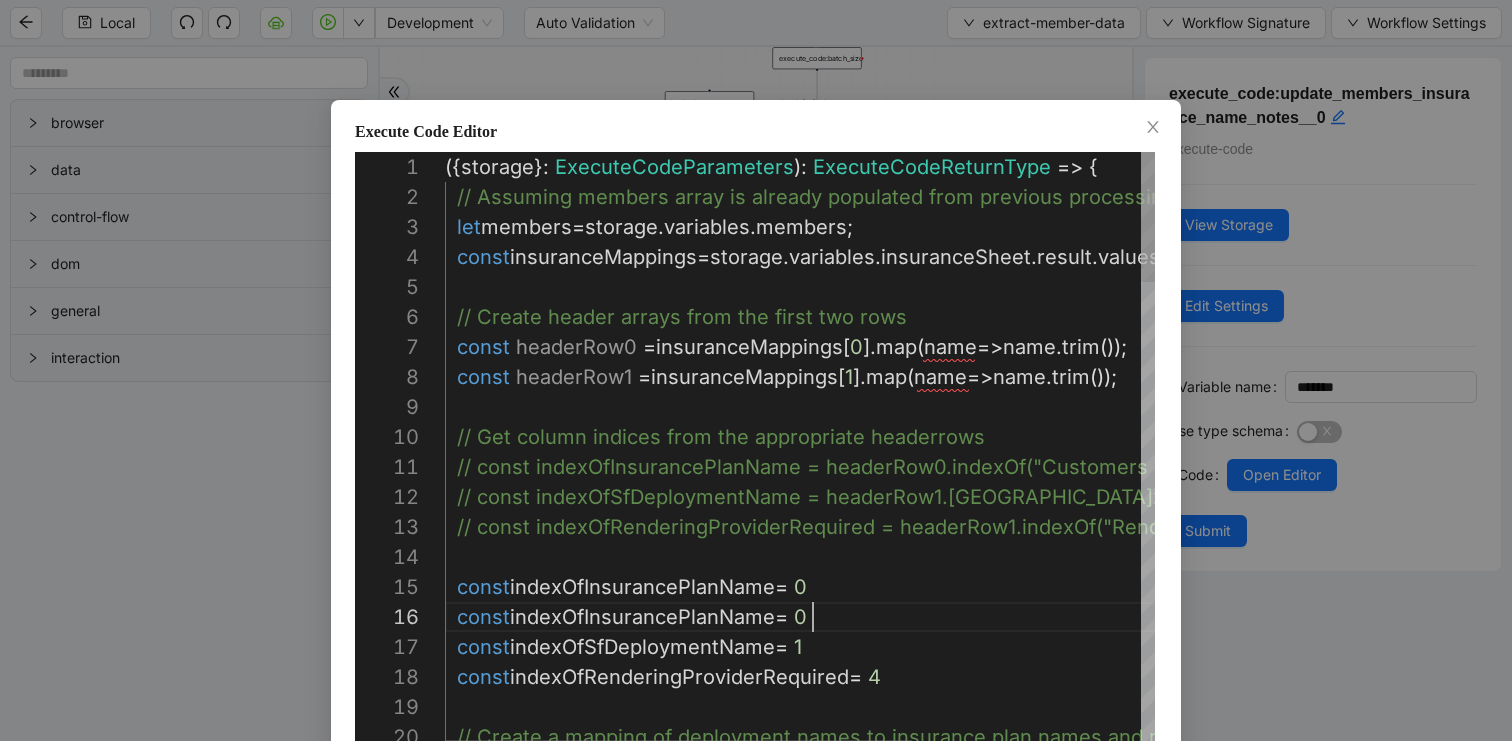 click on "({  storage  }:   ExecuteCodeParameters ):   ExecuteCodeReturnType   =>   {    // Assuming members array is already populated fro m previous processing    let  members  =  storage . variables . members ;    const  insuranceMappings  =  storage . variables . insuranceSheet . result . values ;    // Create header arrays from the first two rows    const   headerRow0   =  insuranceMappings [ 0 ]. map ( name  =>  name . trim ());    const   headerRow1   =  insuranceMappings [ 1 ]. map ( name  =>  name . trim ());    // Get column indices from the appropriate header  rows    // const indexOfInsurancePlanName = headerRow0.ind exOf("Customers Health Plan");    // const indexOfSfDeploymentName = headerRow1.inde xOf("Sf Deployment Name");    // const indexOfRenderingProviderRequired = header Row1.indexOf("Rendering Provider Required?");    const  indexOfInsurancePlanName  =   0    const  indexOfSfDeploymentName  =   1    =" at bounding box center (973, 1532) 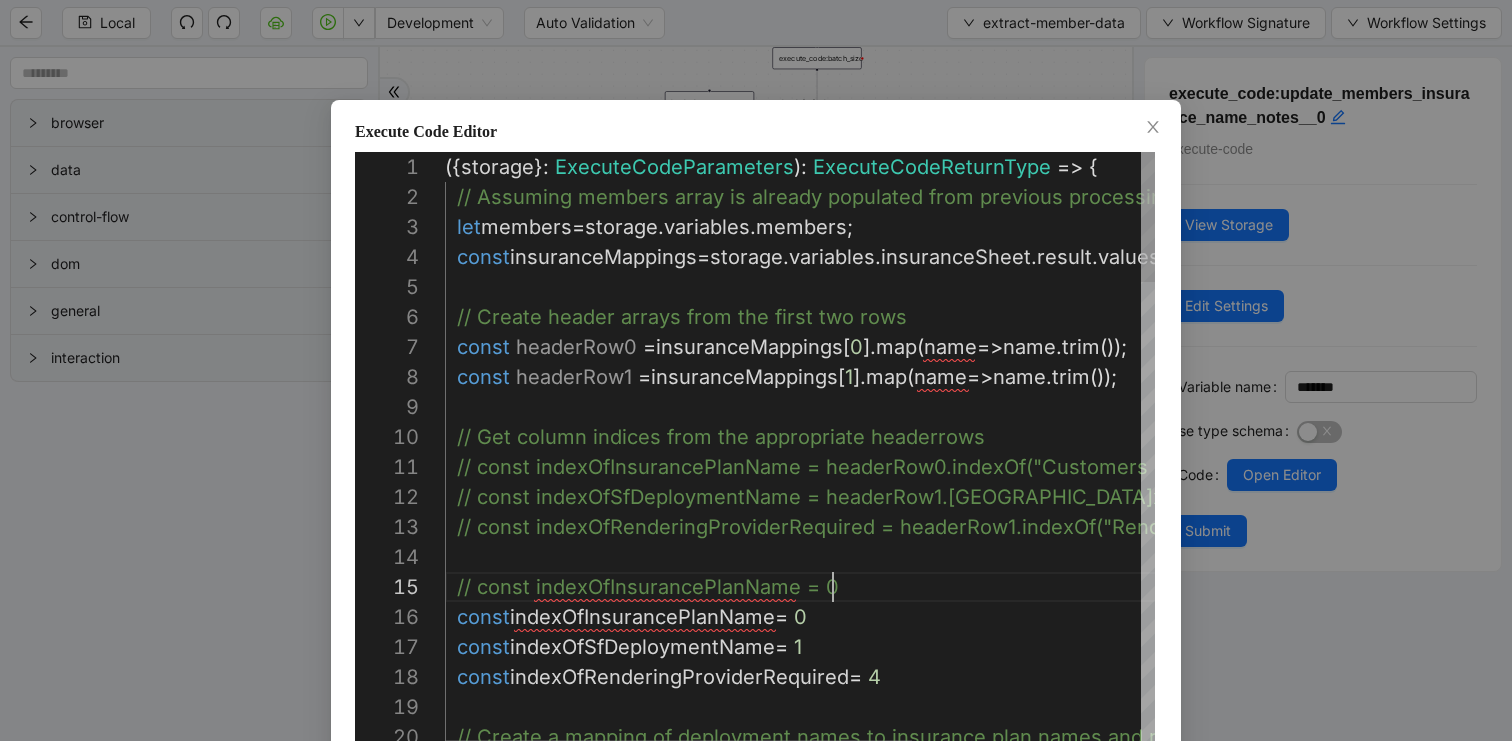 click on "({  storage  }:   ExecuteCodeParameters ):   ExecuteCodeReturnType   =>   {    // Assuming members array is already populated fro m previous processing    let  members  =  storage . variables . members ;    const  insuranceMappings  =  storage . variables . insuranceSheet . result . values ;    // Create header arrays from the first two rows    const   headerRow0   =  insuranceMappings [ 0 ]. map ( name  =>  name . trim ());    const   headerRow1   =  insuranceMappings [ 1 ]. map ( name  =>  name . trim ());    // Get column indices from the appropriate header  rows    // const indexOfInsurancePlanName = headerRow0.ind exOf("Customers Health Plan");    // const indexOfSfDeploymentName = headerRow1.inde xOf("Sf Deployment Name");    // const indexOfRenderingProviderRequired = header Row1.indexOf("Rendering Provider Required?");    // const indexOfInsurancePlanName = 0    const  indexOfSfDeploymentName  =   1    =" at bounding box center [973, 1532] 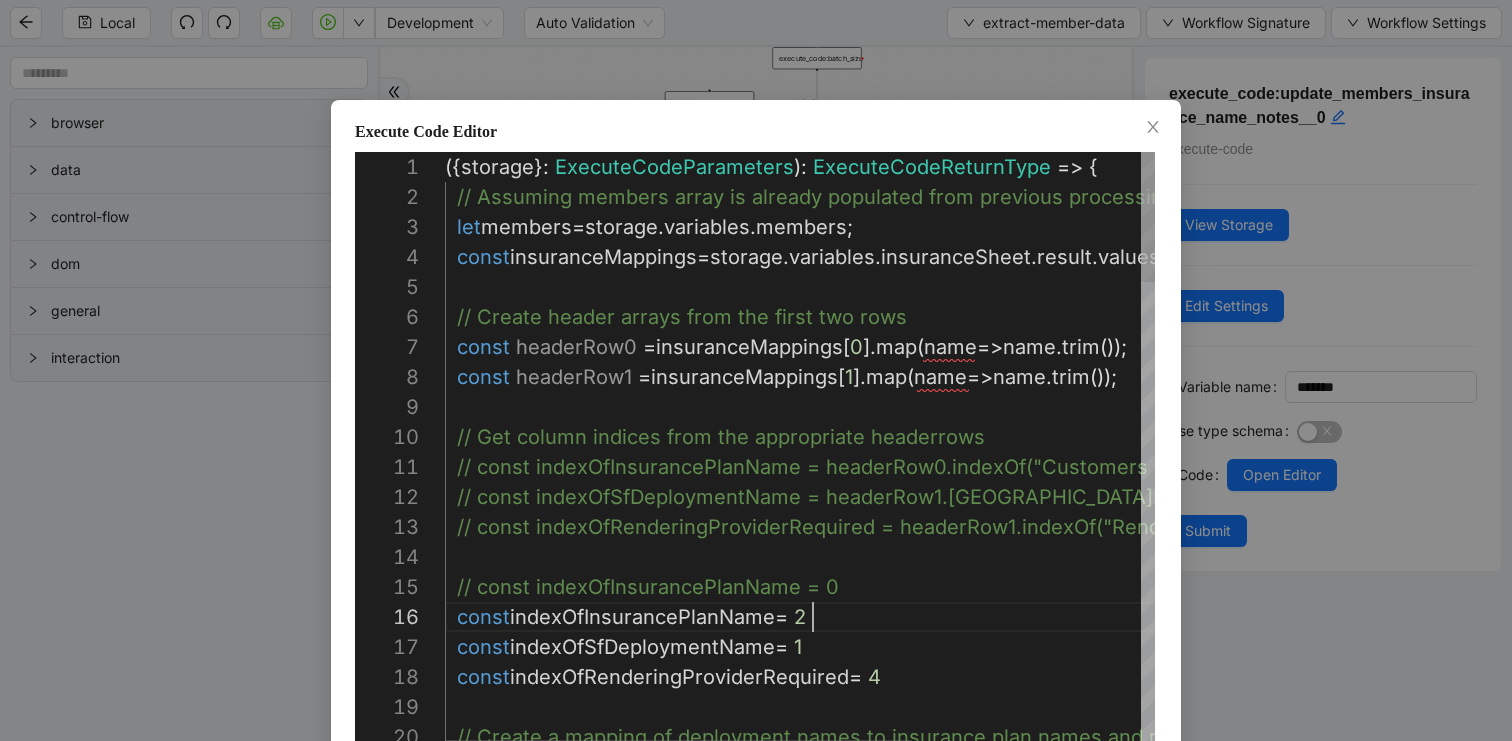 scroll, scrollTop: 150, scrollLeft: 368, axis: both 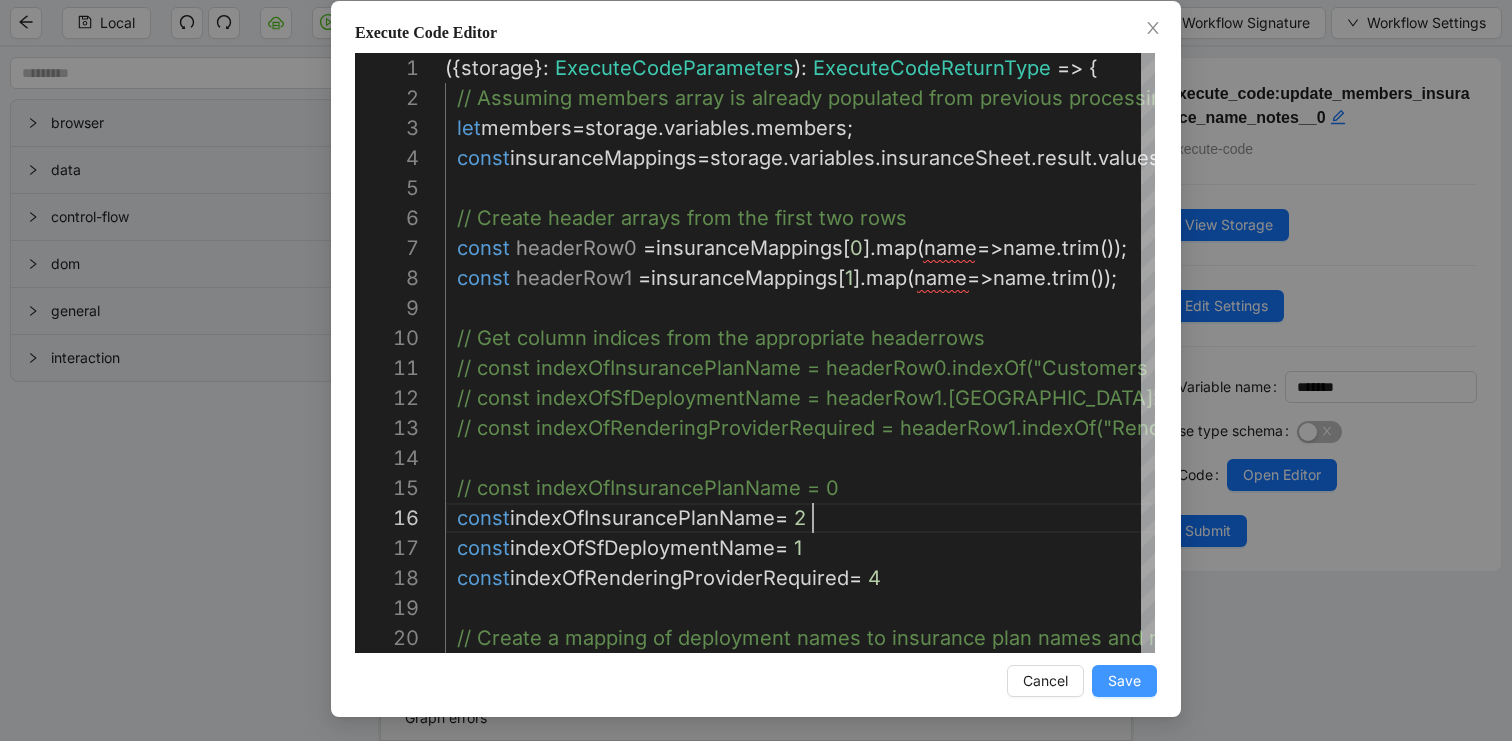 type on "**********" 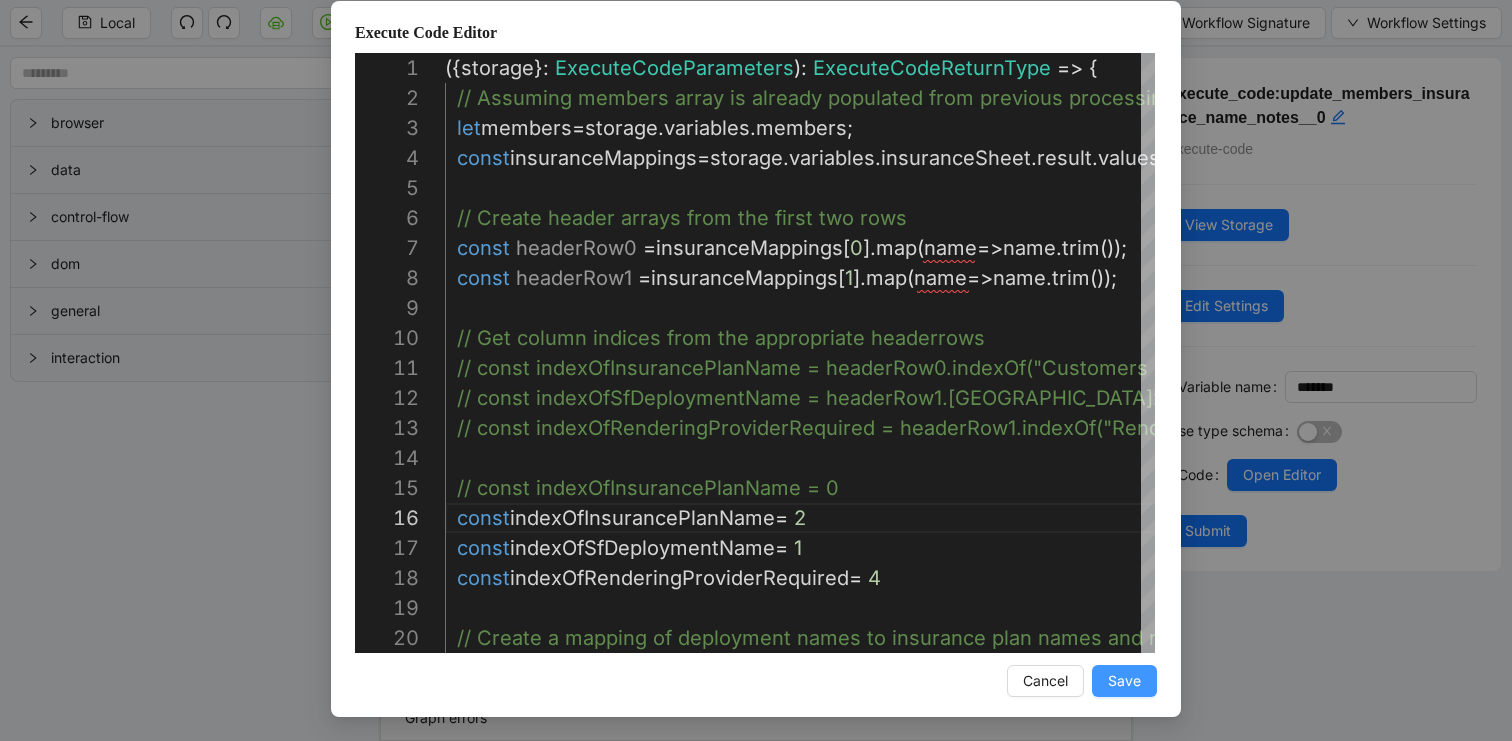 scroll, scrollTop: 0, scrollLeft: 0, axis: both 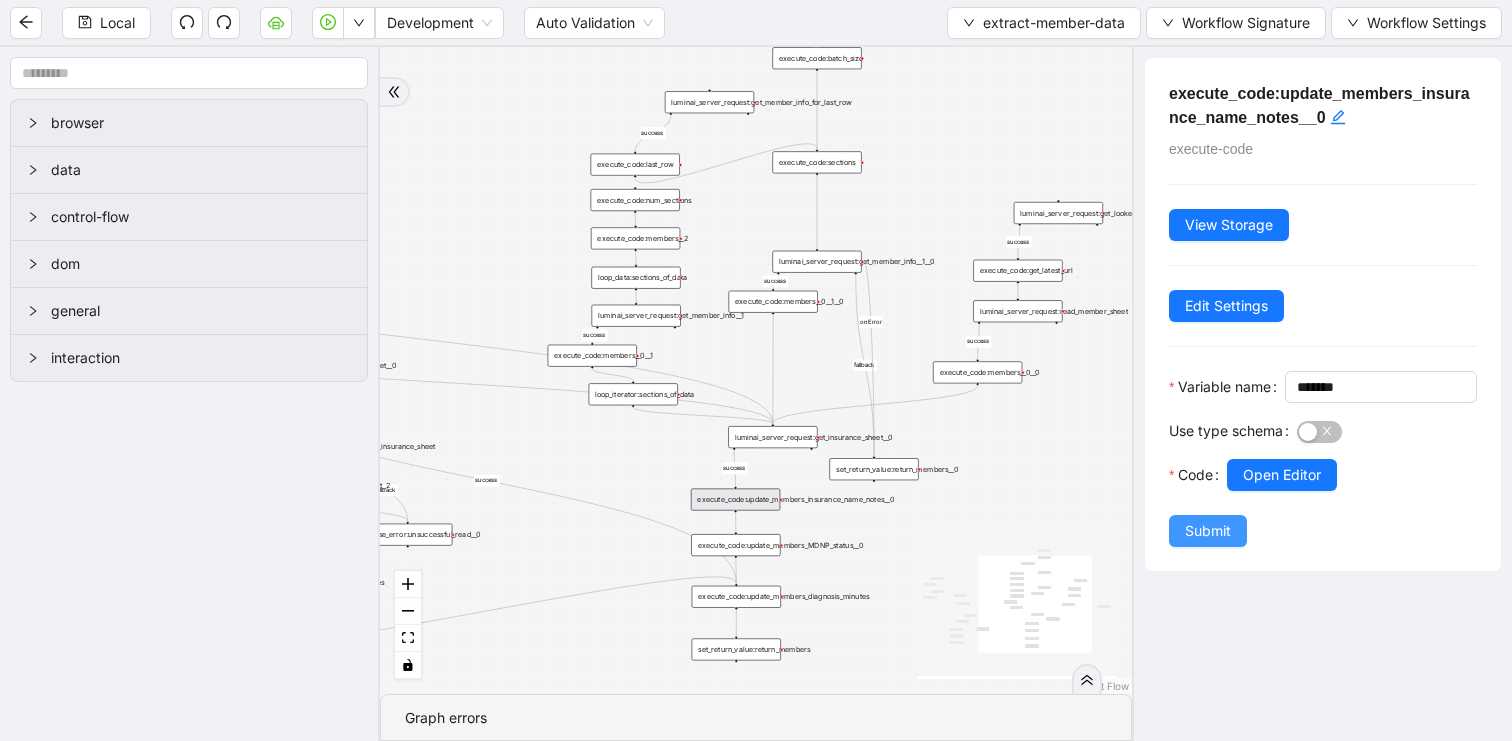 click on "Submit" at bounding box center [1208, 531] 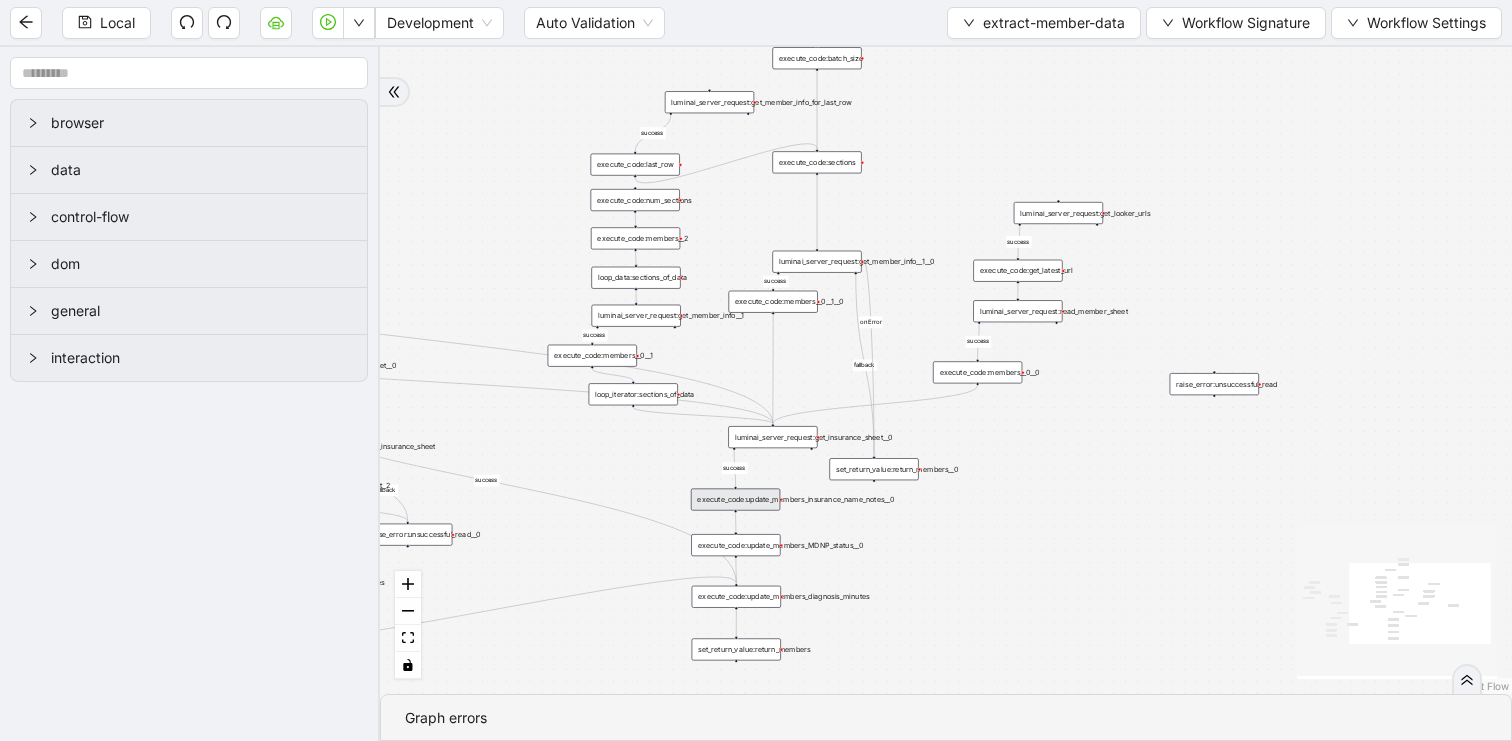 click on "Local" at bounding box center (117, 23) 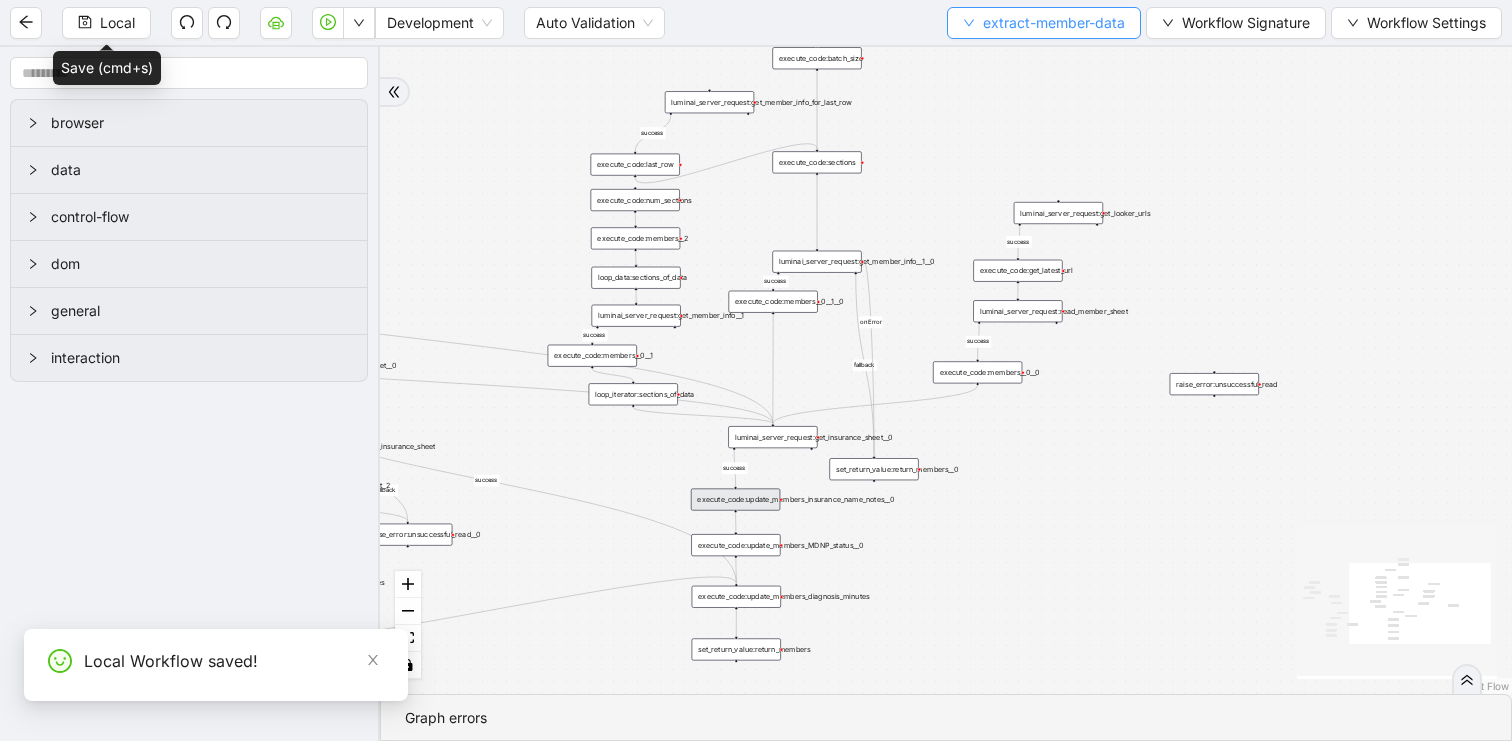 click on "extract-member-data" at bounding box center [1054, 23] 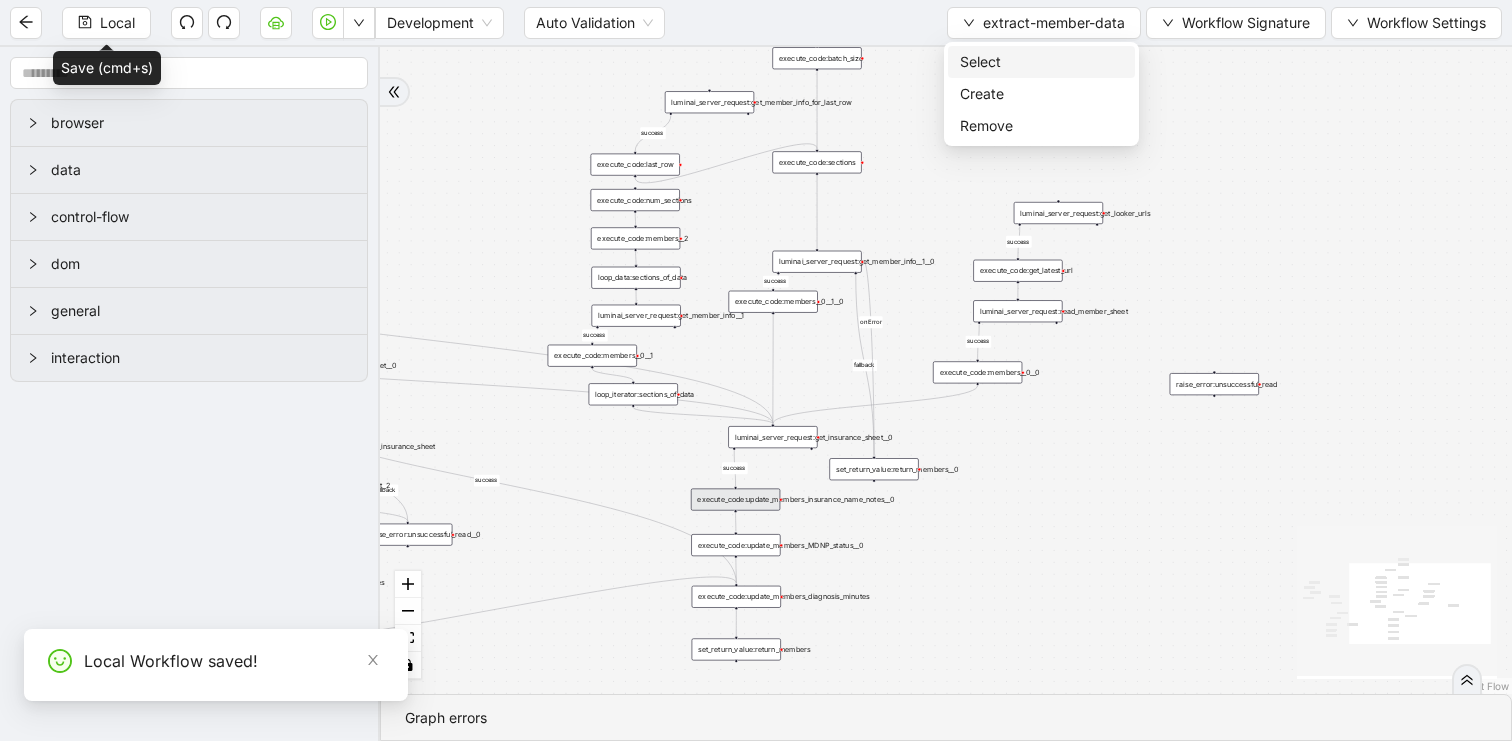 click on "Select" at bounding box center [1041, 62] 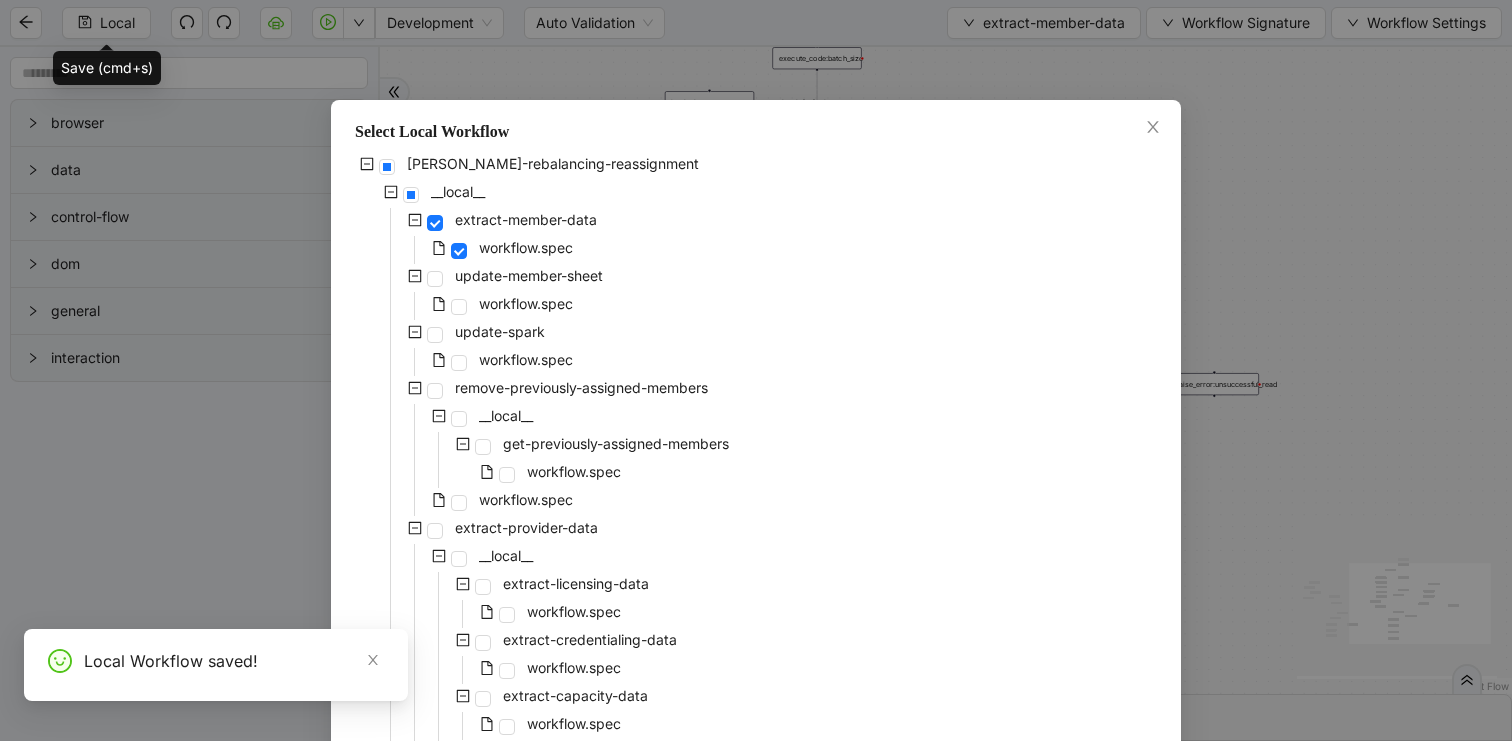 scroll, scrollTop: 703, scrollLeft: 0, axis: vertical 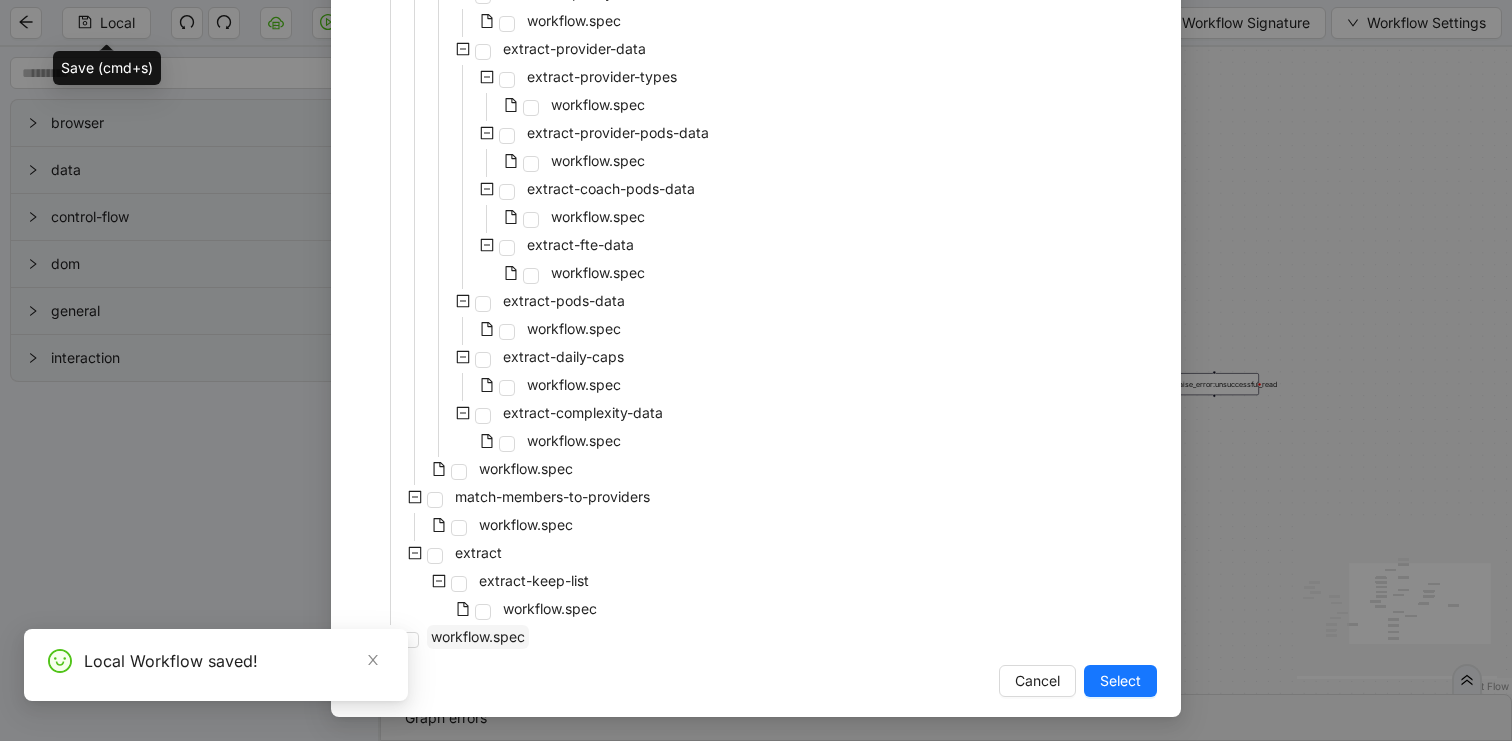 click on "workflow.spec" at bounding box center (478, 636) 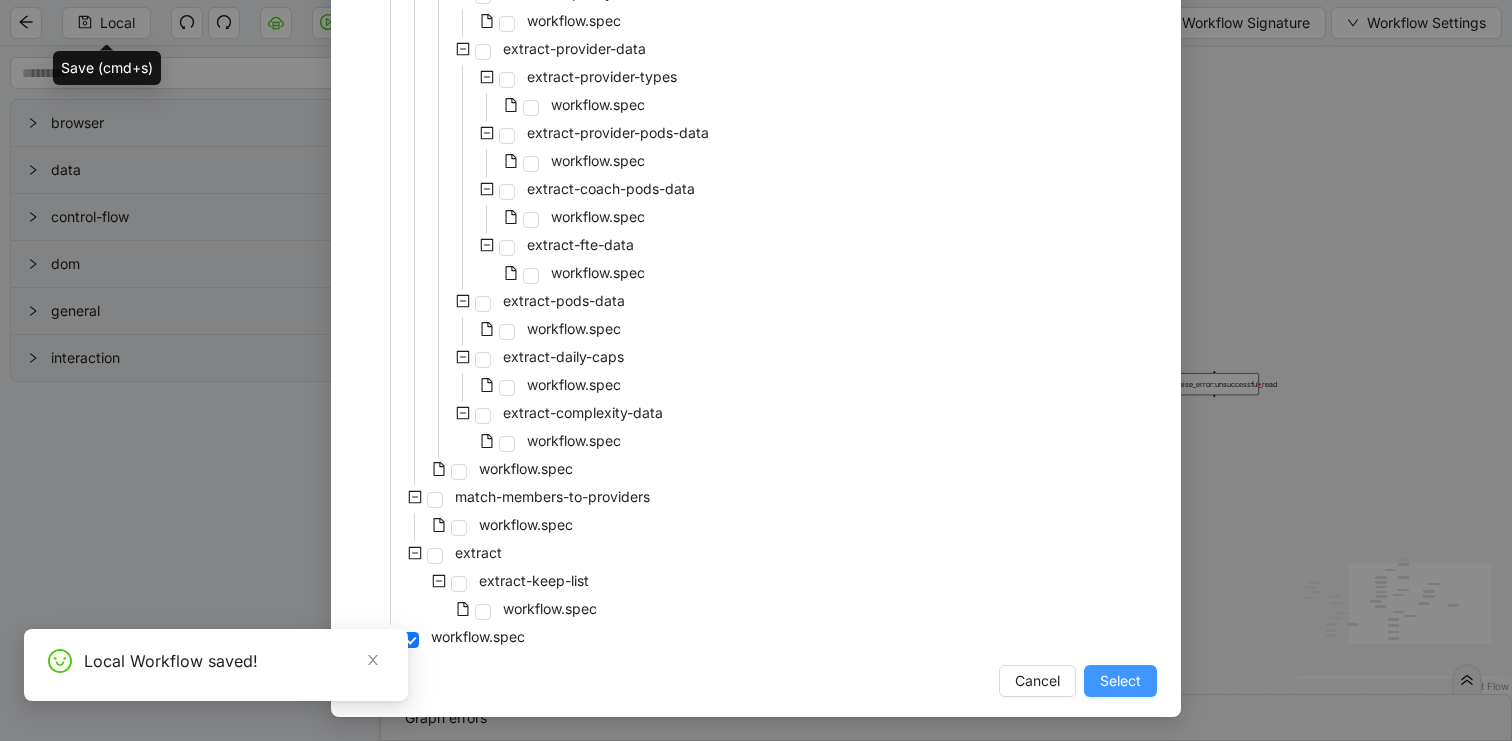 click on "Select" at bounding box center [1120, 681] 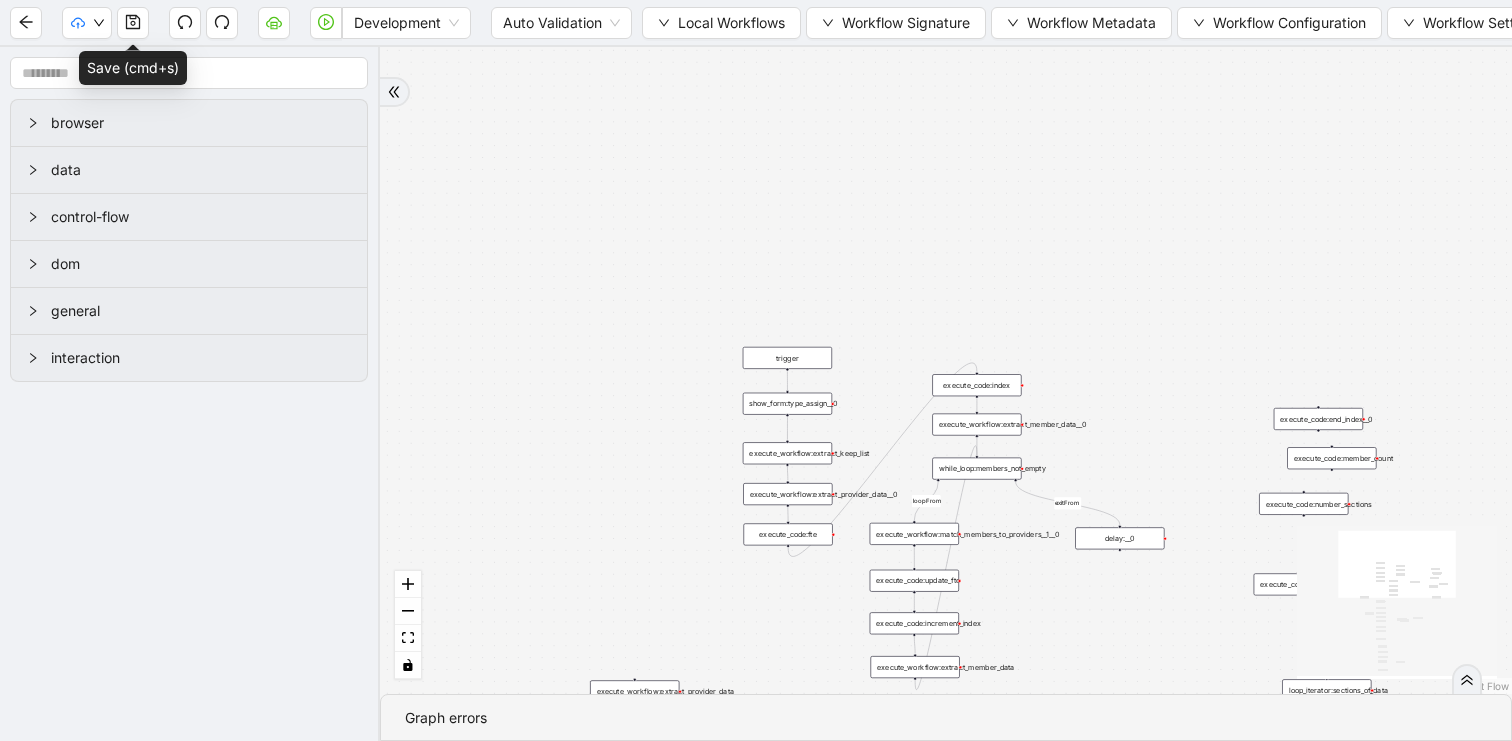 click at bounding box center [133, 23] 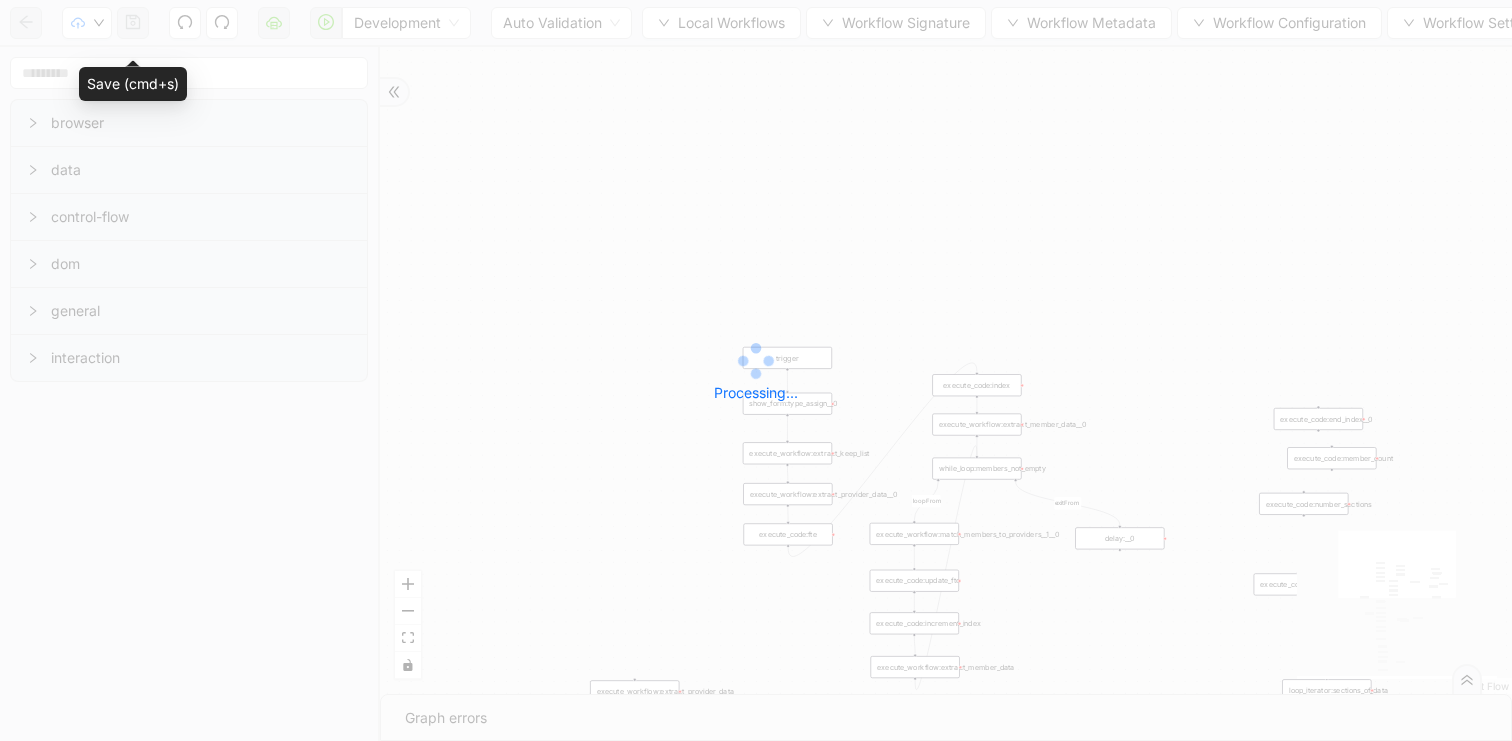 drag, startPoint x: 529, startPoint y: 459, endPoint x: 529, endPoint y: 330, distance: 129 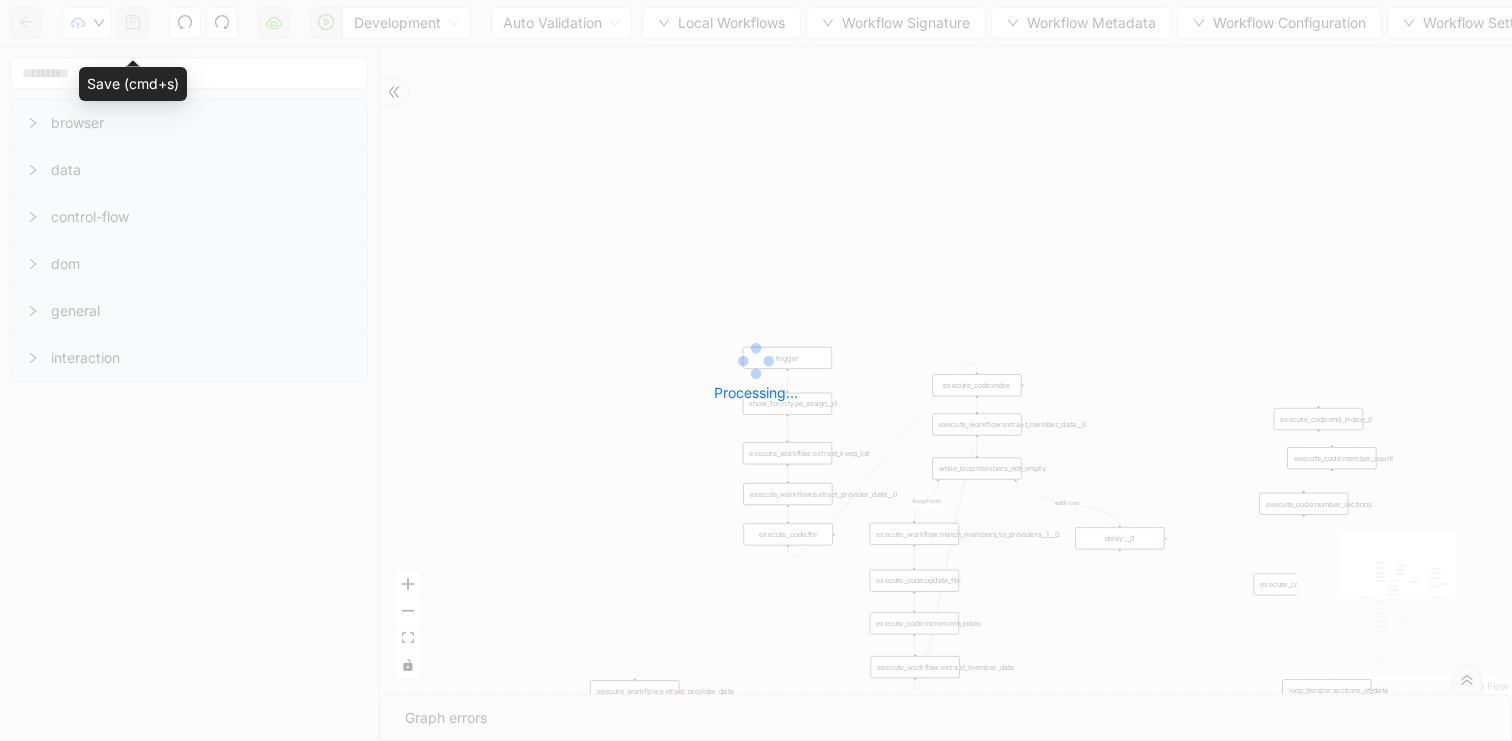 click on "Processing..." at bounding box center (756, 371) 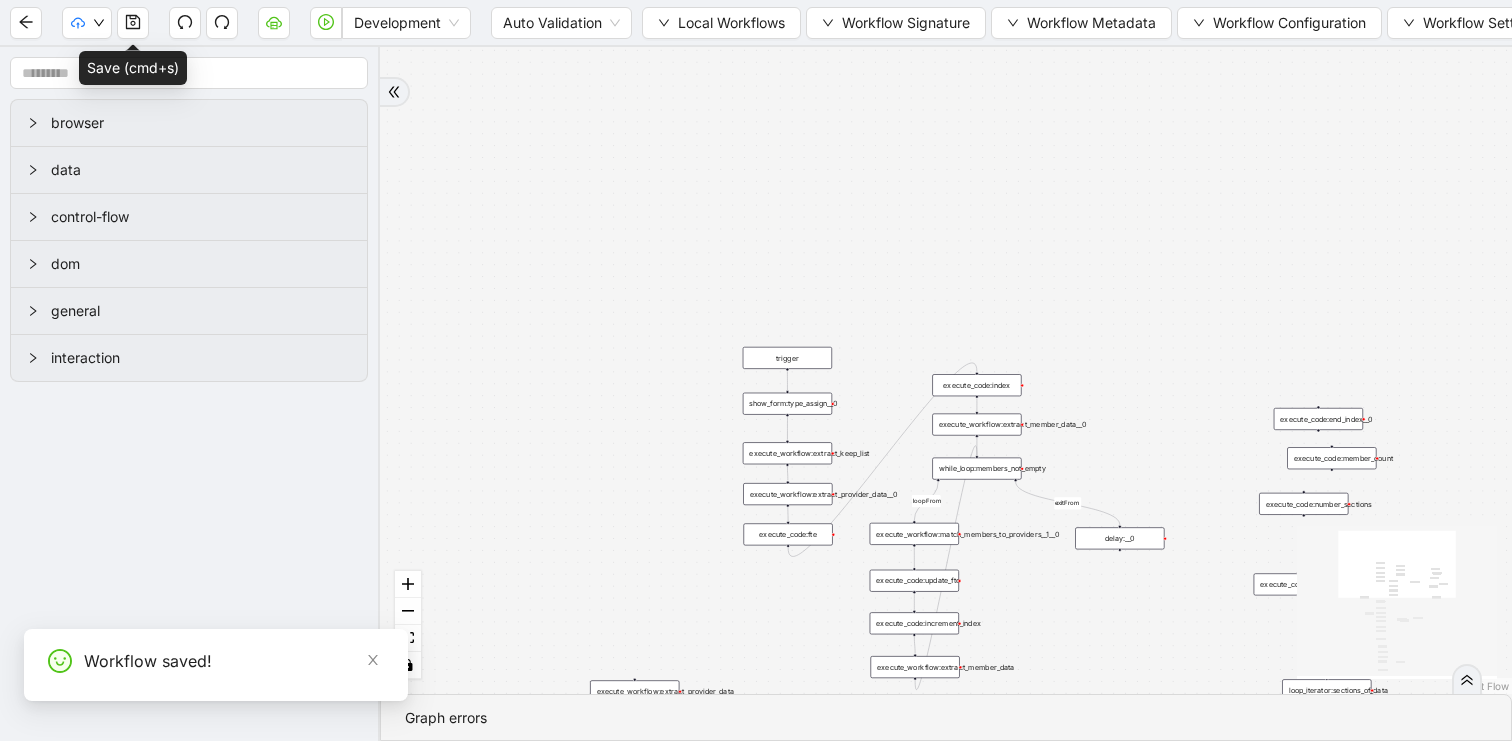 drag, startPoint x: 530, startPoint y: 382, endPoint x: 530, endPoint y: 168, distance: 214 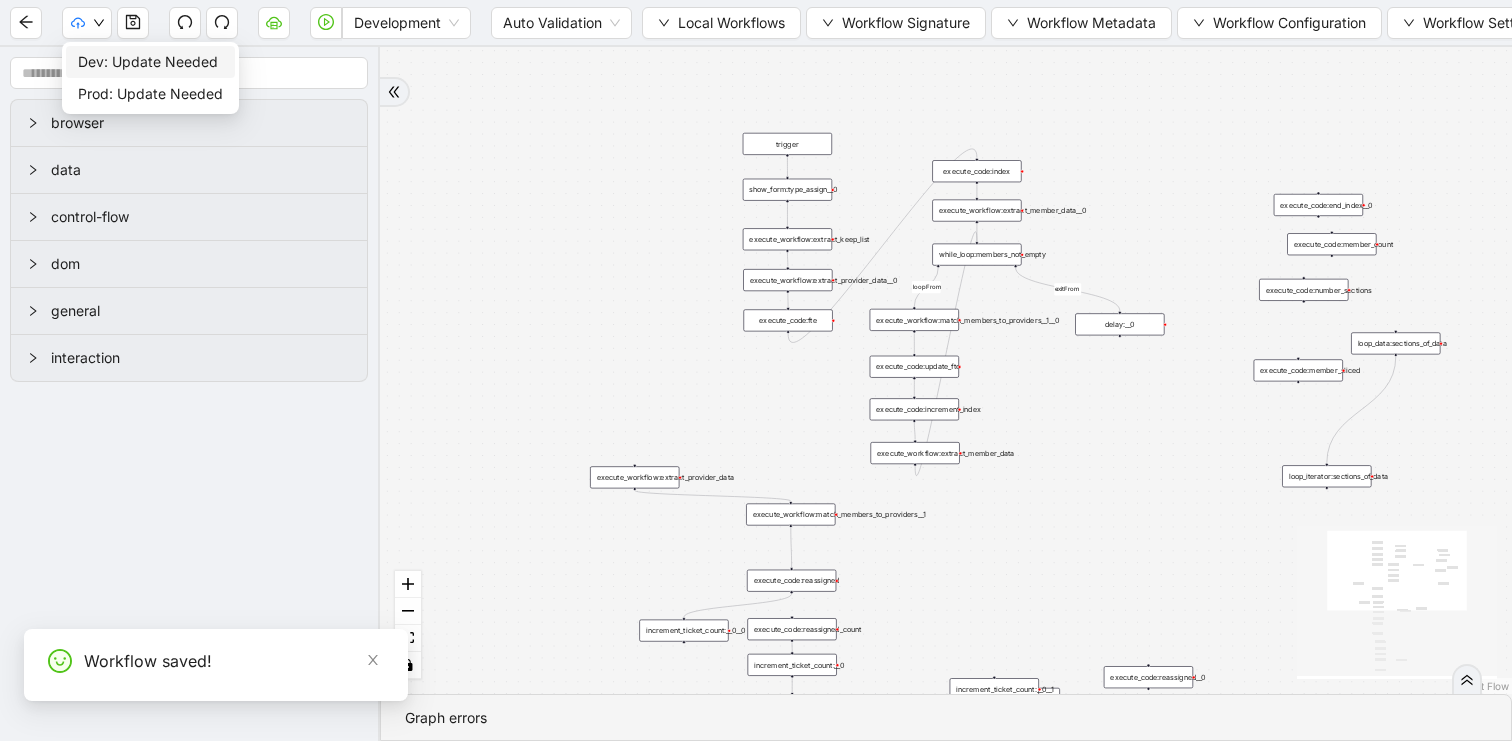 click on "Dev: Update Needed" at bounding box center (150, 62) 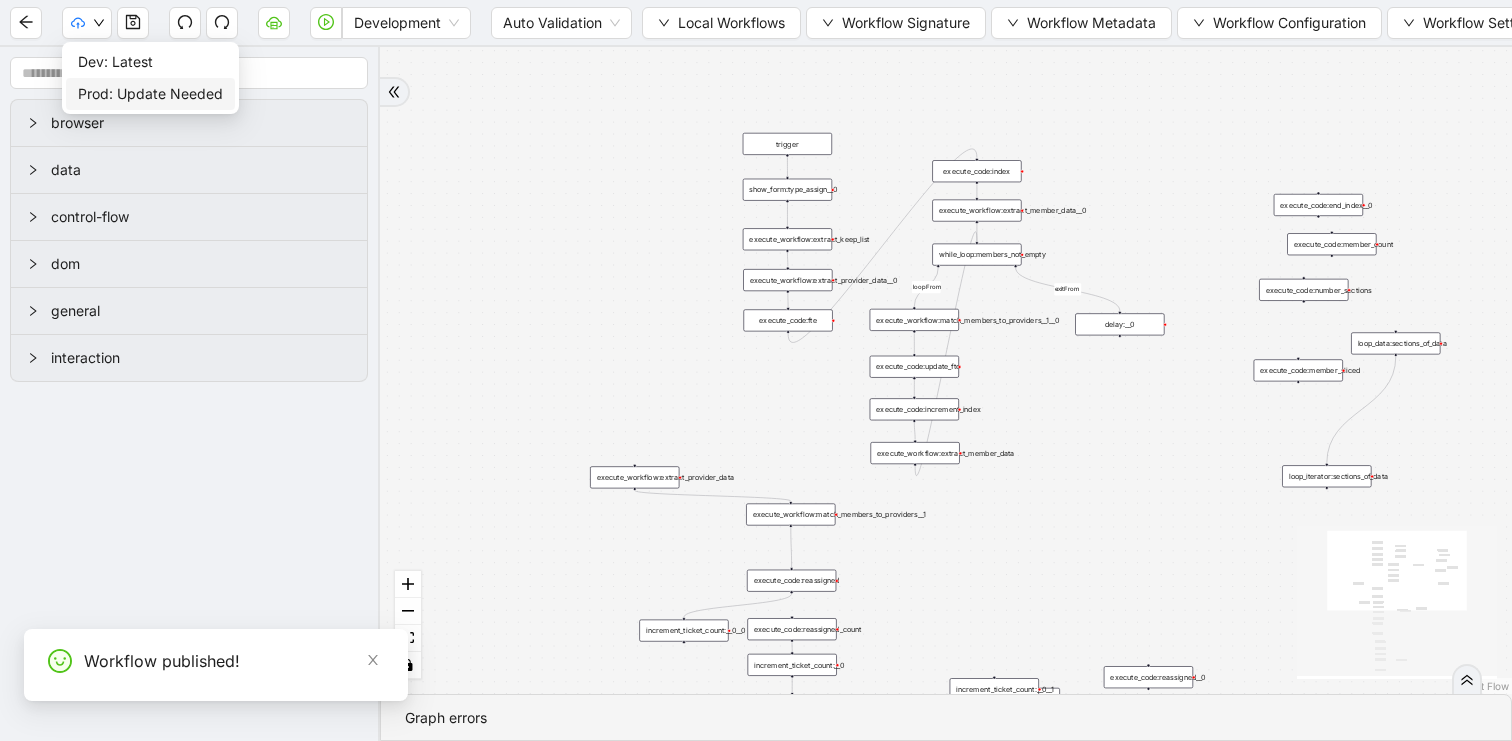 click on "Prod: Update Needed" at bounding box center (150, 94) 